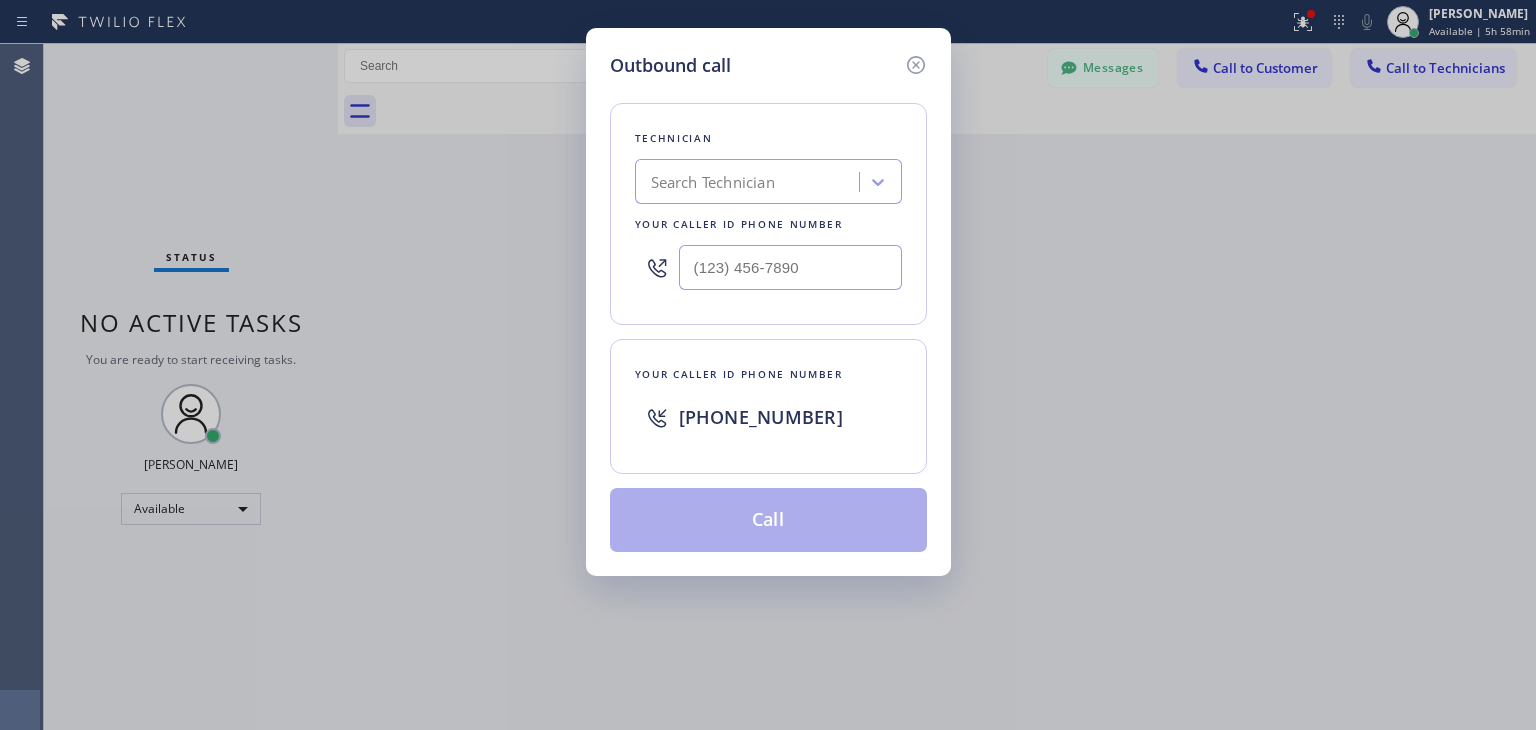 scroll, scrollTop: 0, scrollLeft: 0, axis: both 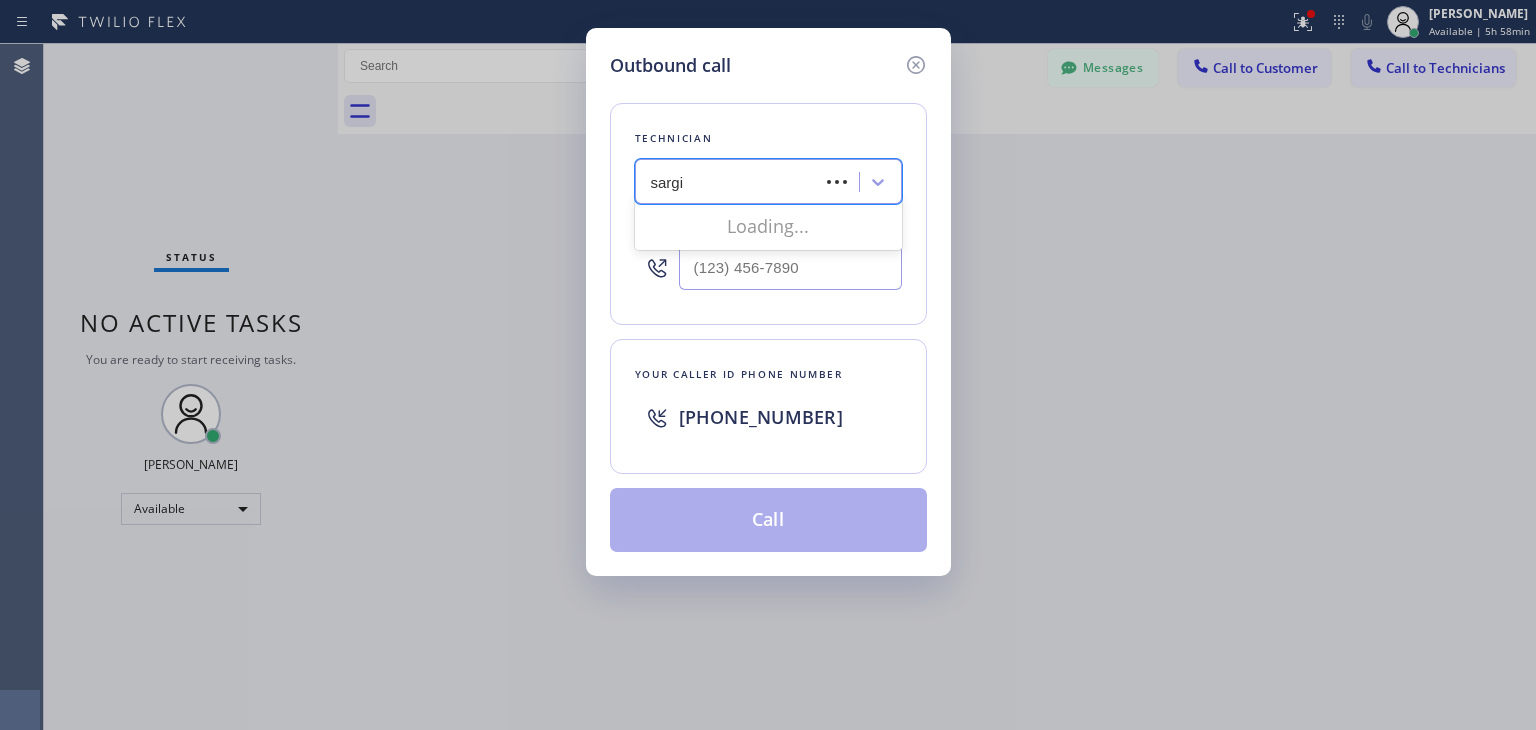 type on "[PERSON_NAME]" 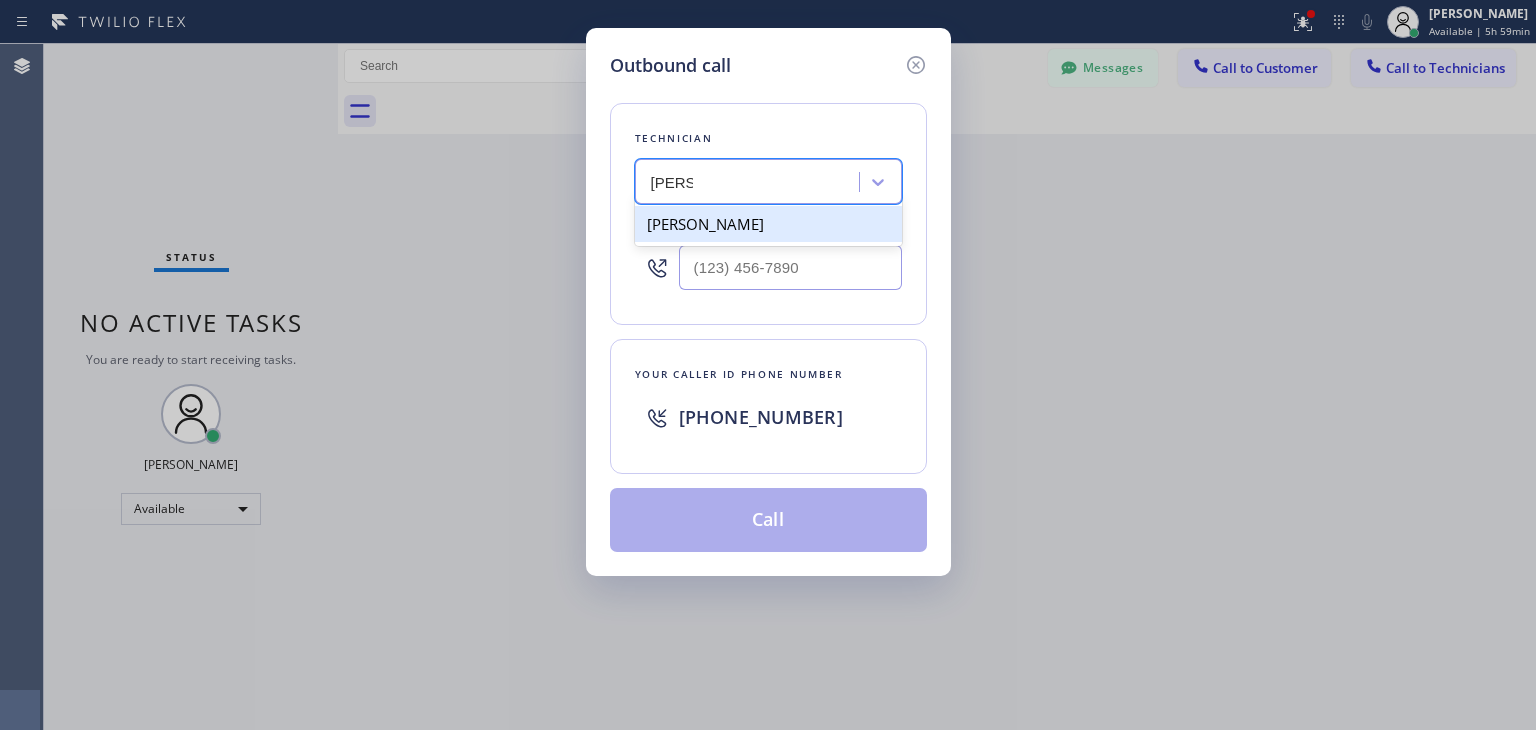 click on "[PERSON_NAME]" at bounding box center (768, 224) 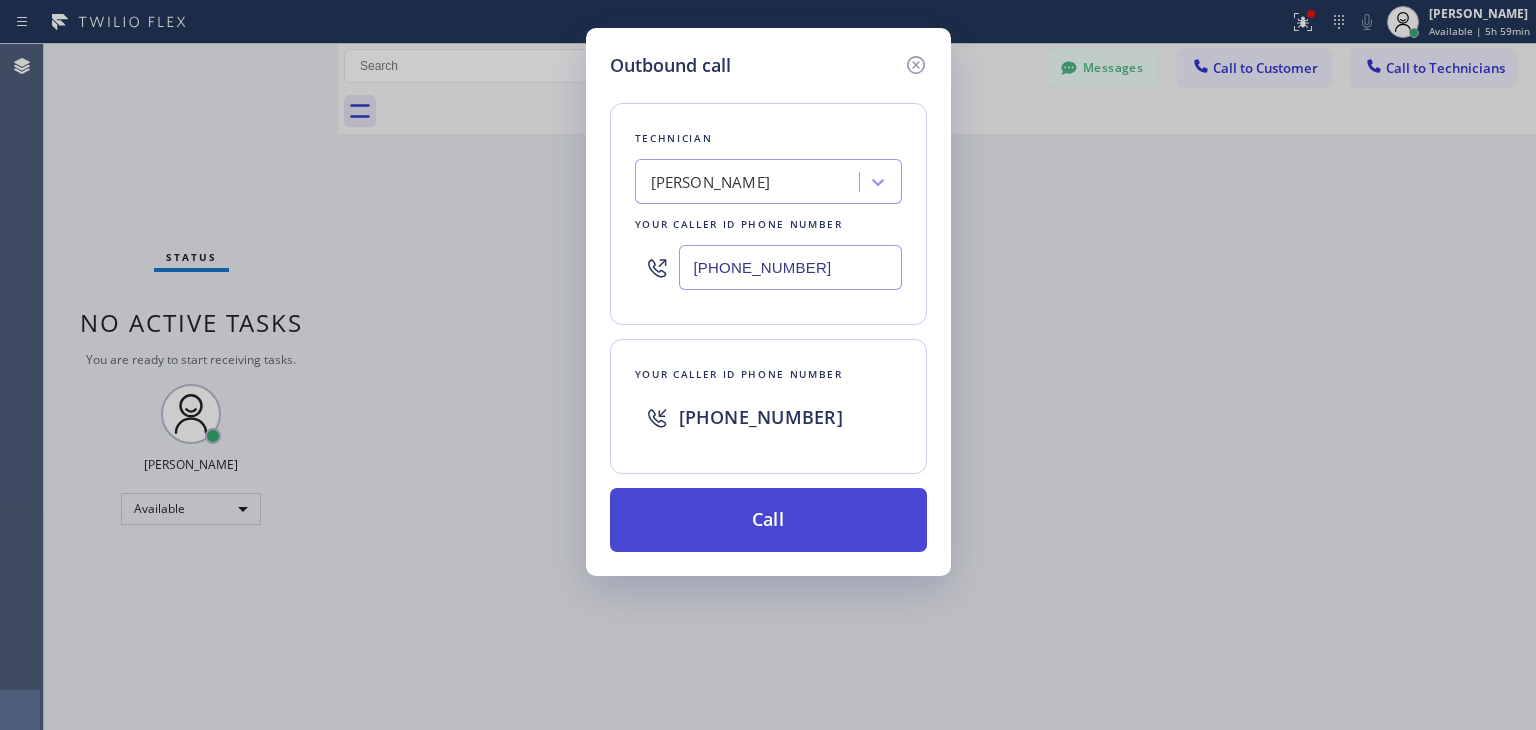 click on "Call" at bounding box center [768, 520] 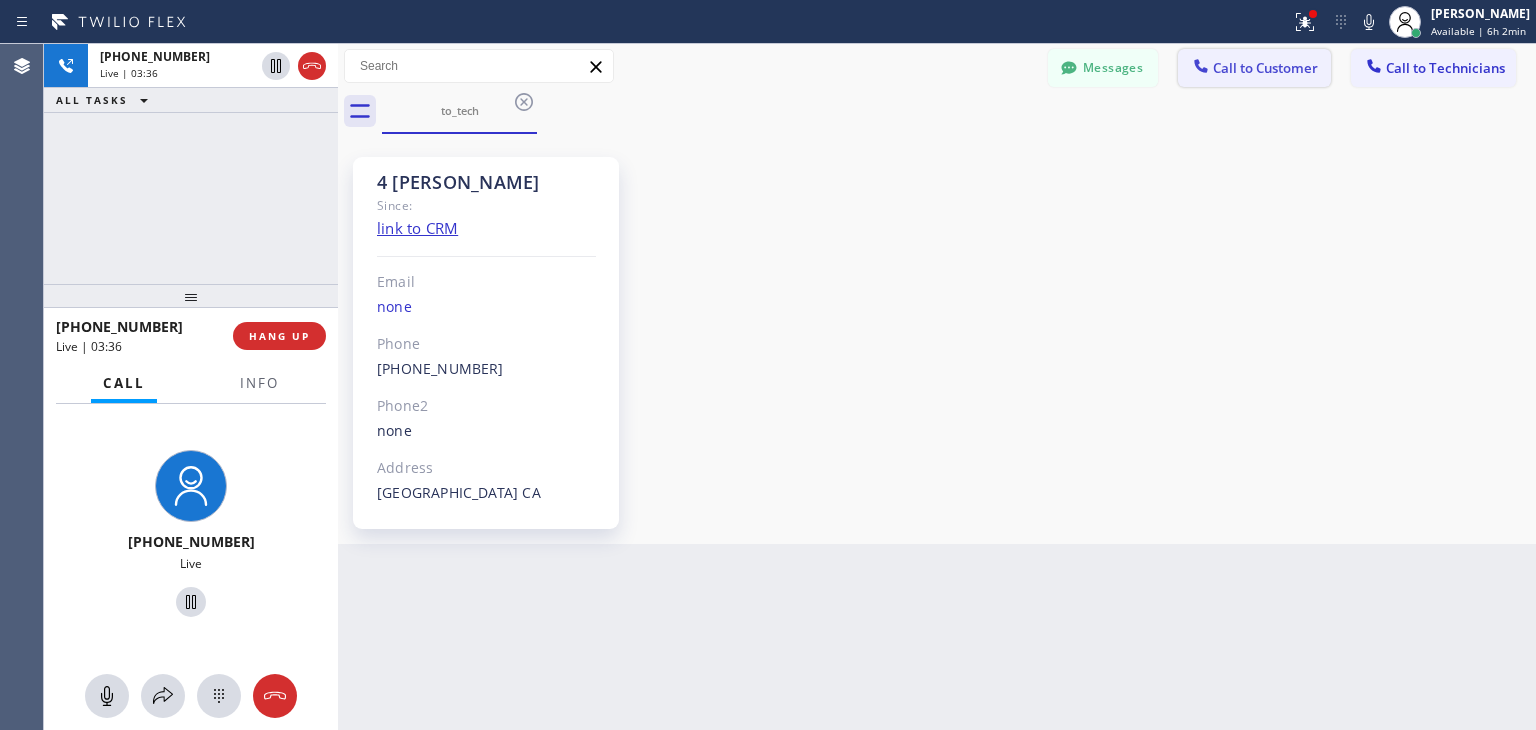 click on "Call to Customer" at bounding box center (1254, 68) 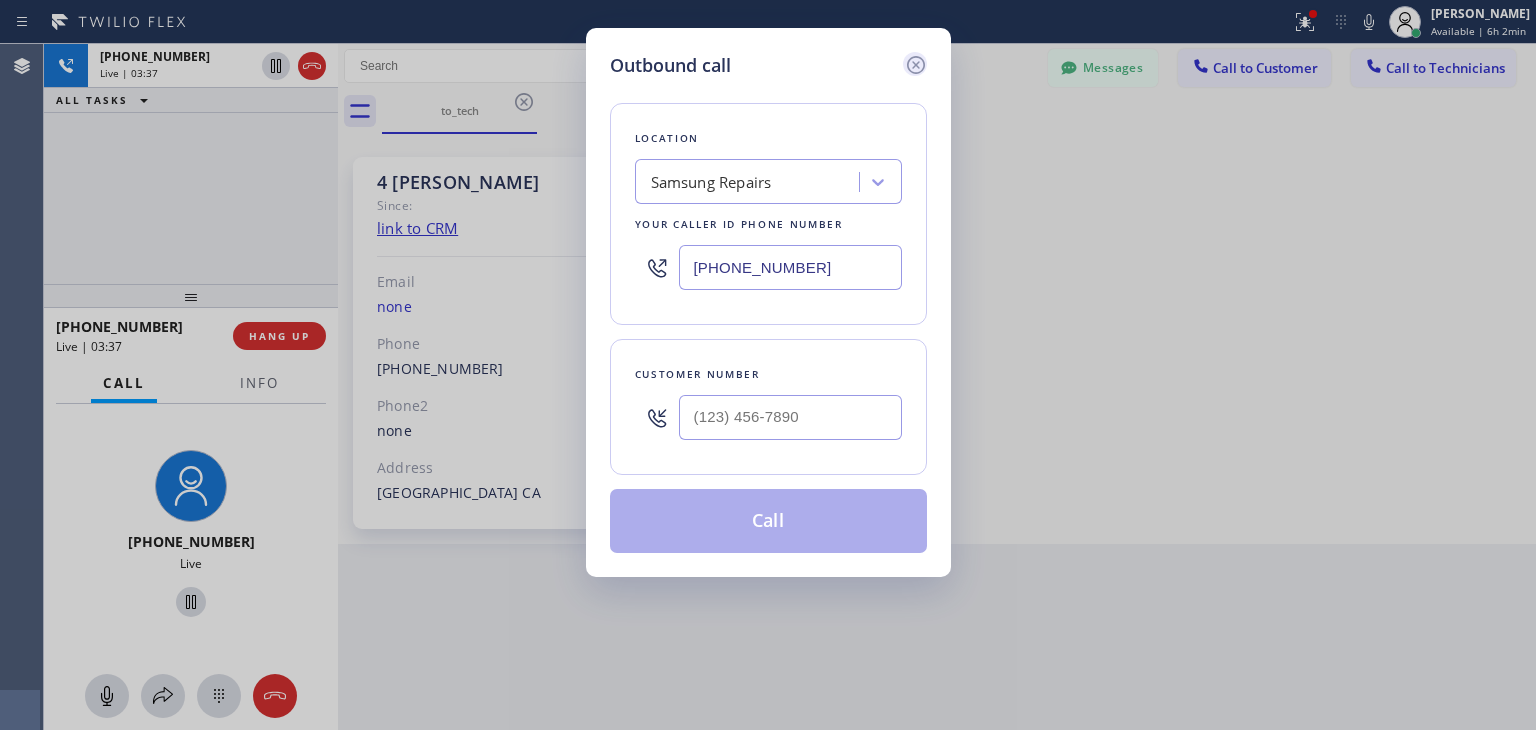 click 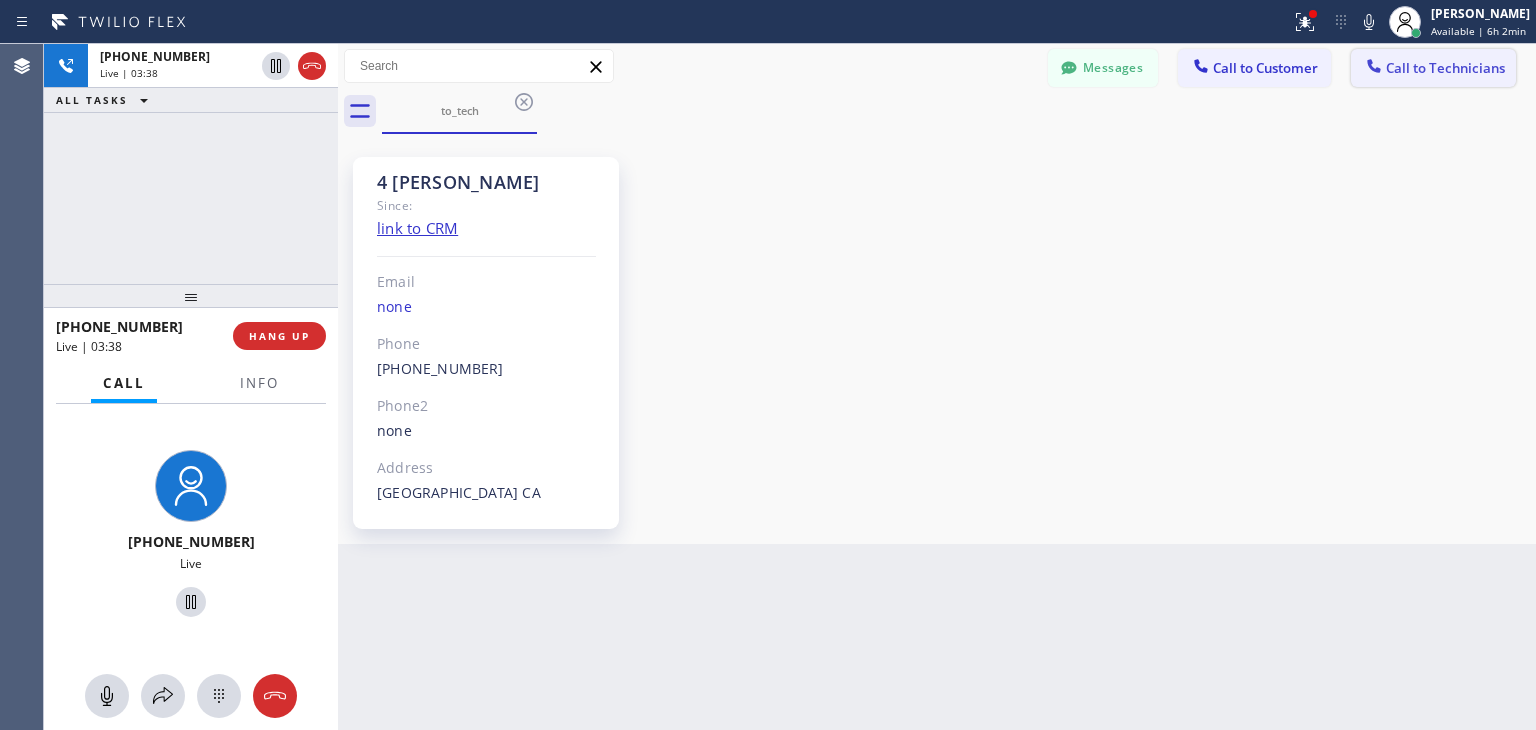 click on "Call to Technicians" at bounding box center [1433, 68] 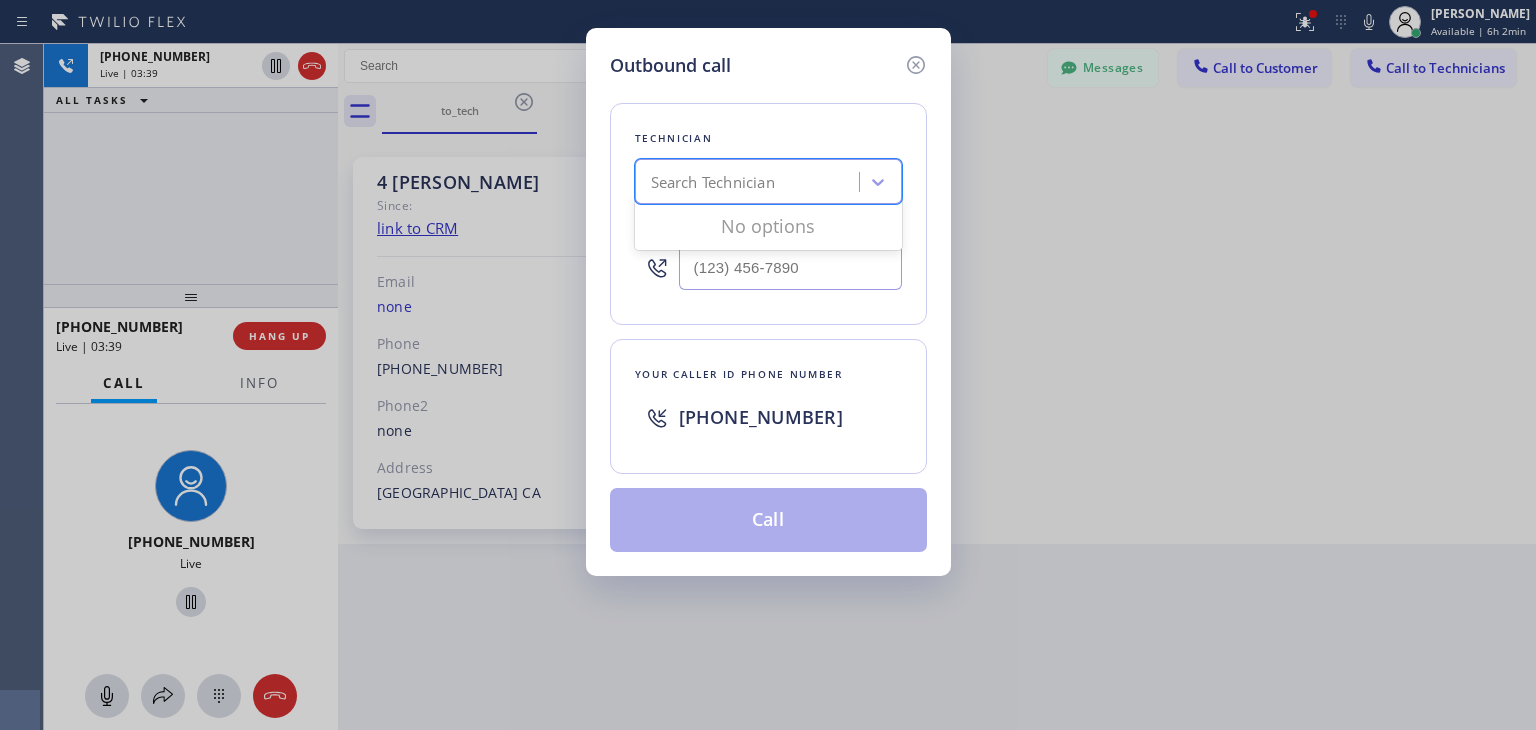 click on "Search Technician" at bounding box center (750, 182) 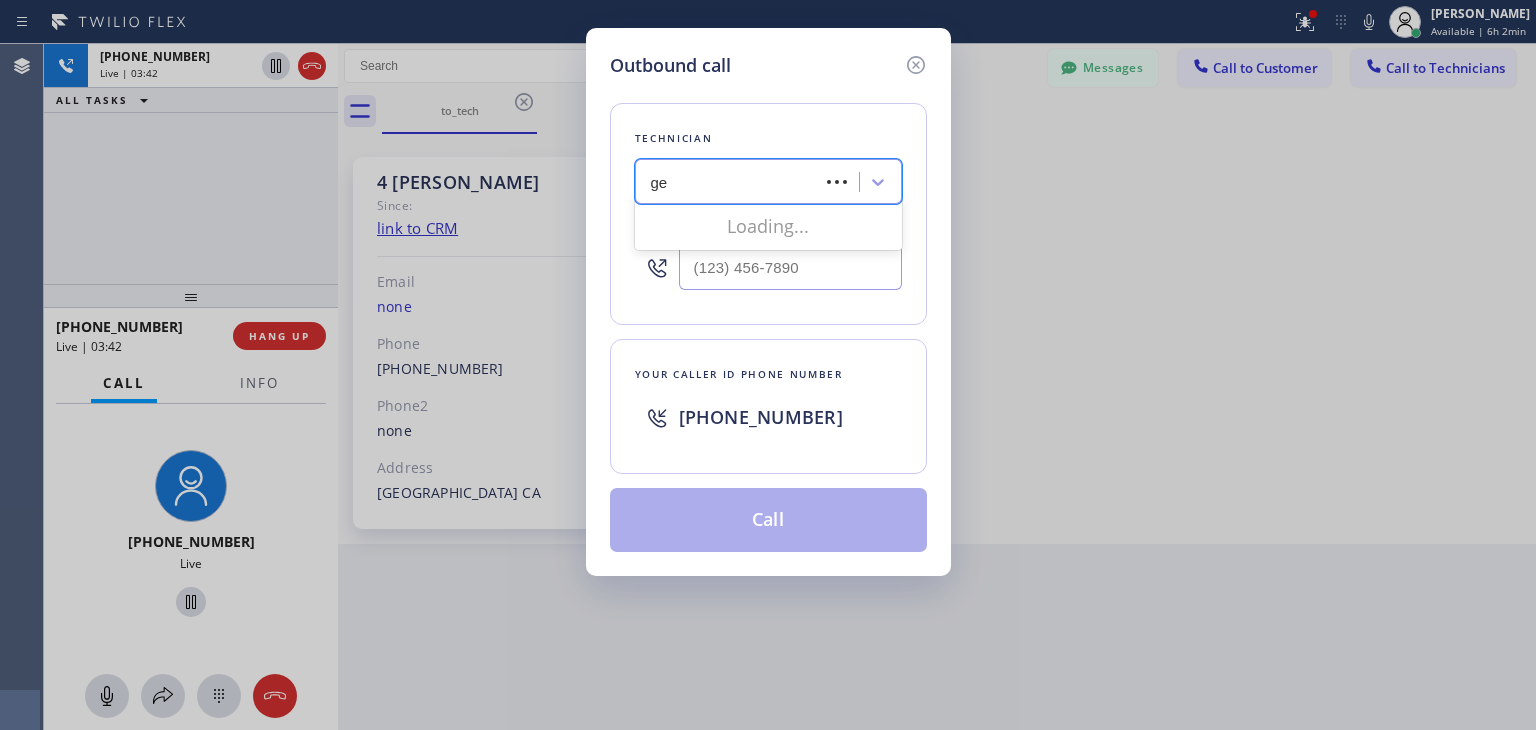 type on "g" 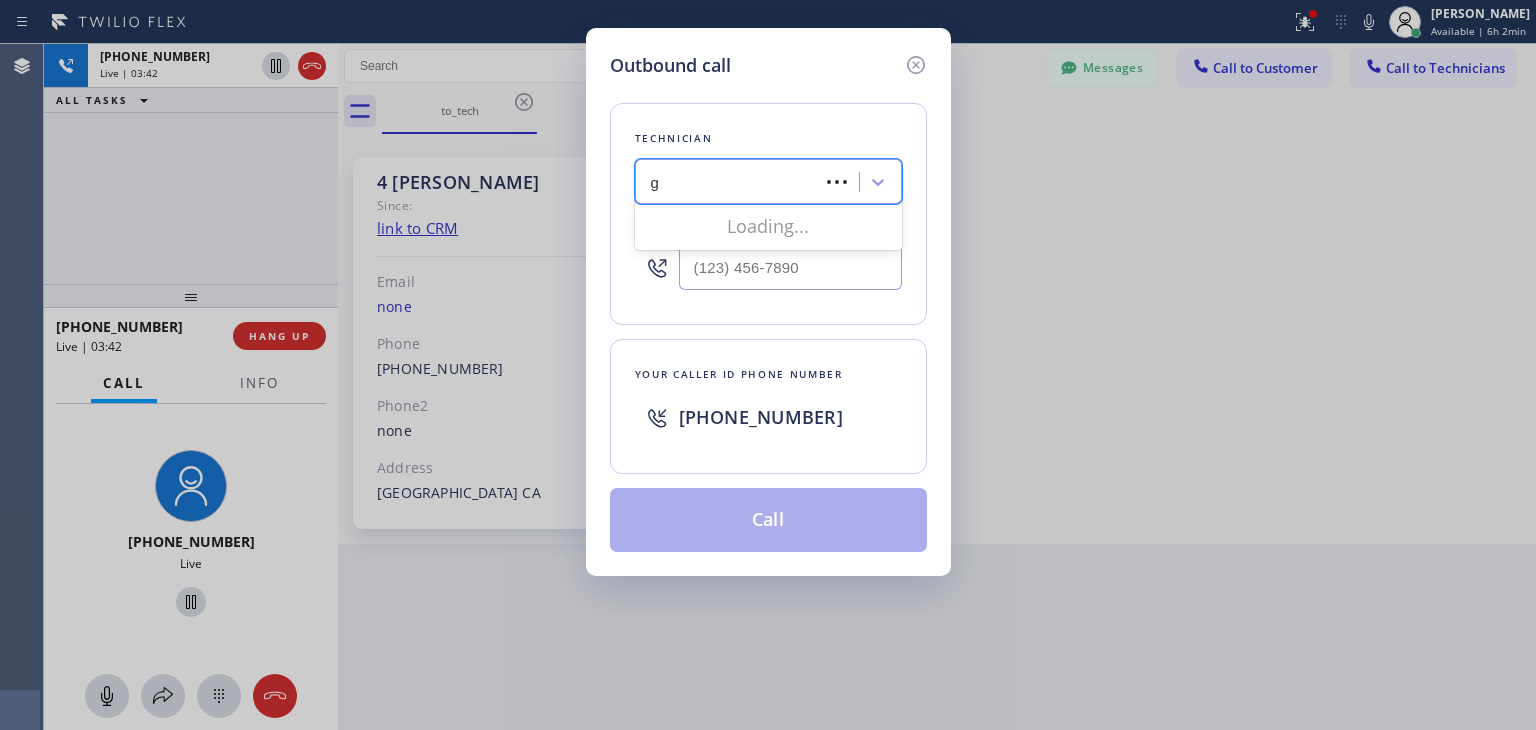 type 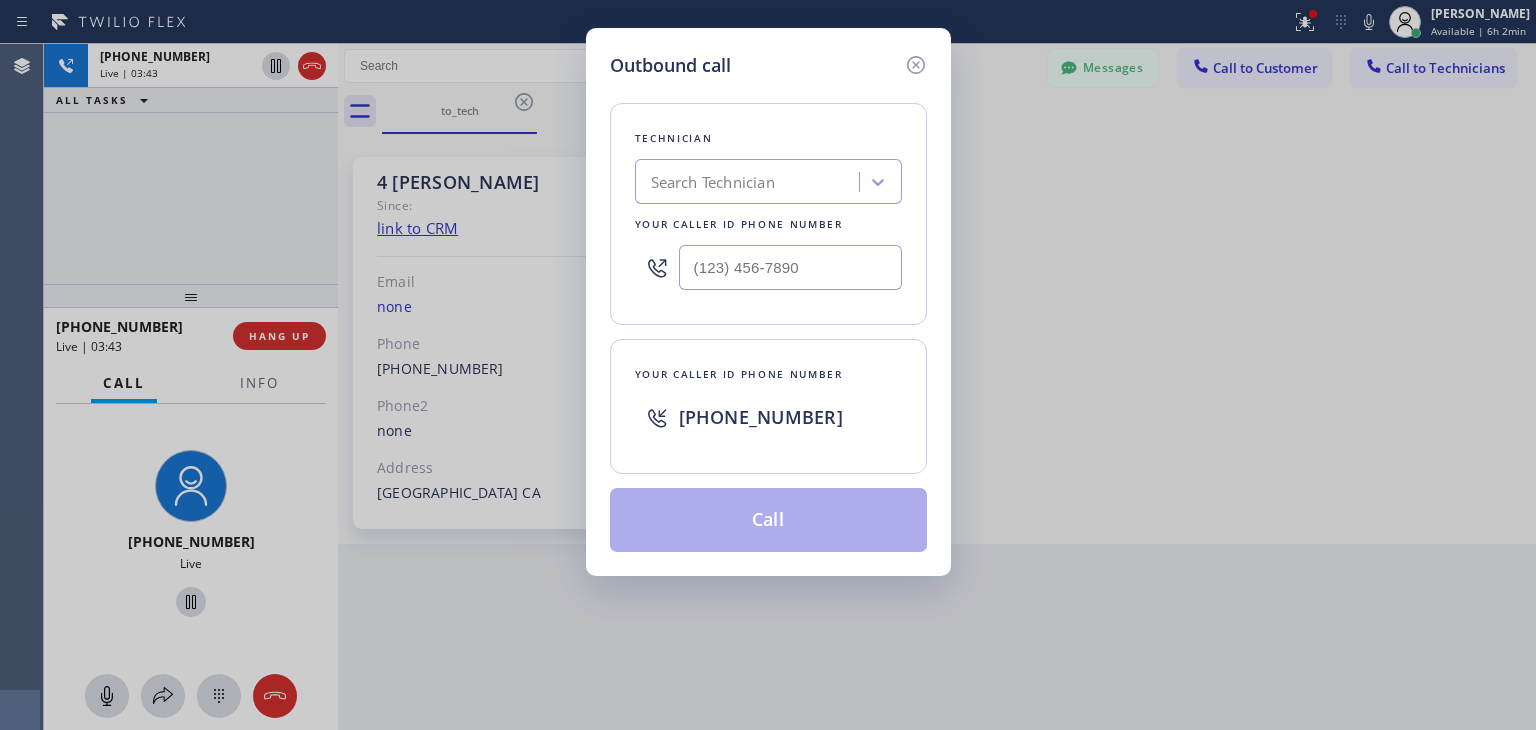 click on "Outbound call Technician Search Technician Your caller id phone number Your caller id phone number [PHONE_NUMBER] Call" at bounding box center [768, 302] 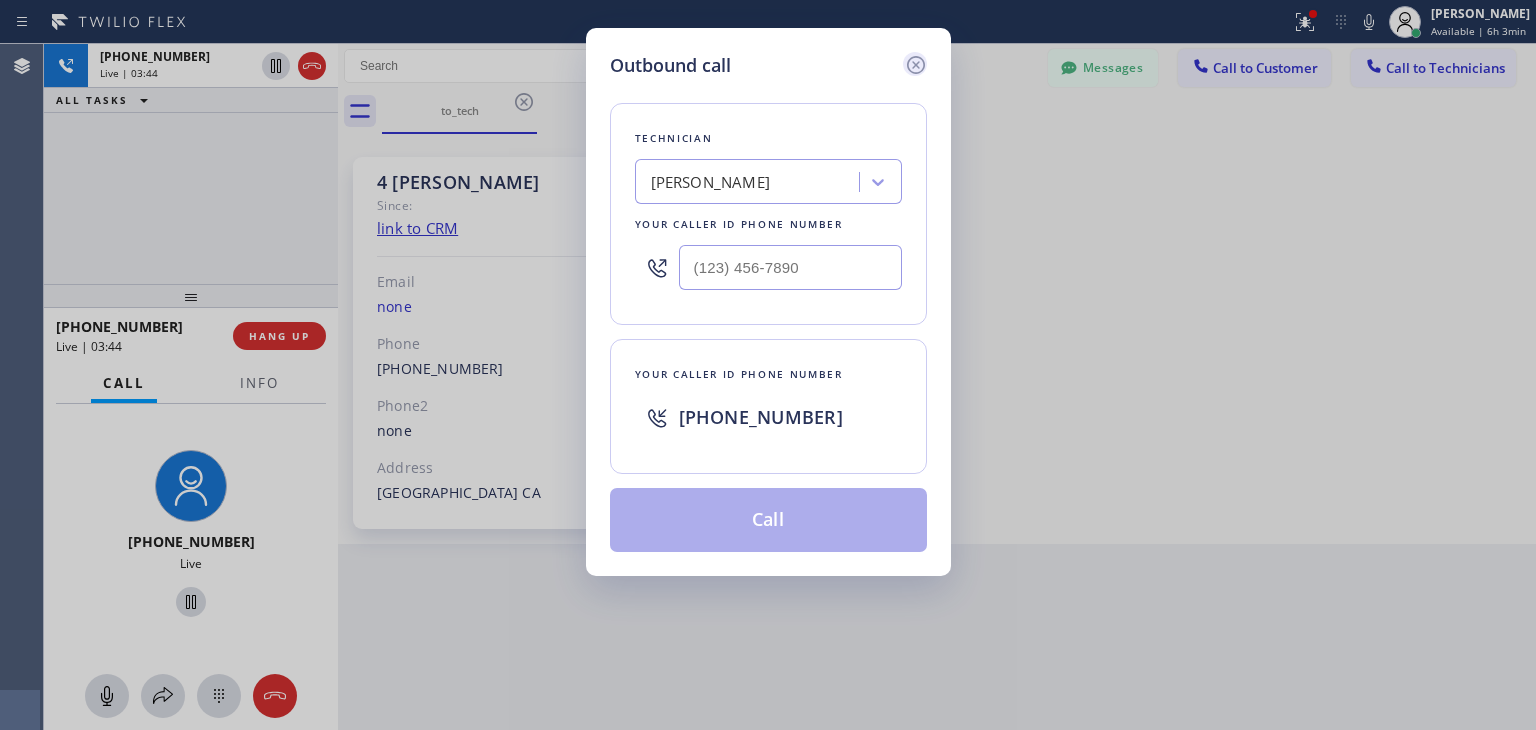 click 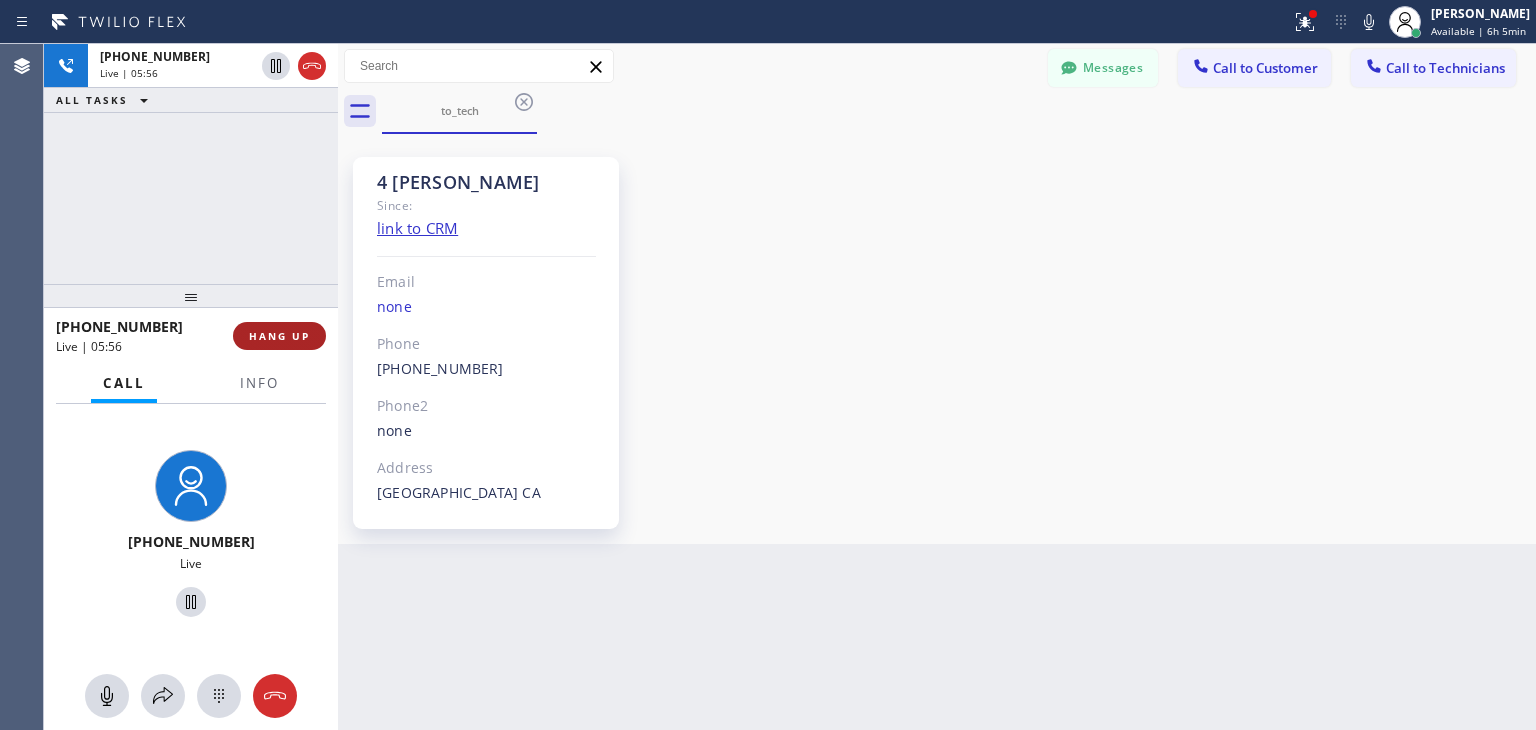 click on "HANG UP" at bounding box center [279, 336] 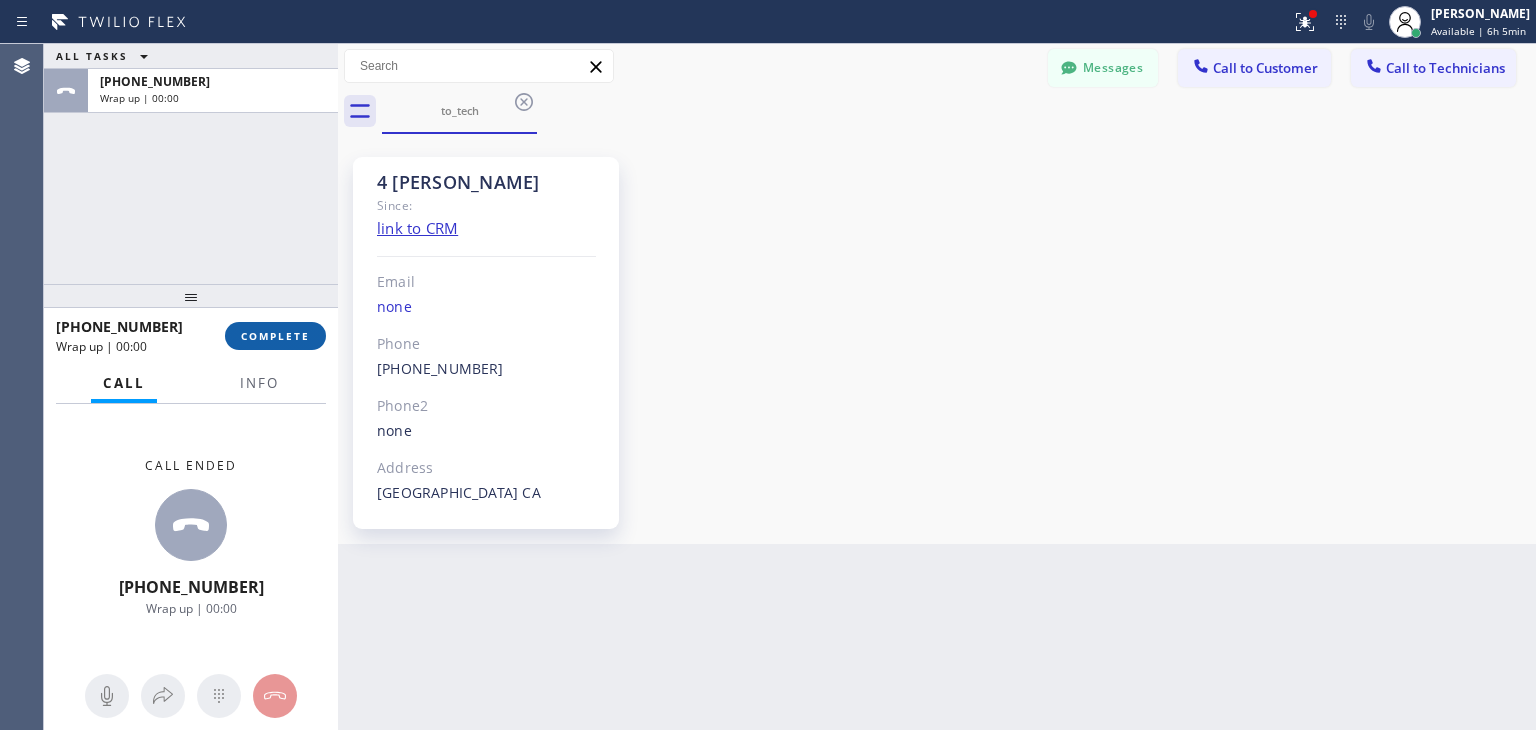 click on "COMPLETE" at bounding box center [275, 336] 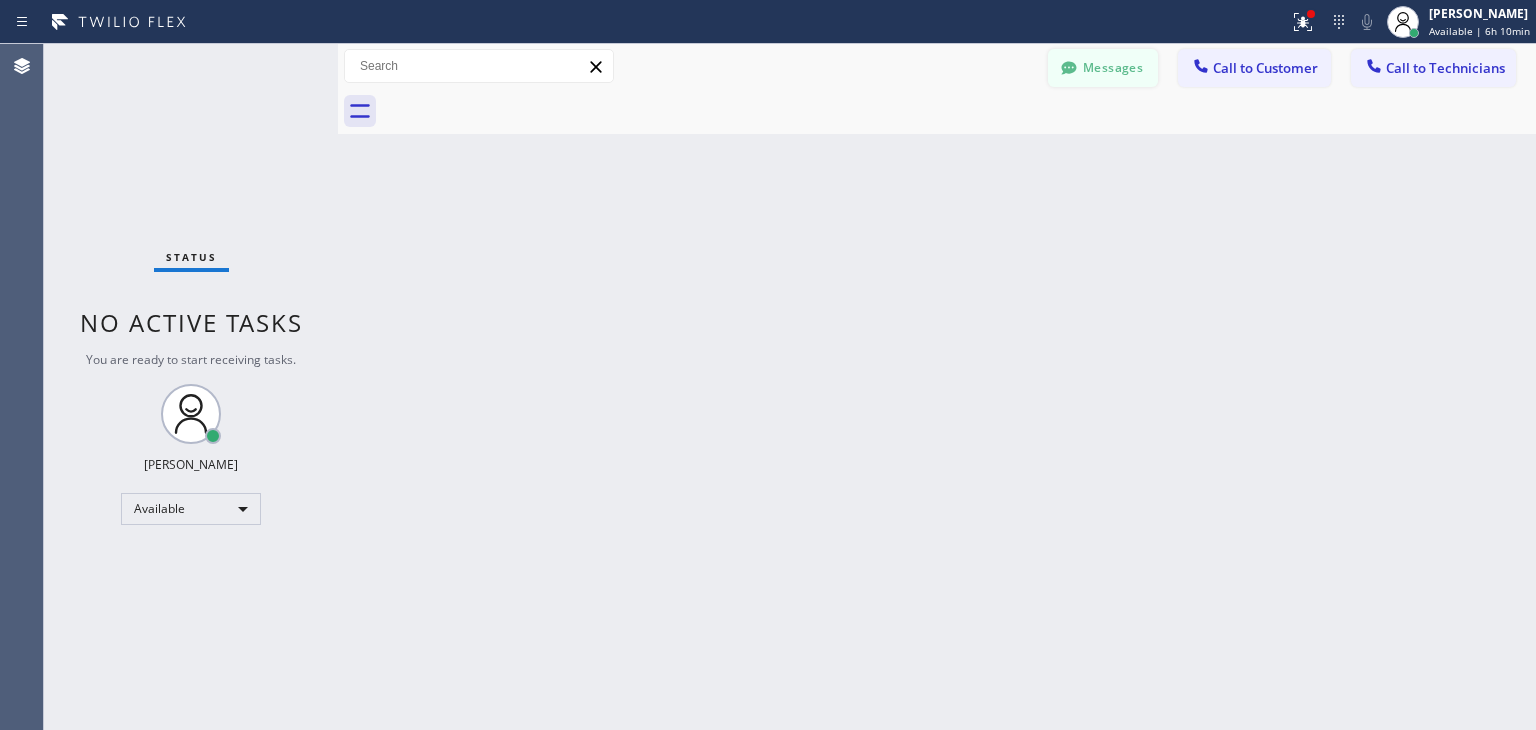 click on "Messages" at bounding box center [1103, 68] 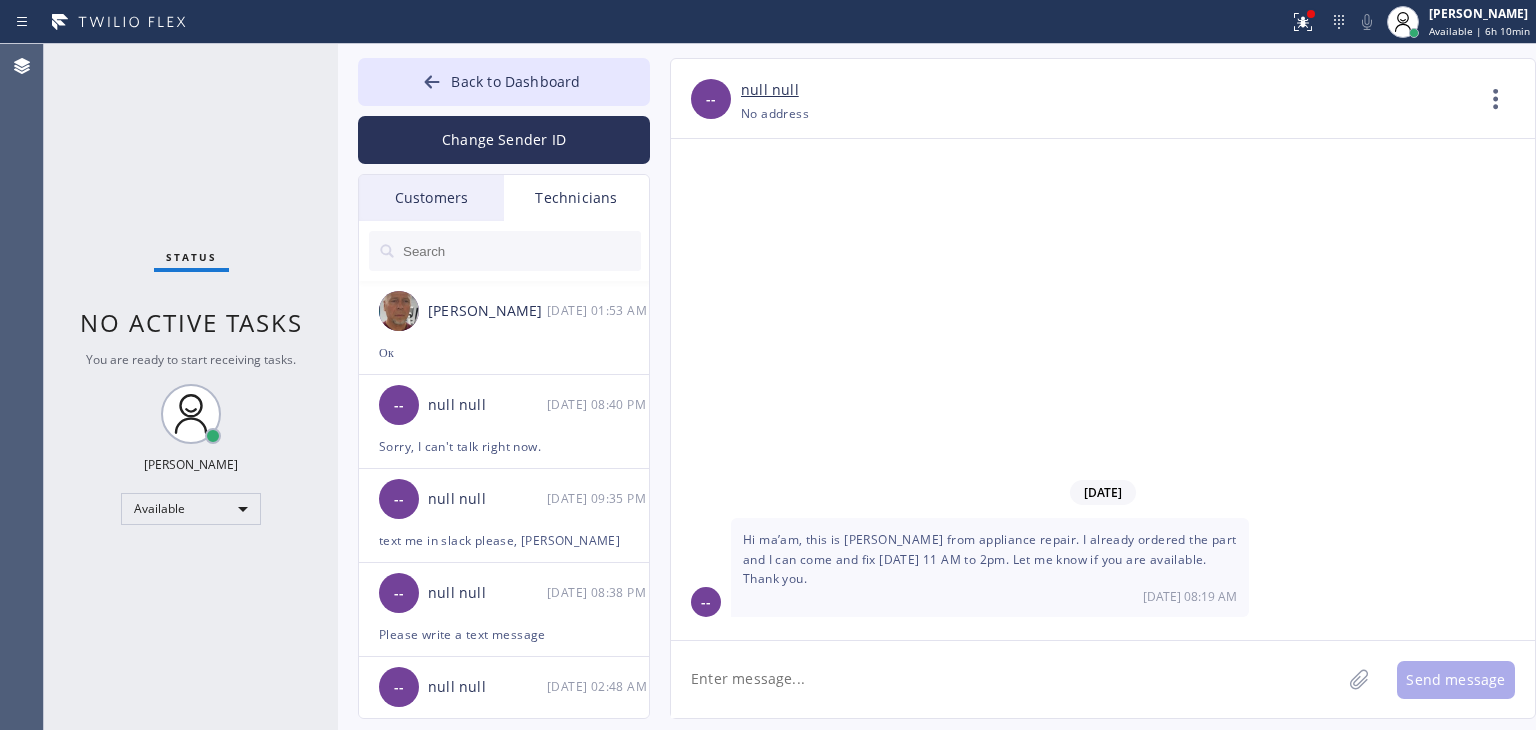 click at bounding box center [505, 251] 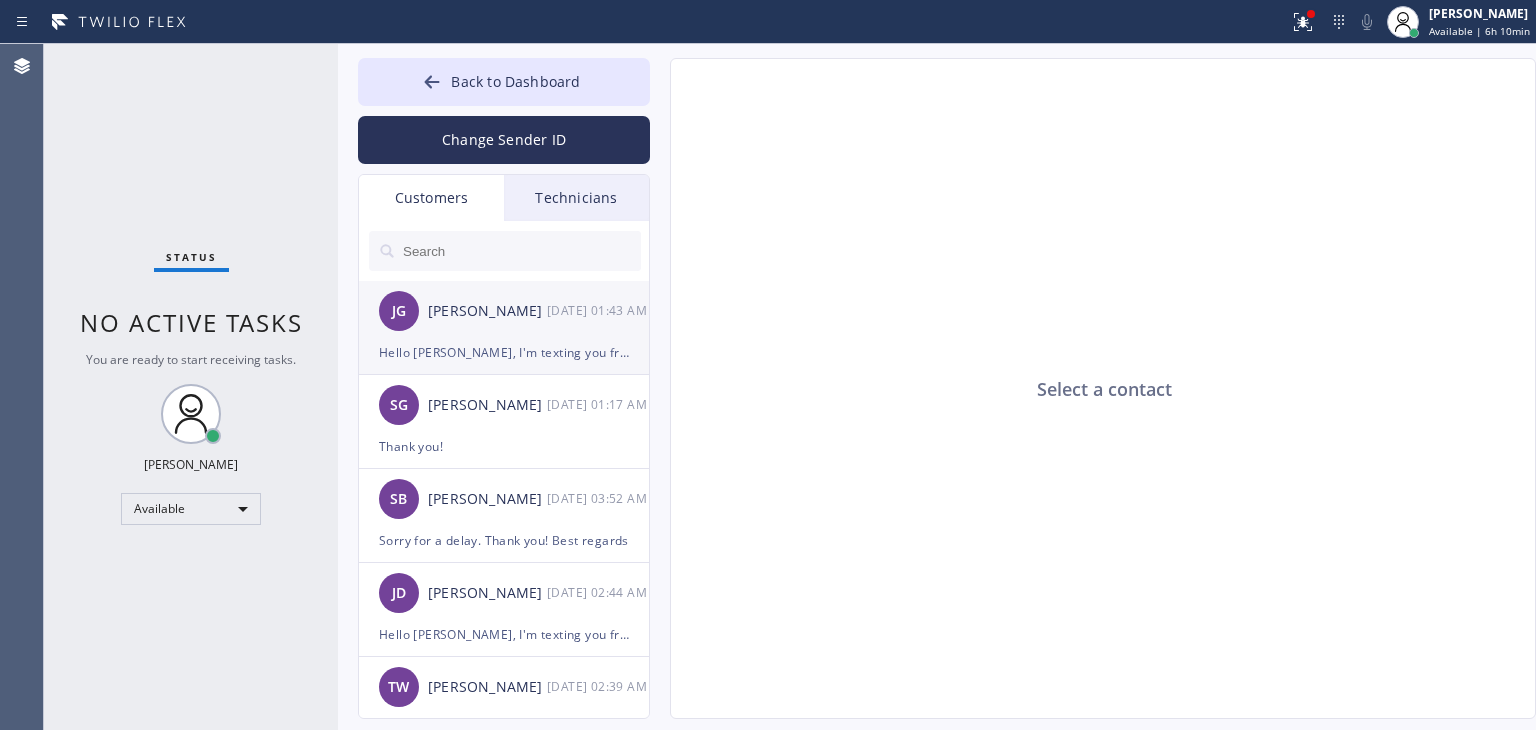 click on "[PERSON_NAME] [DATE] 01:43 AM" at bounding box center (505, 311) 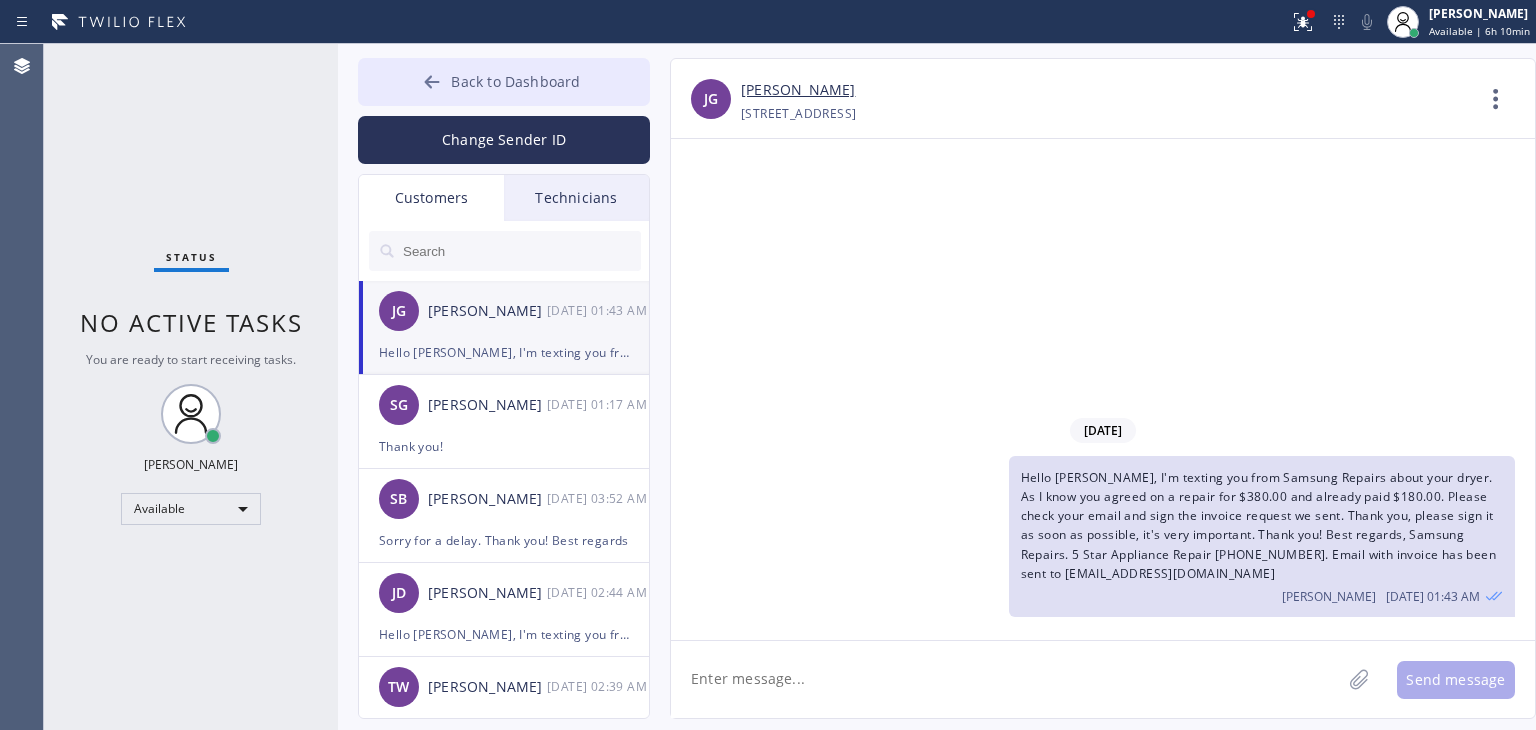 click on "Back to Dashboard" at bounding box center (504, 82) 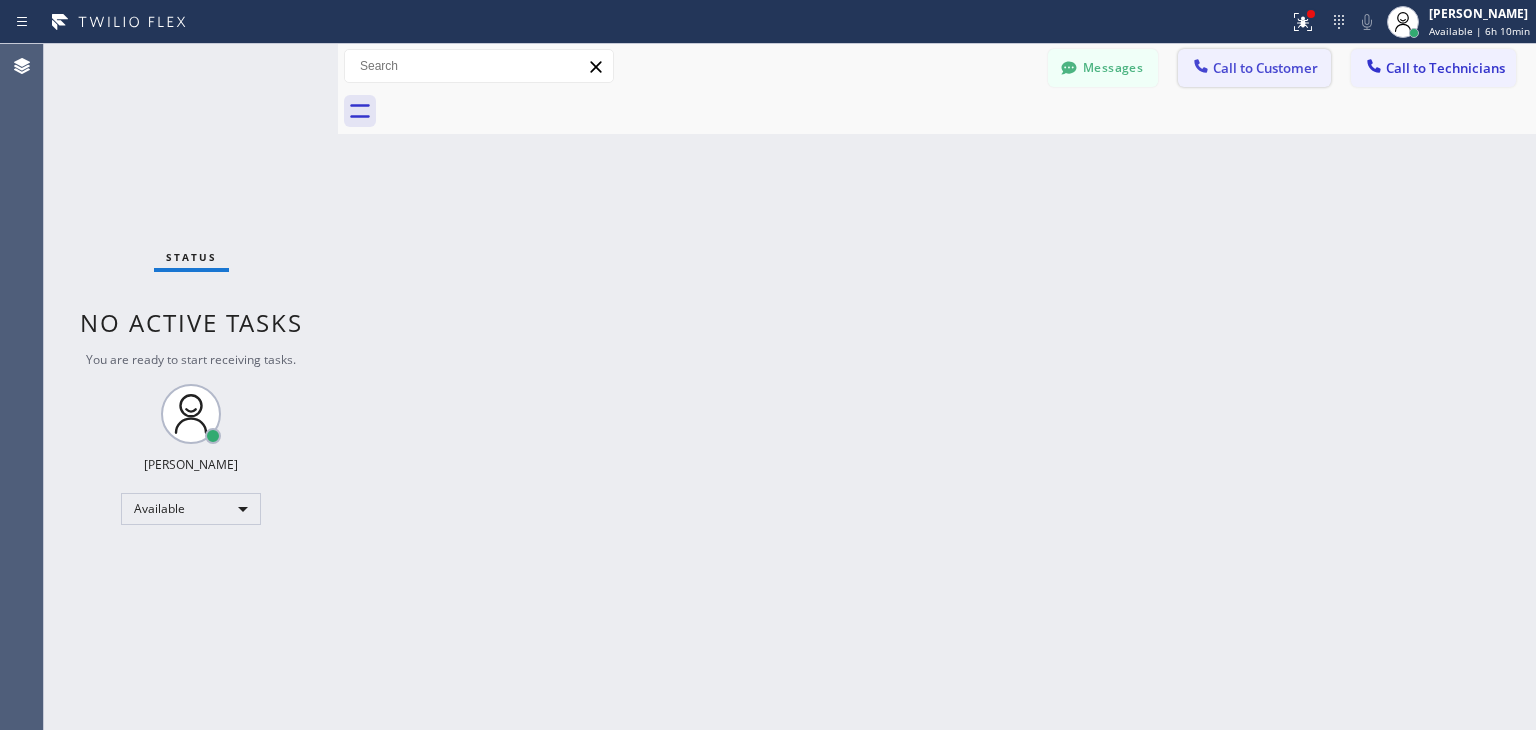 click on "Call to Customer" at bounding box center [1254, 68] 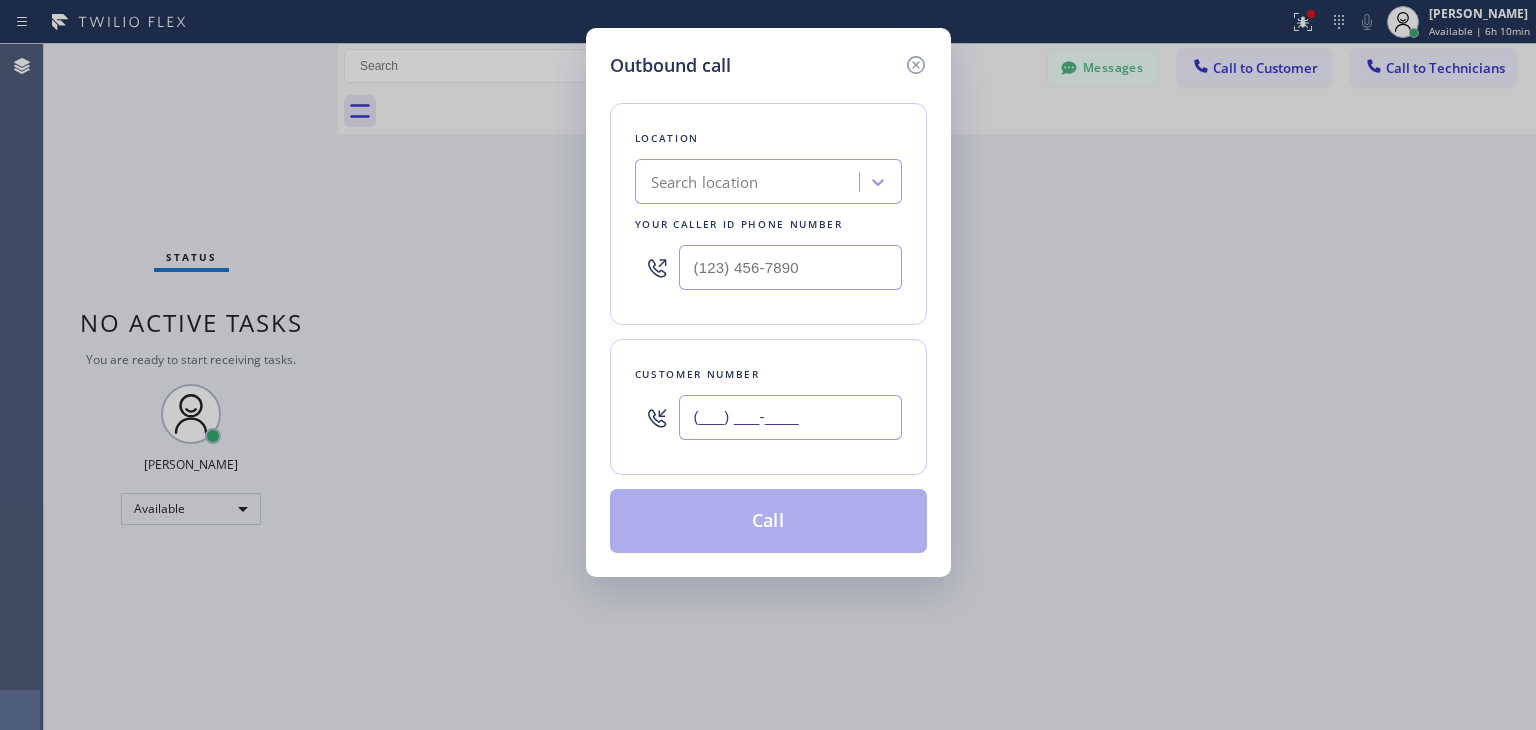 paste on "602) 509-5885" 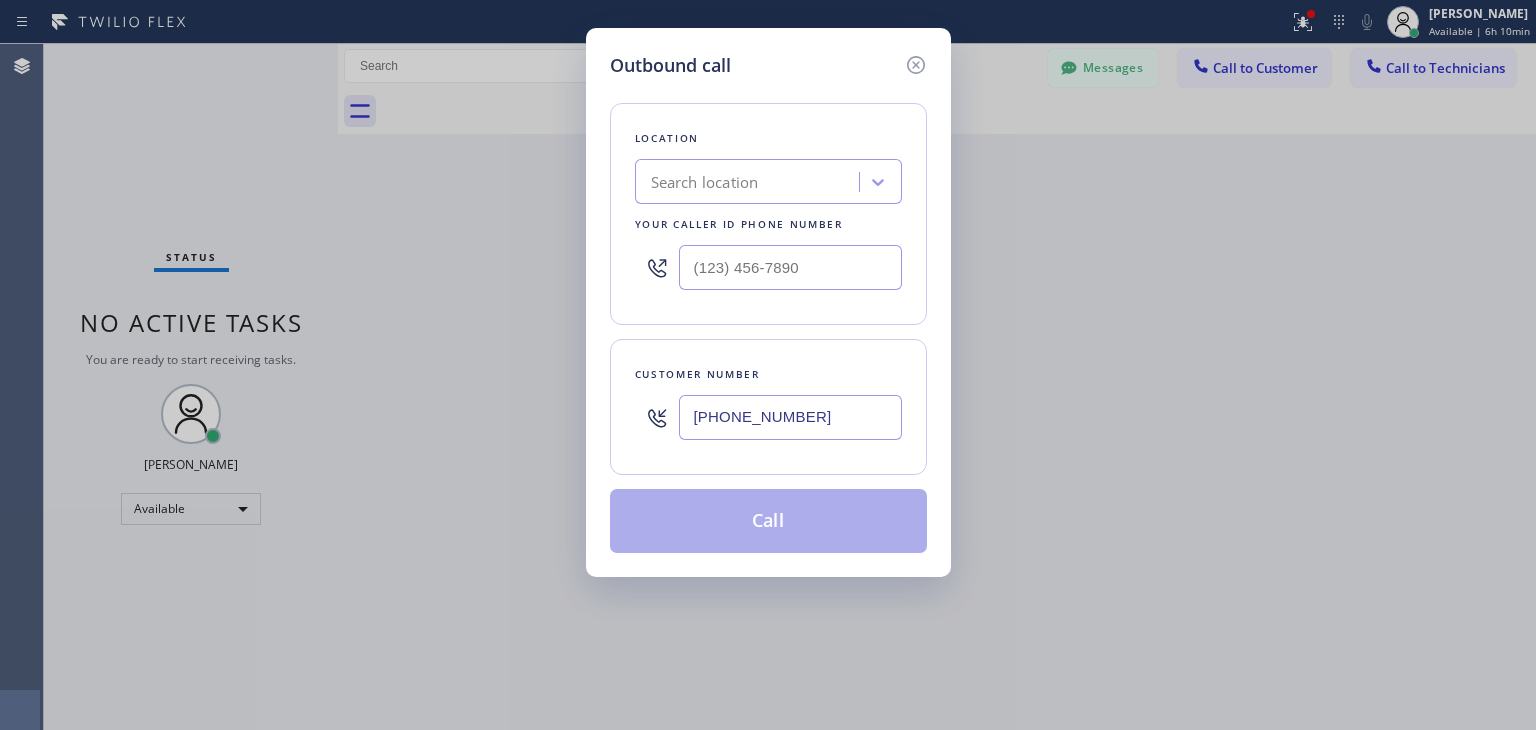 click on "[PHONE_NUMBER]" at bounding box center (790, 417) 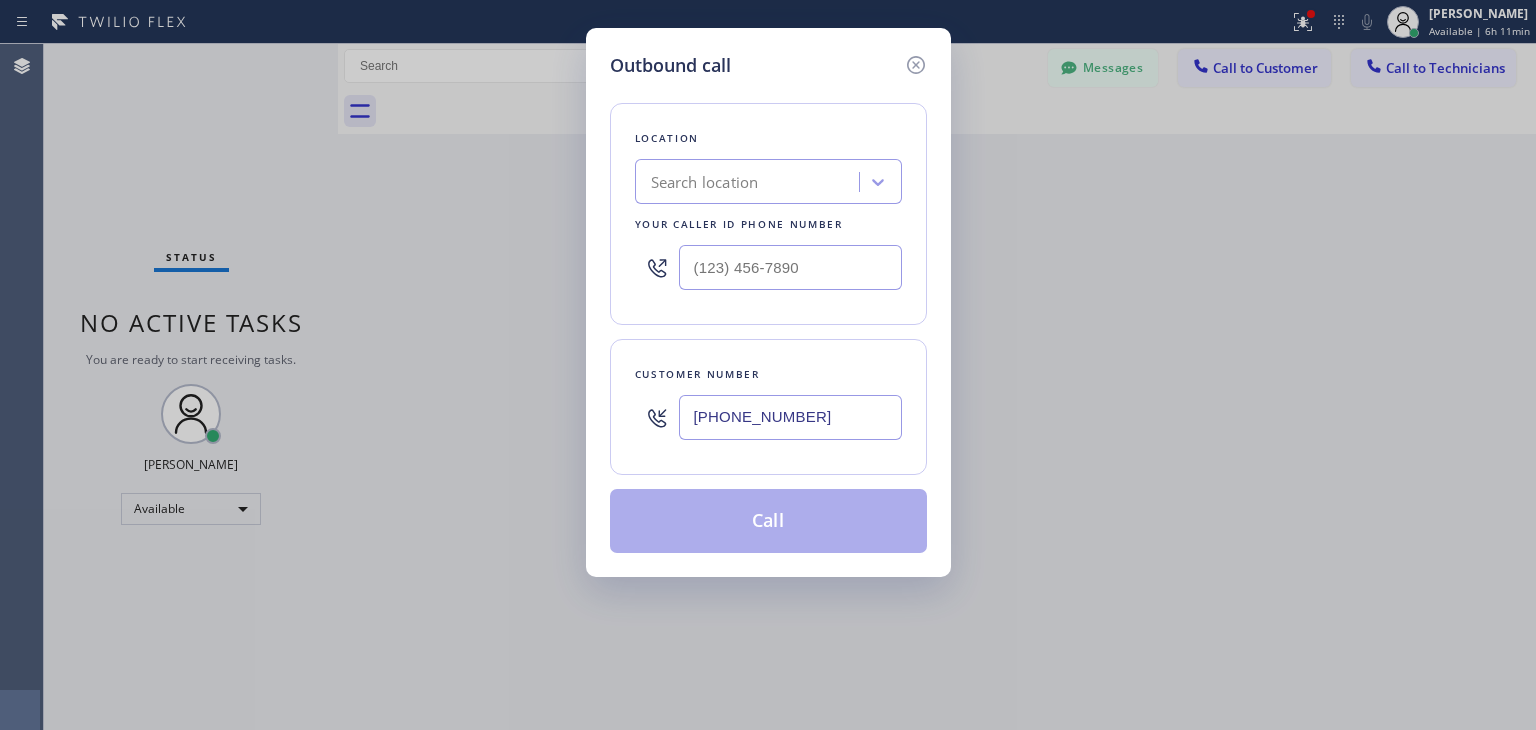 type on "[PHONE_NUMBER]" 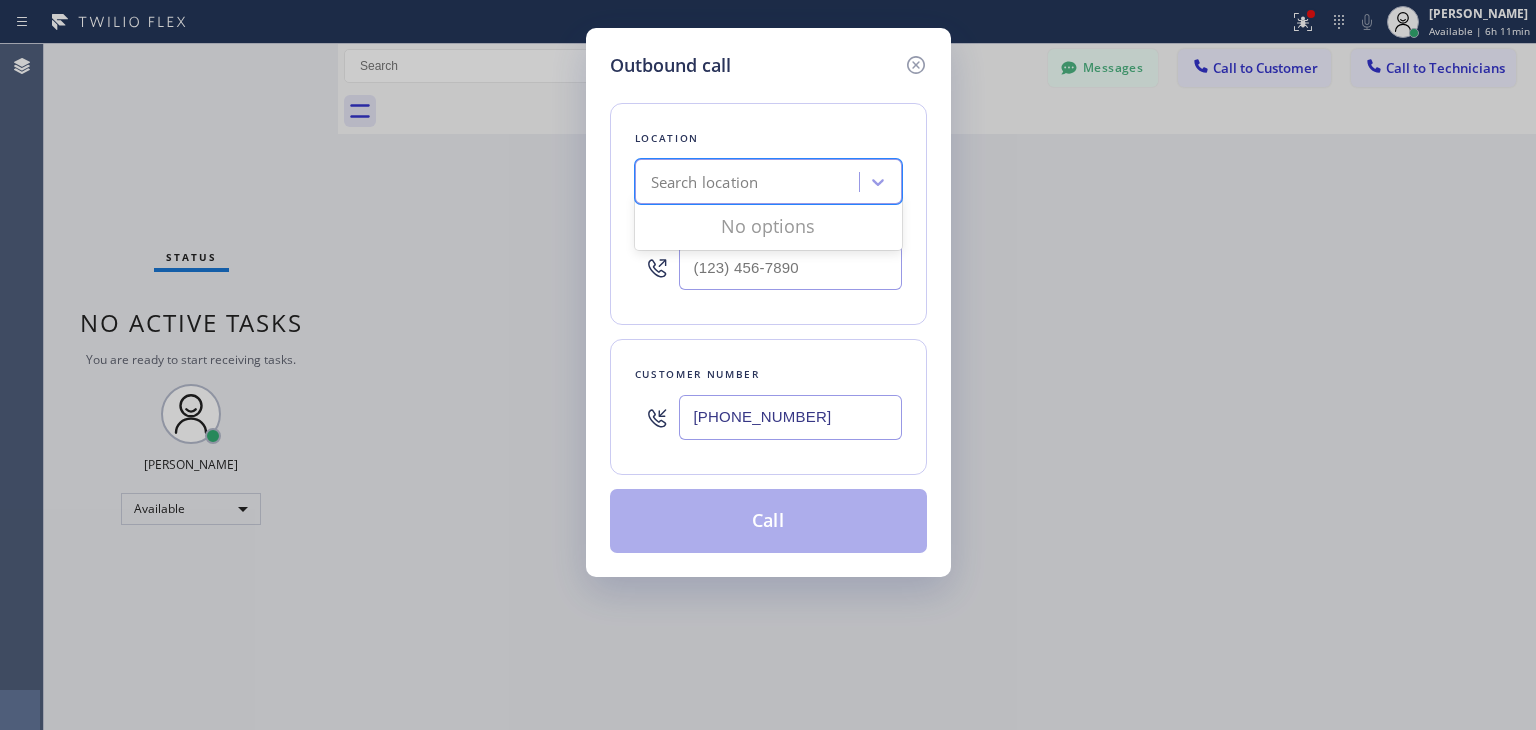 paste on "Samsung Repairs" 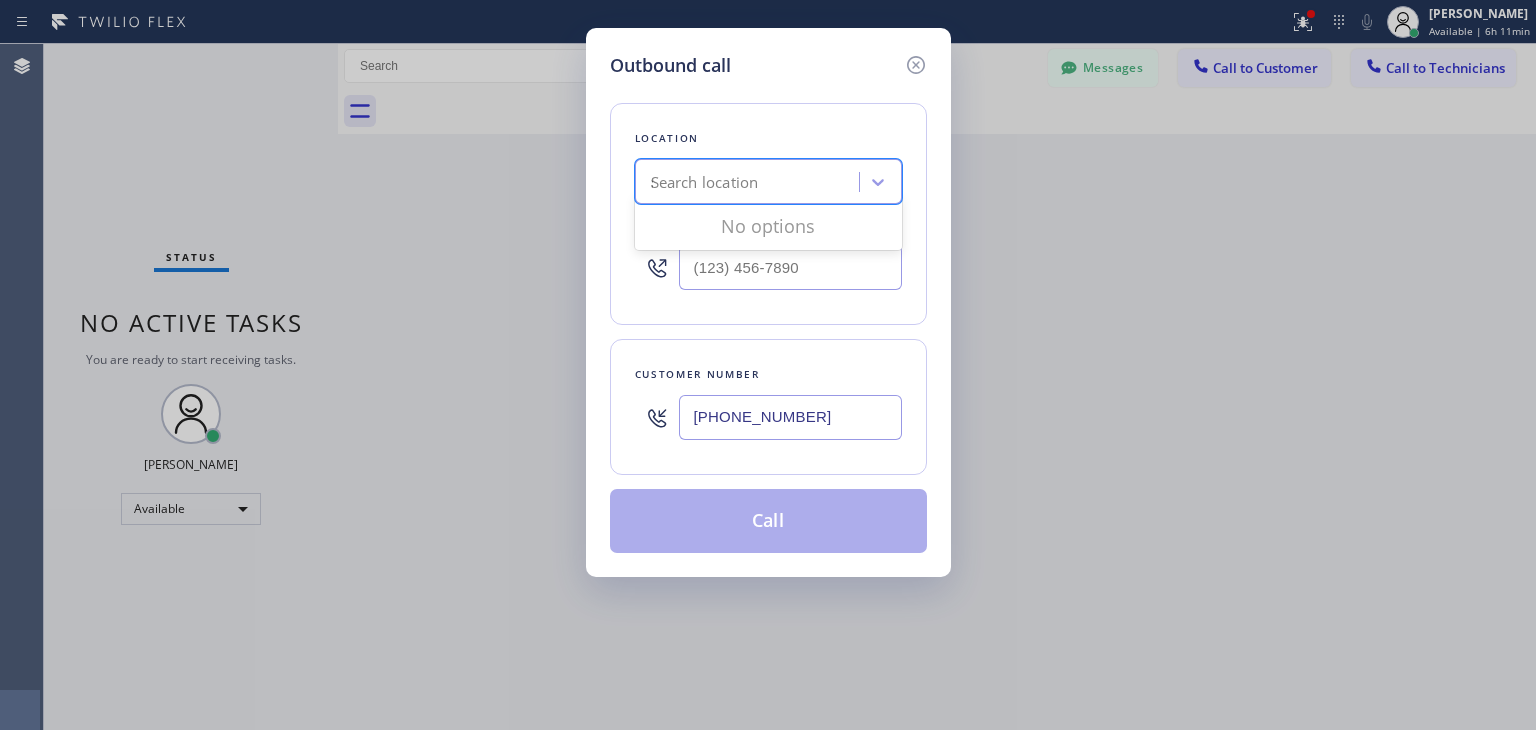 click on "Search location Samsung Repairs" at bounding box center (750, 182) 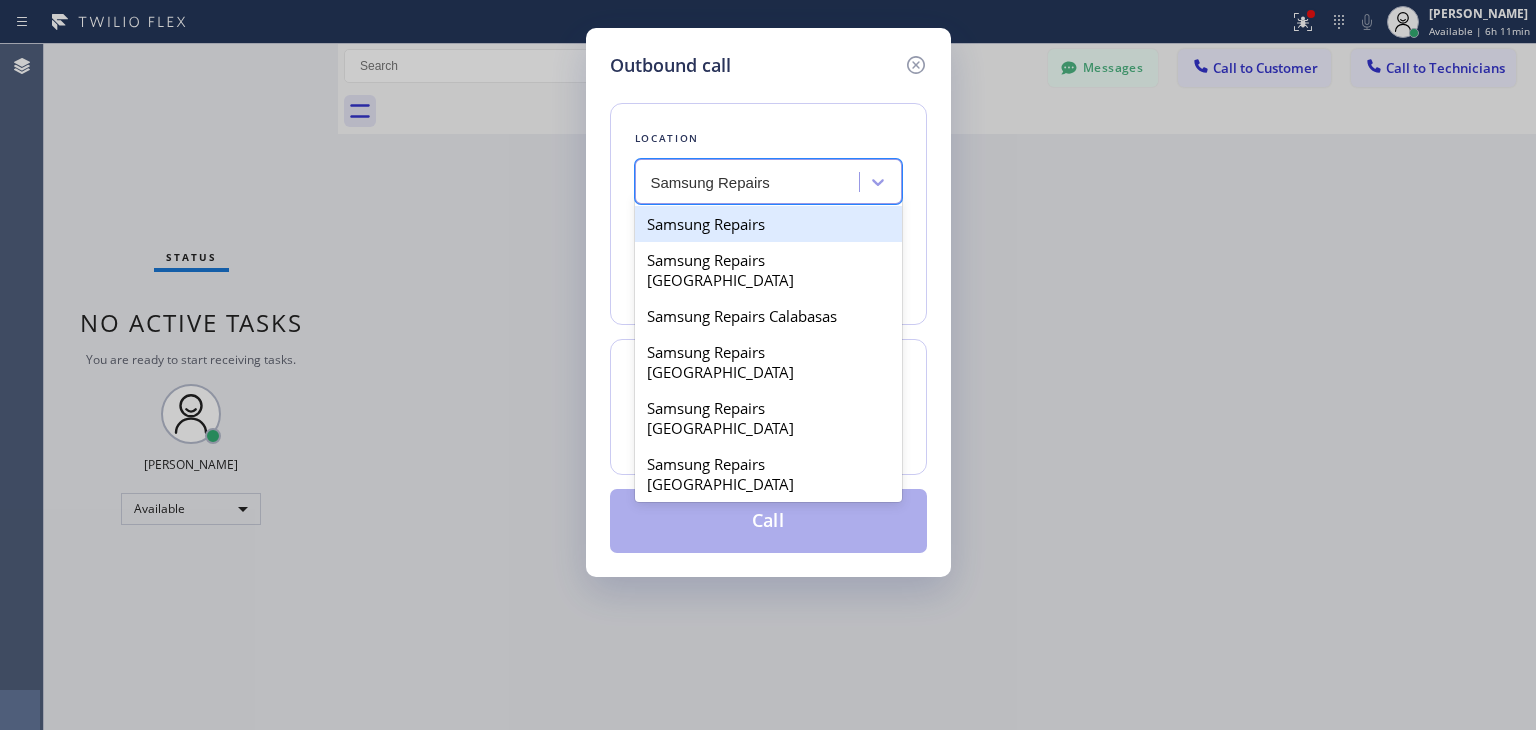 click on "Samsung Repairs" at bounding box center [768, 224] 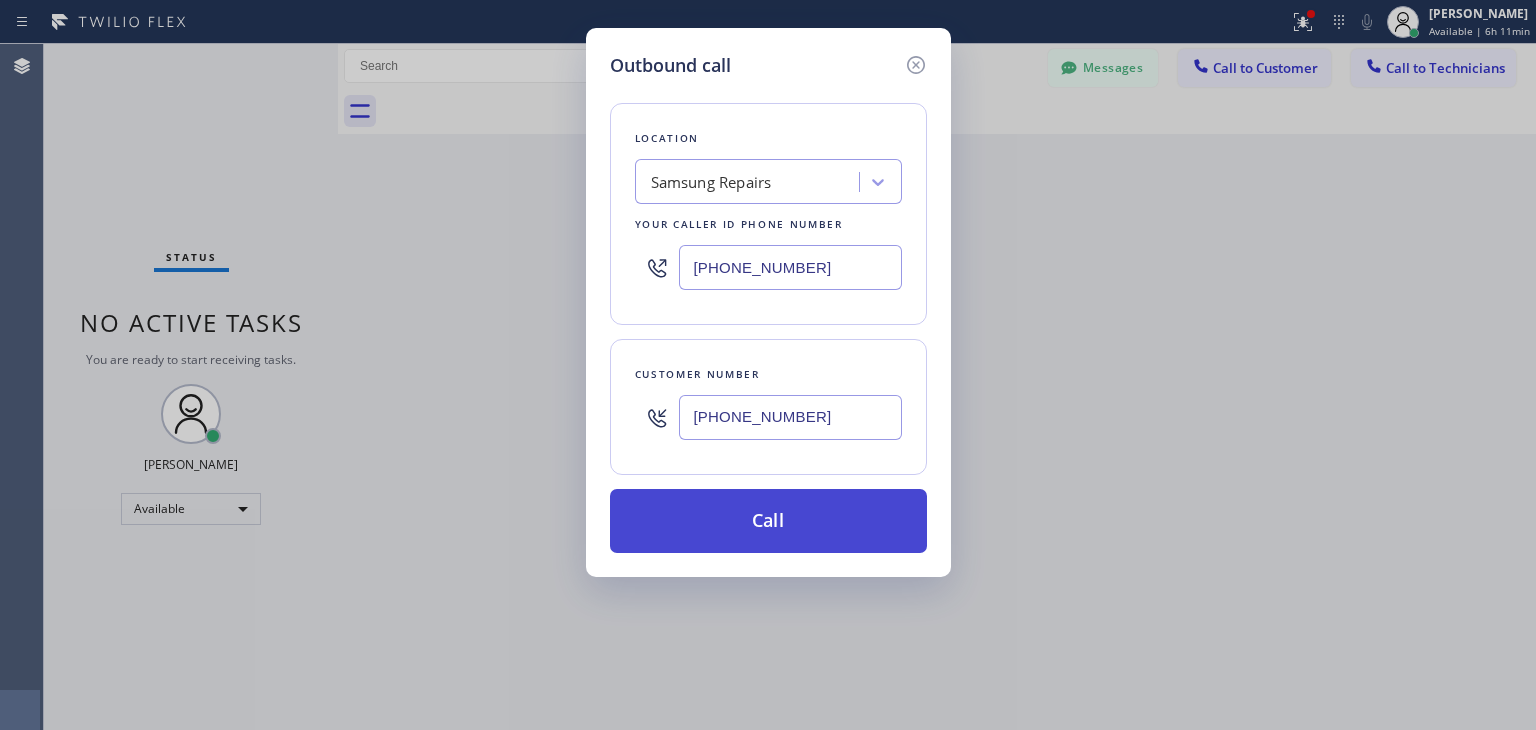 click on "Call" at bounding box center (768, 521) 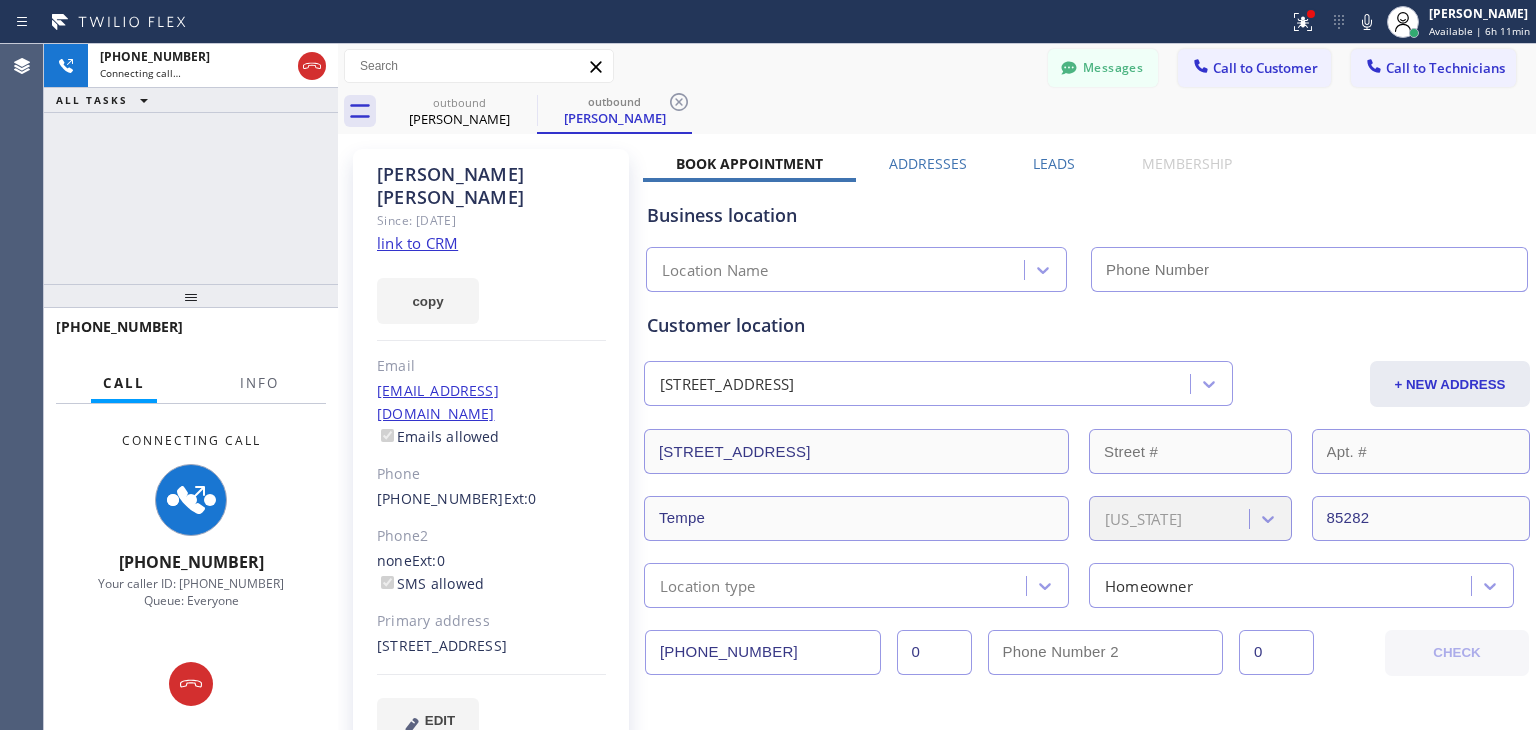 type on "[PHONE_NUMBER]" 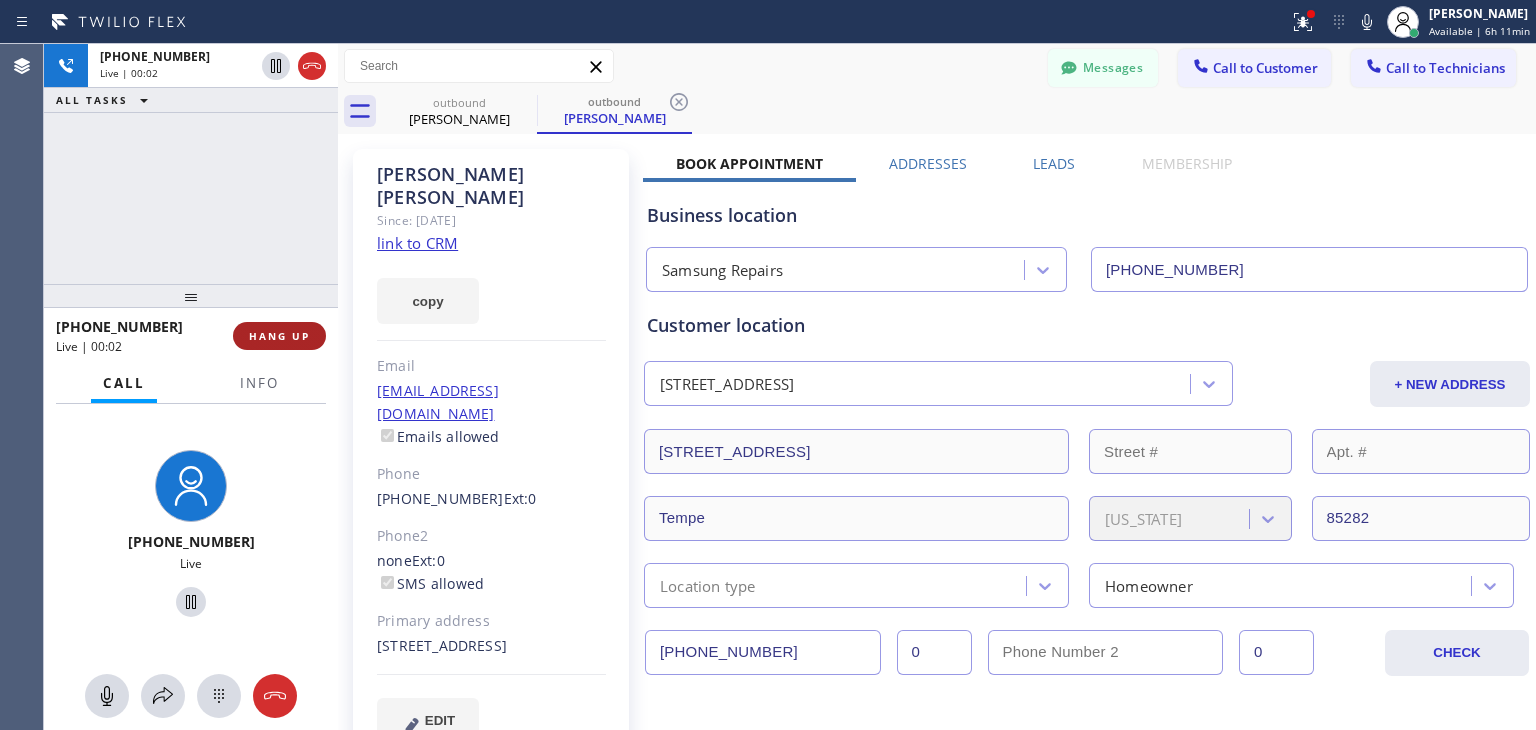 click on "HANG UP" at bounding box center (279, 336) 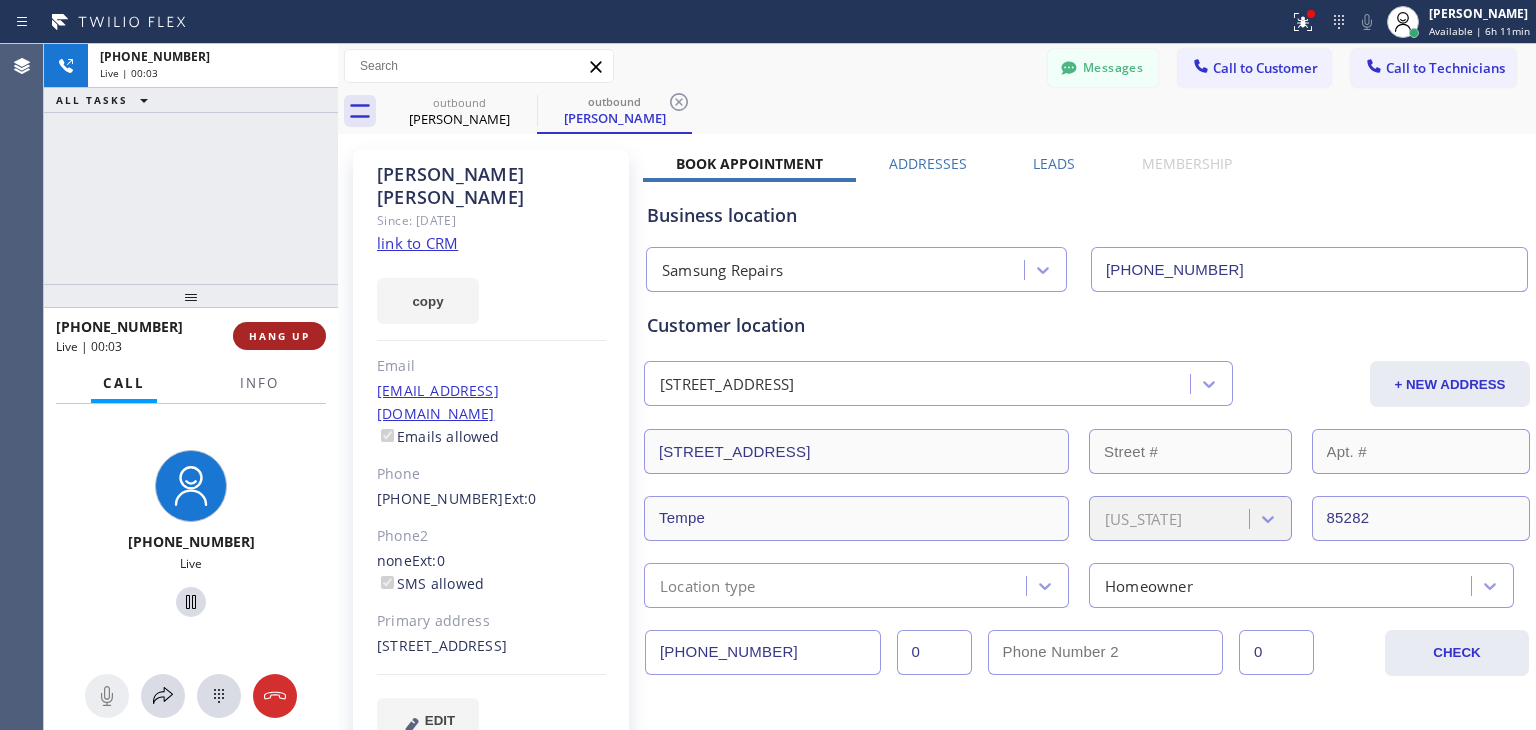 click on "HANG UP" at bounding box center [279, 336] 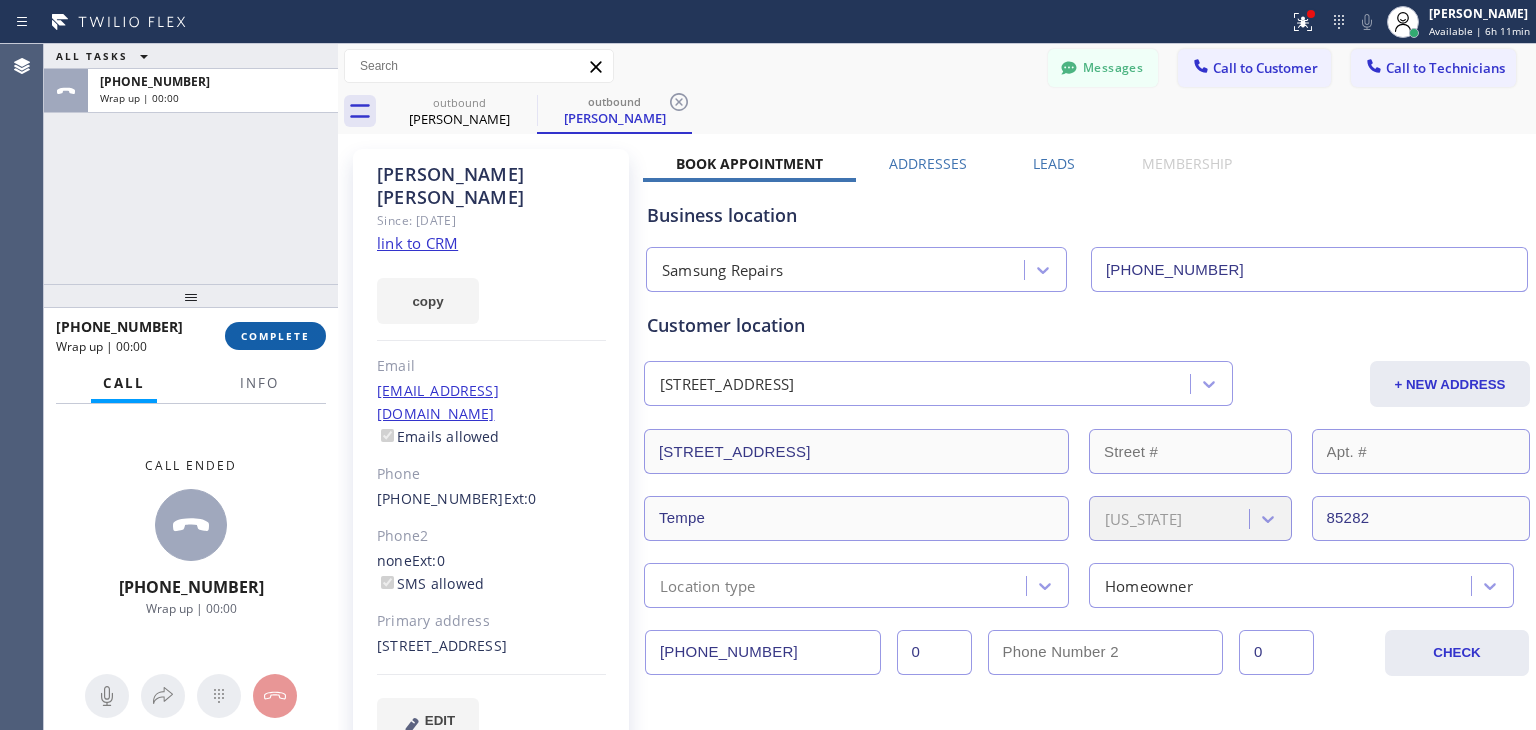 click on "COMPLETE" at bounding box center (275, 336) 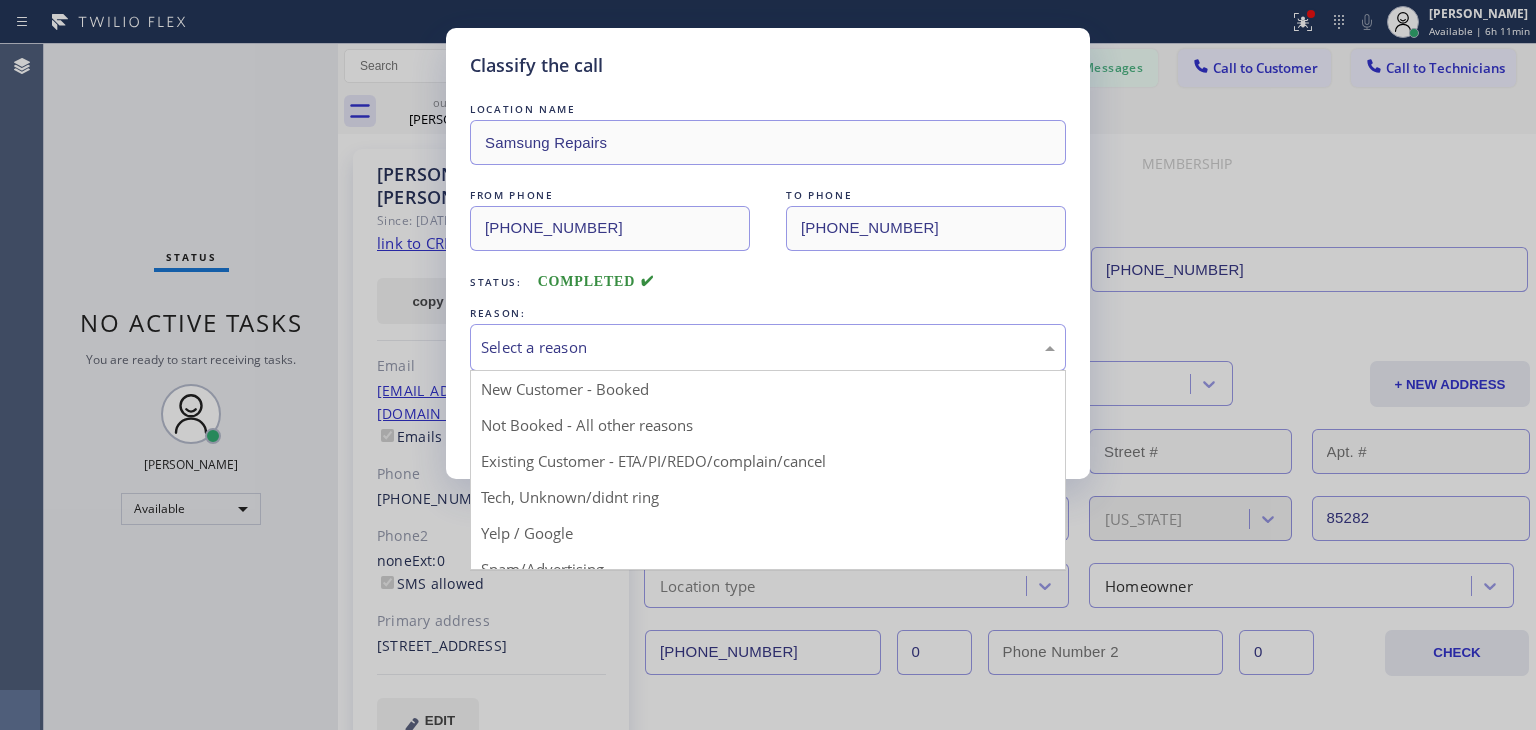click on "Select a reason" at bounding box center (768, 347) 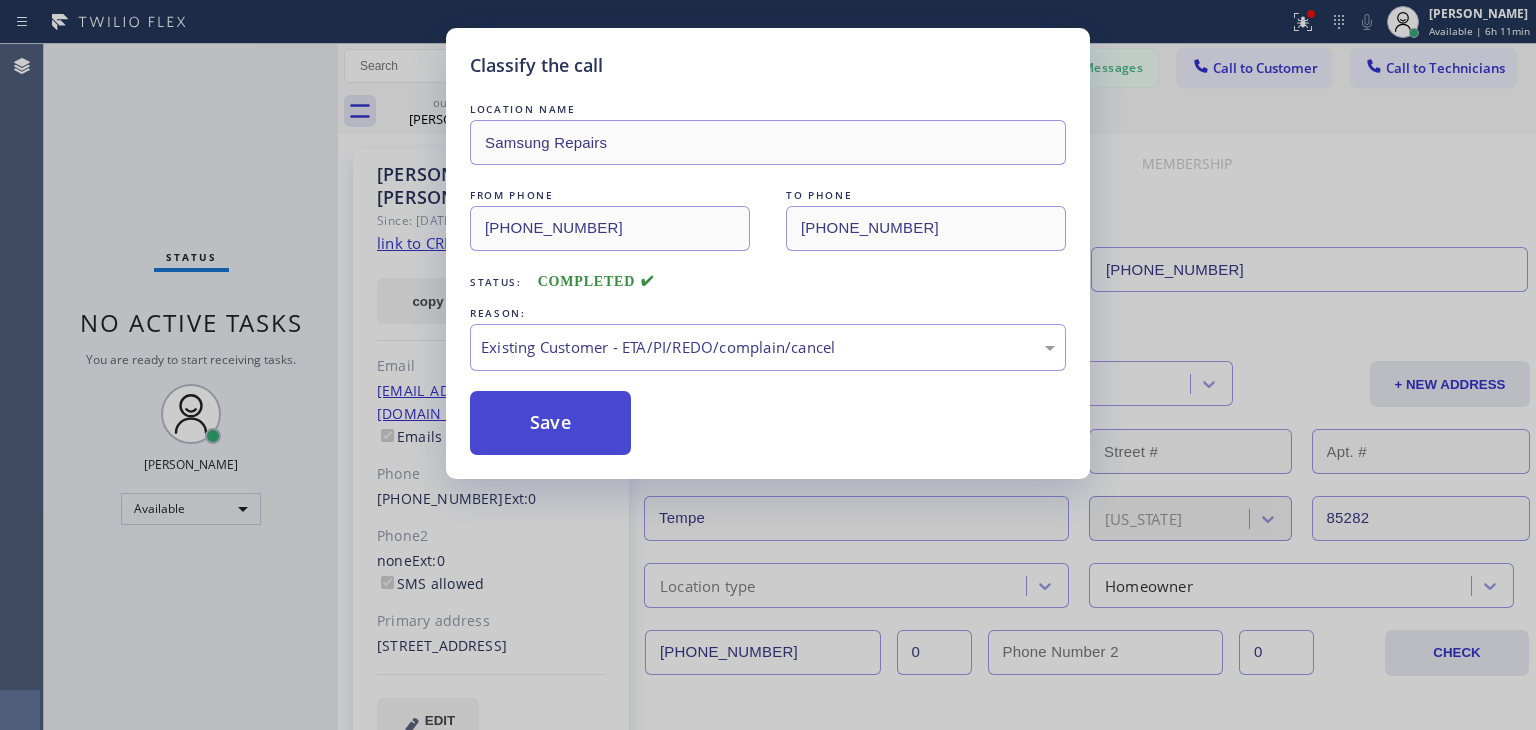 click on "Save" at bounding box center [550, 423] 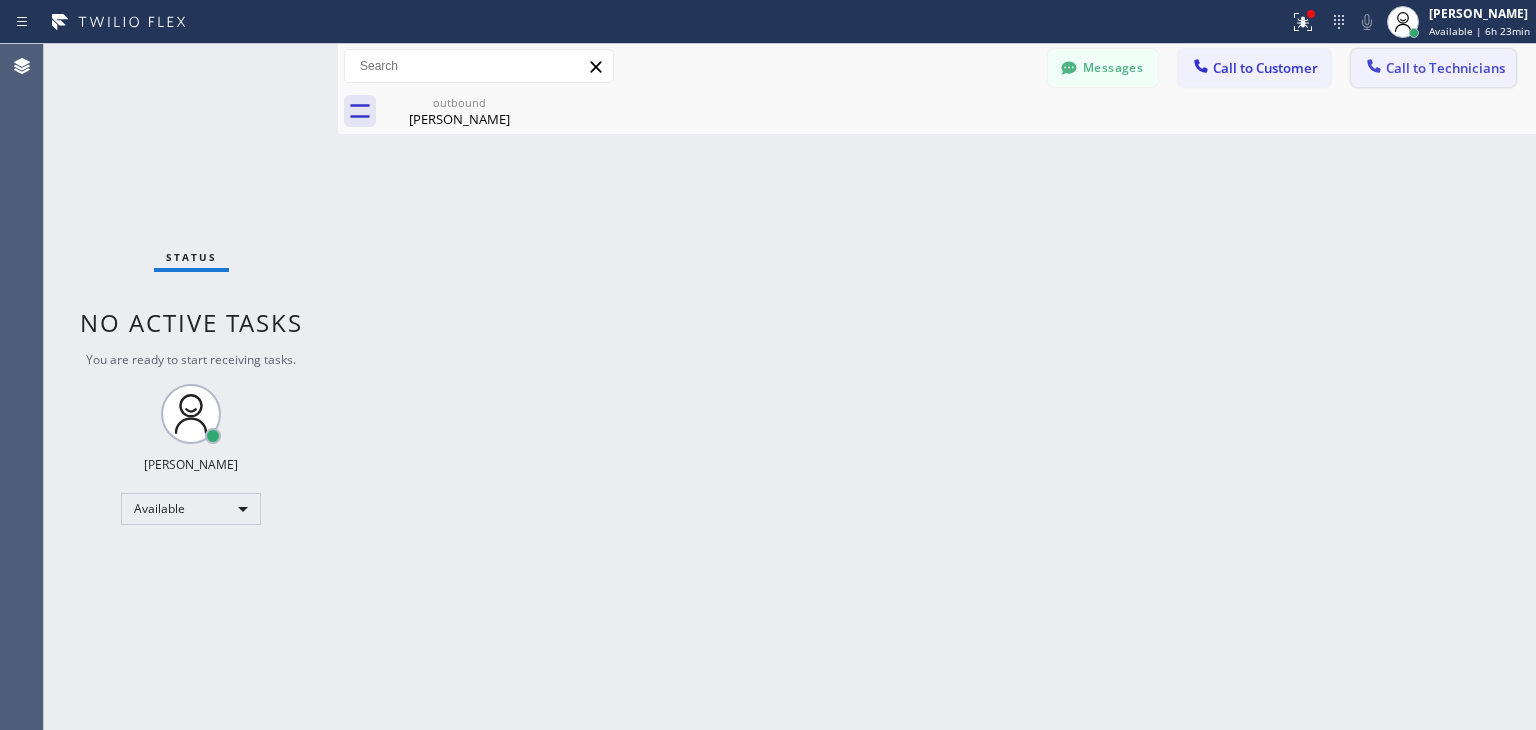 click on "Call to Technicians" at bounding box center [1433, 68] 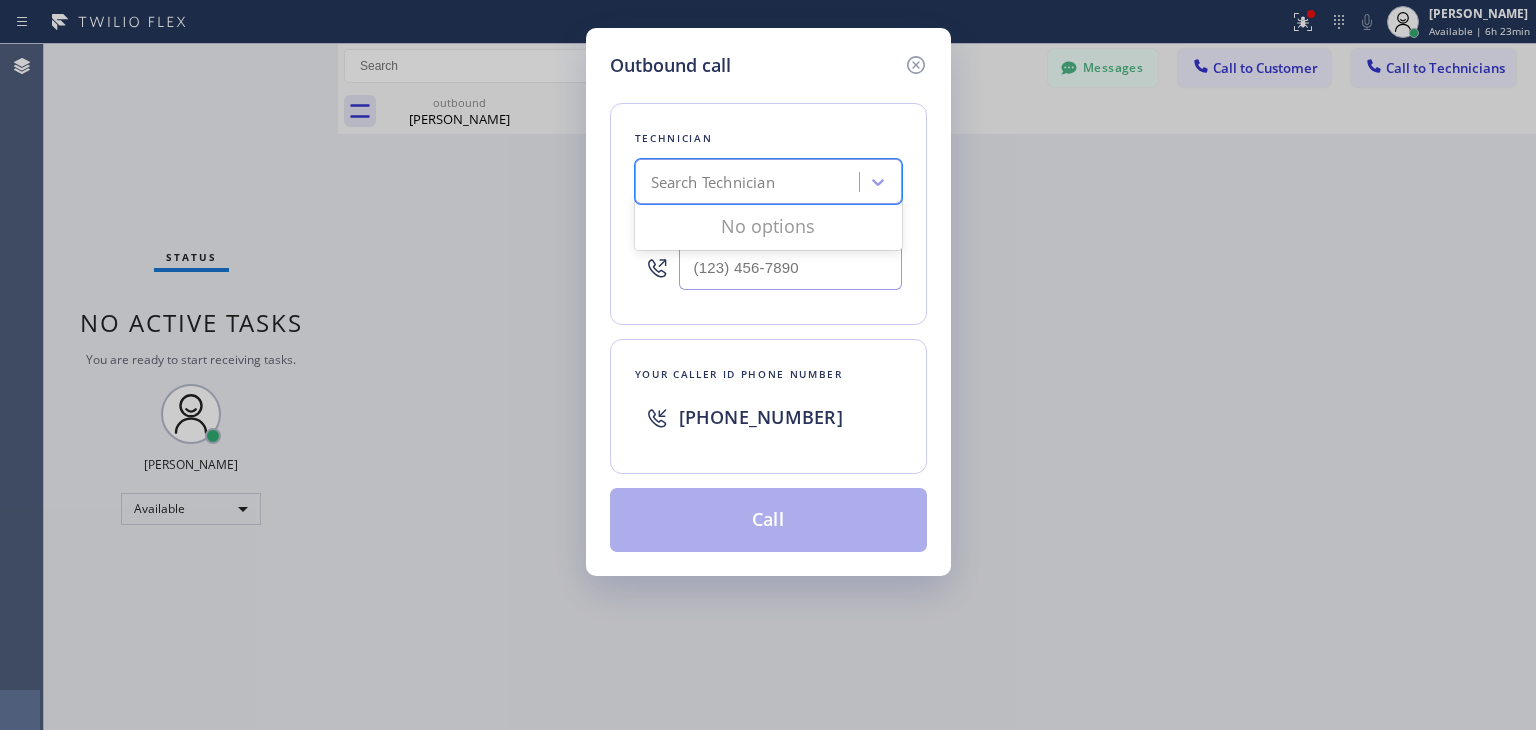 click on "Search Technician" at bounding box center [713, 182] 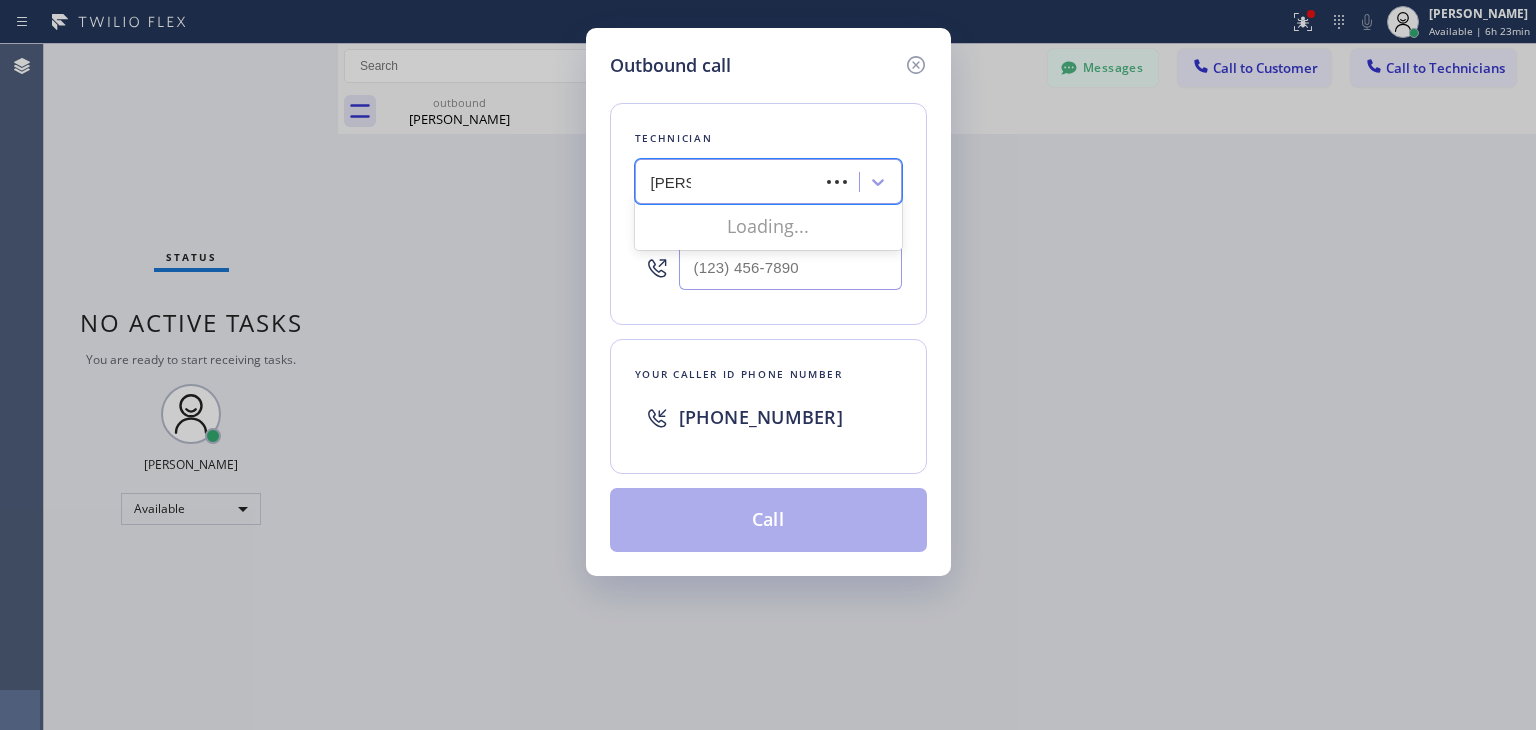 type on "[PERSON_NAME]" 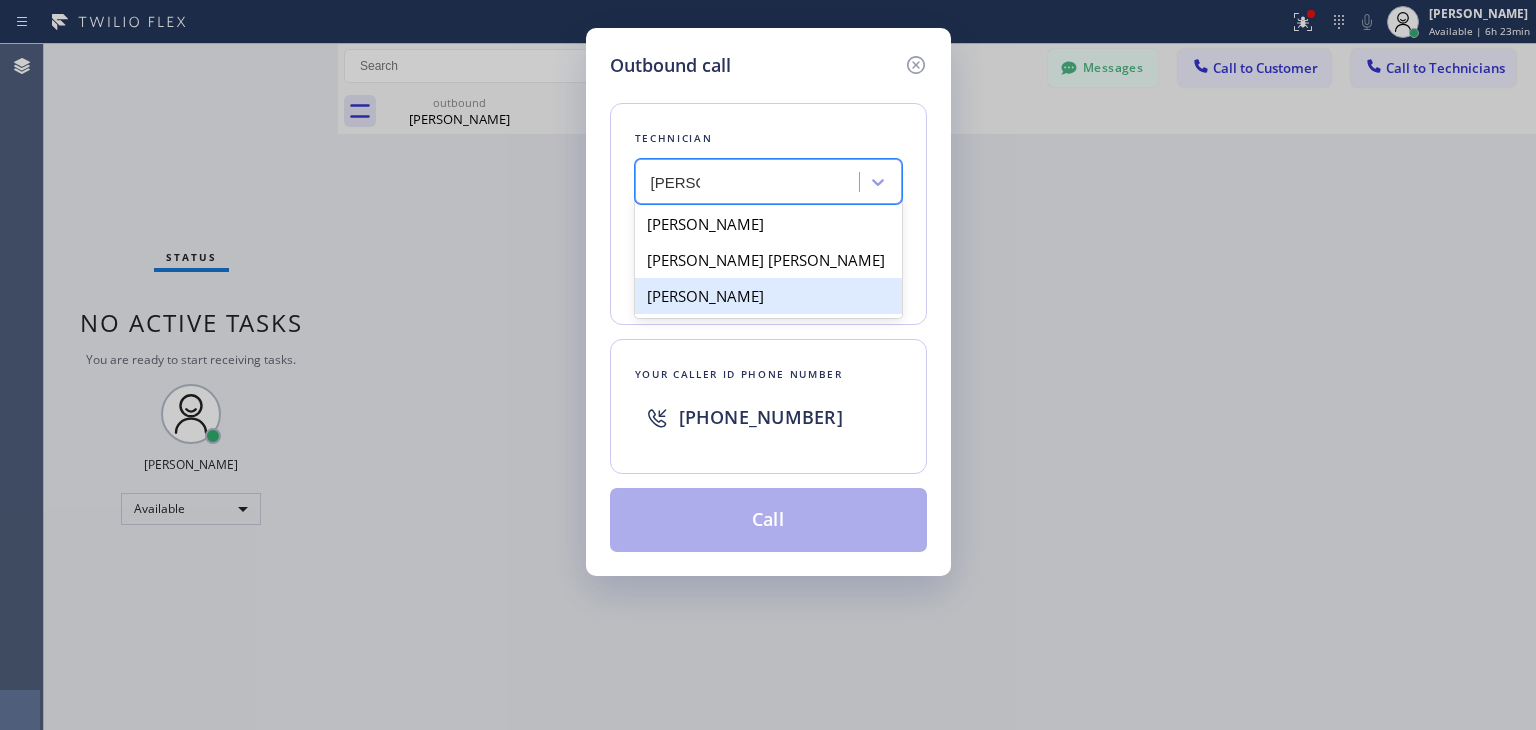 click on "[PERSON_NAME]" at bounding box center (768, 296) 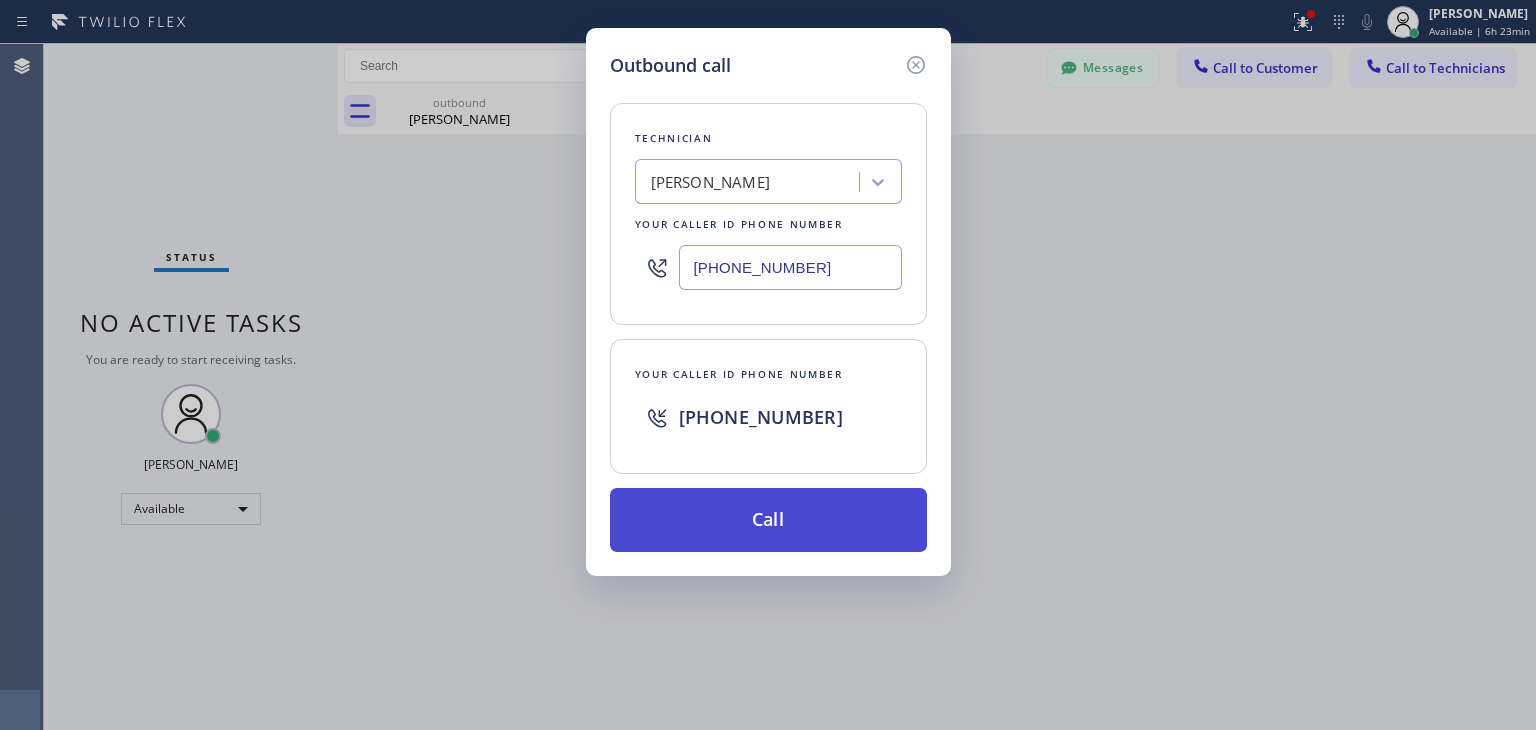 click on "Call" at bounding box center [768, 520] 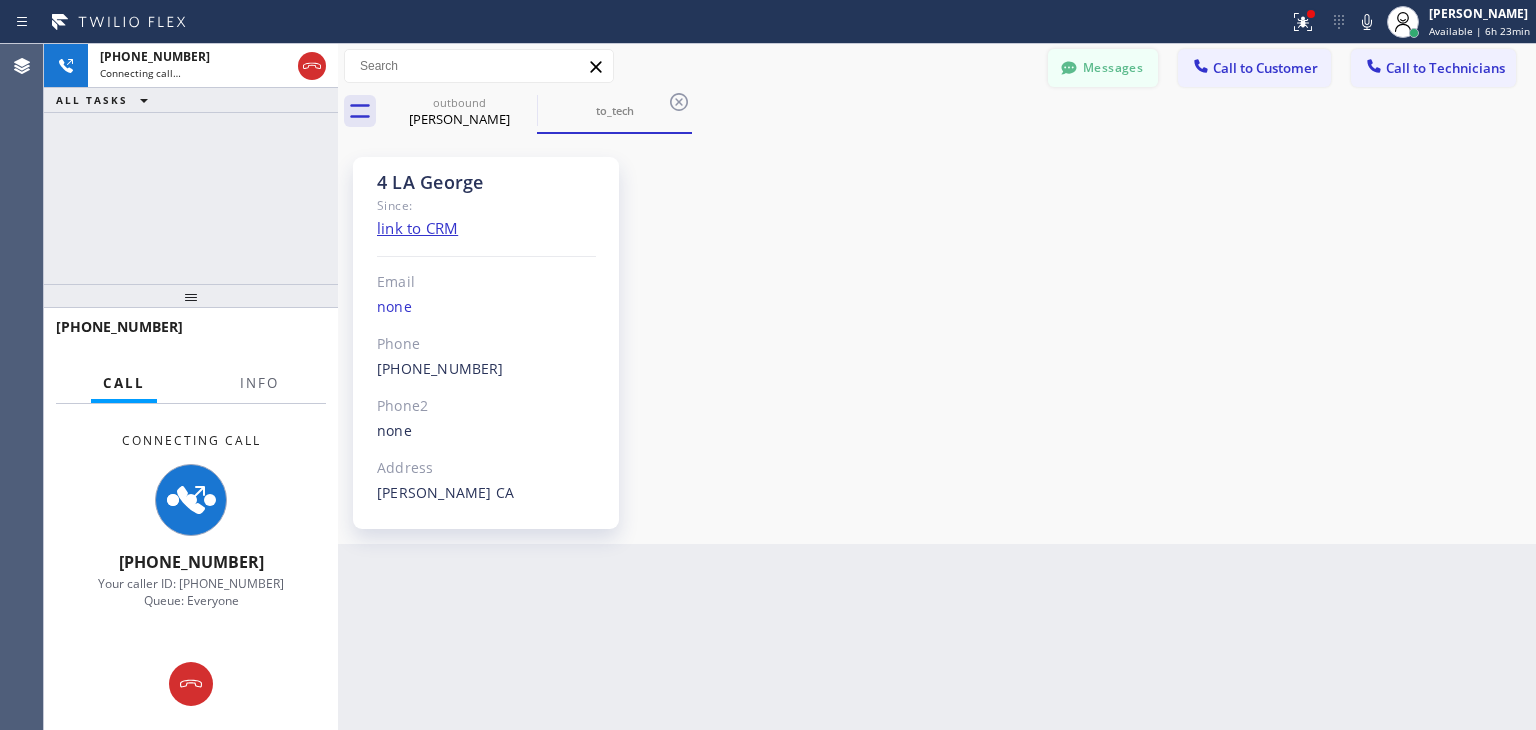 click at bounding box center [1069, 70] 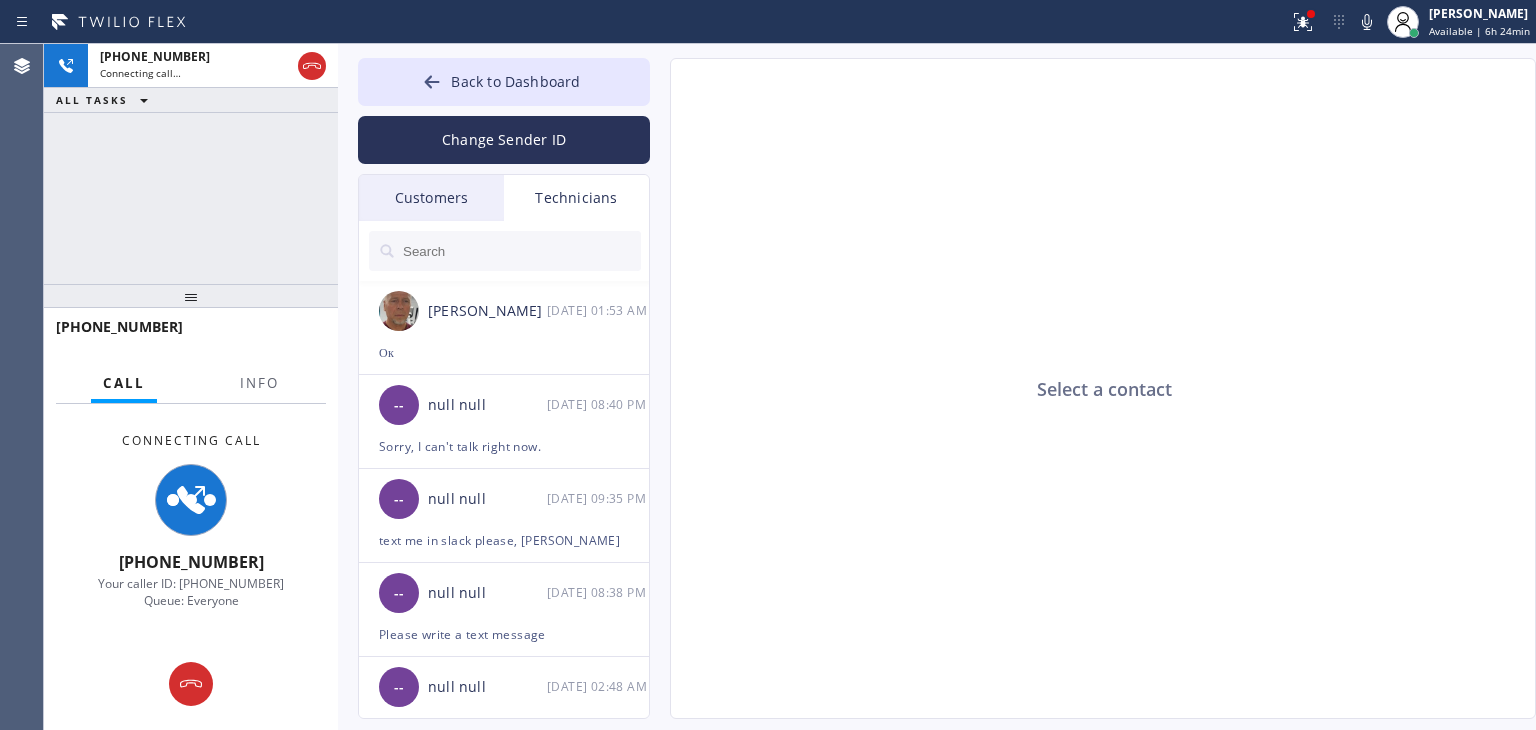 click at bounding box center [521, 251] 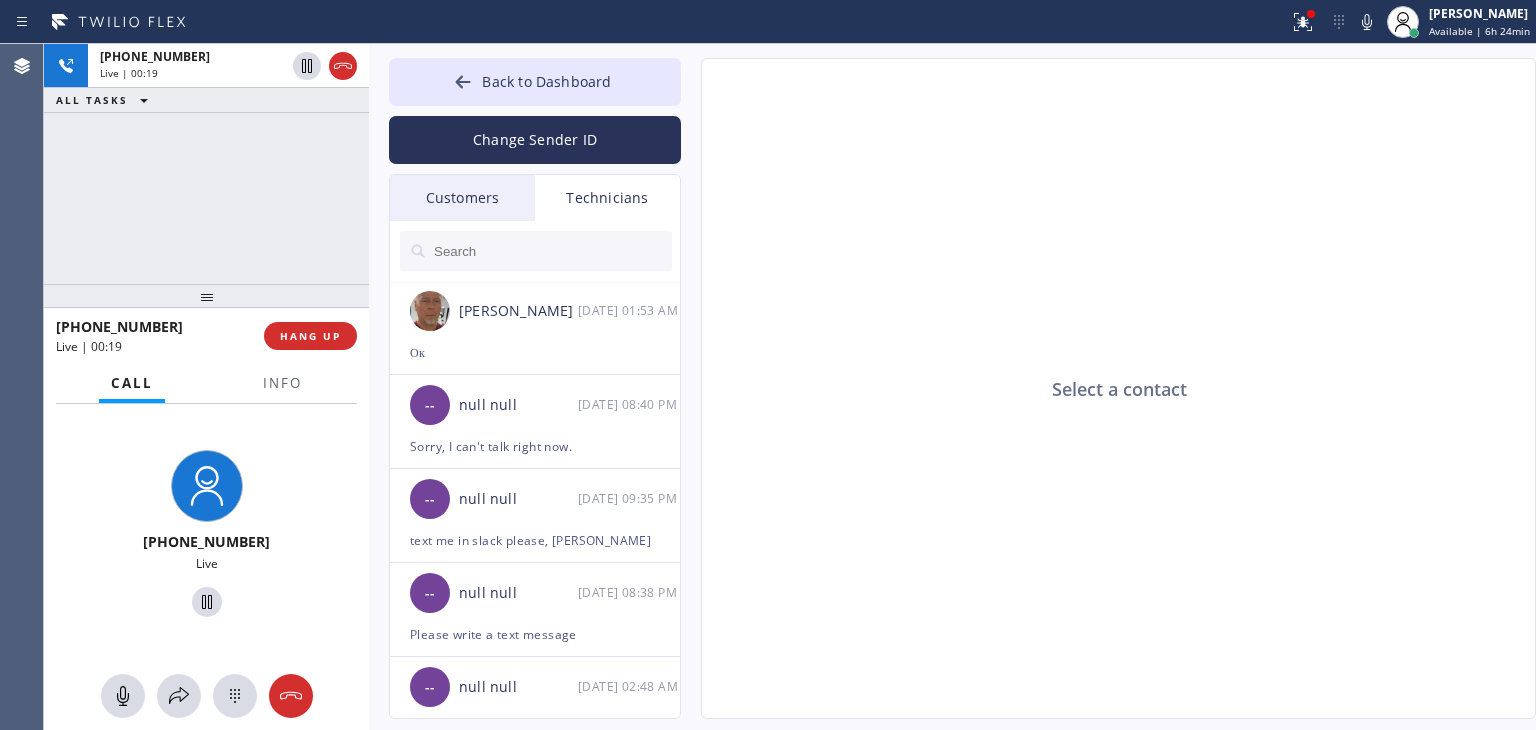 drag, startPoint x: 335, startPoint y: 231, endPoint x: 364, endPoint y: 229, distance: 29.068884 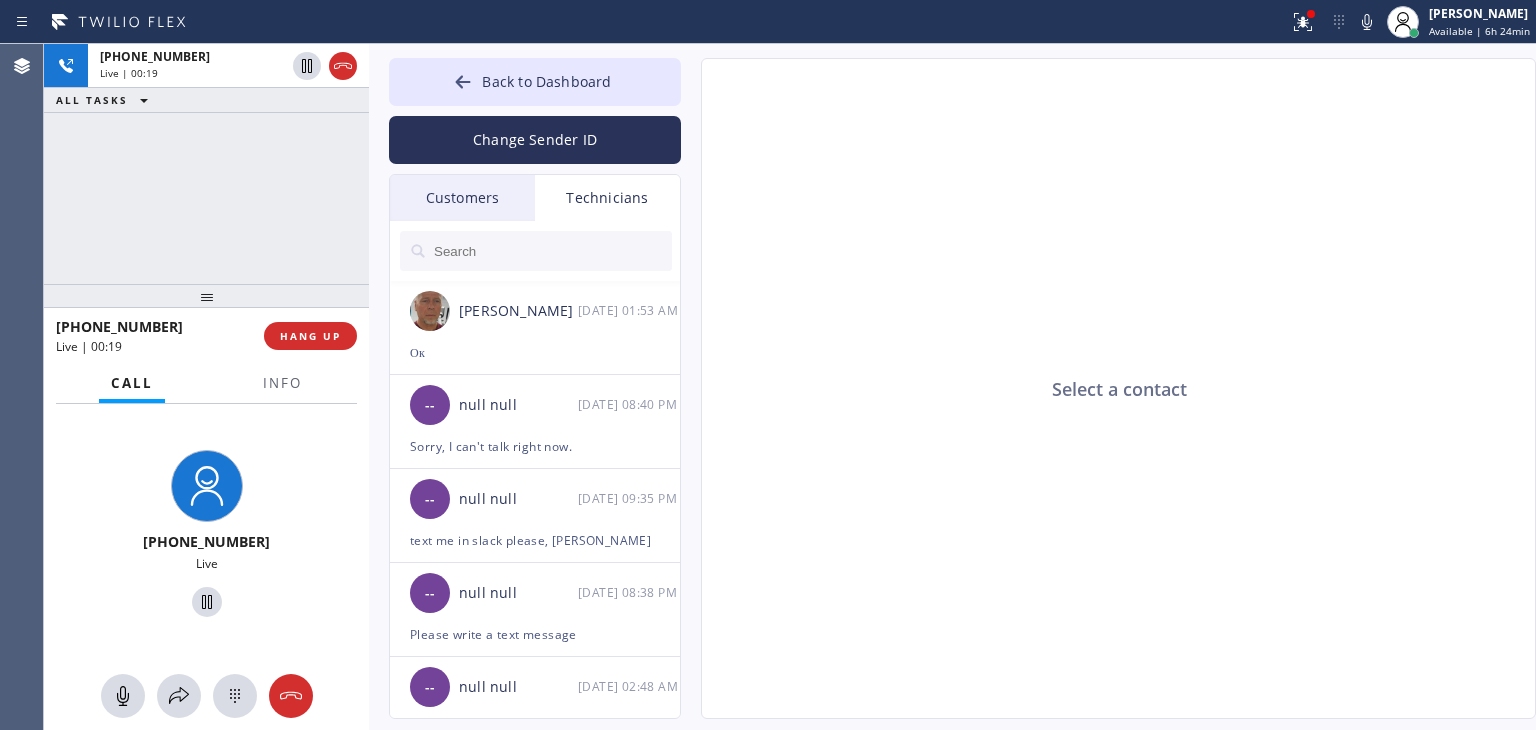 click at bounding box center (369, 387) 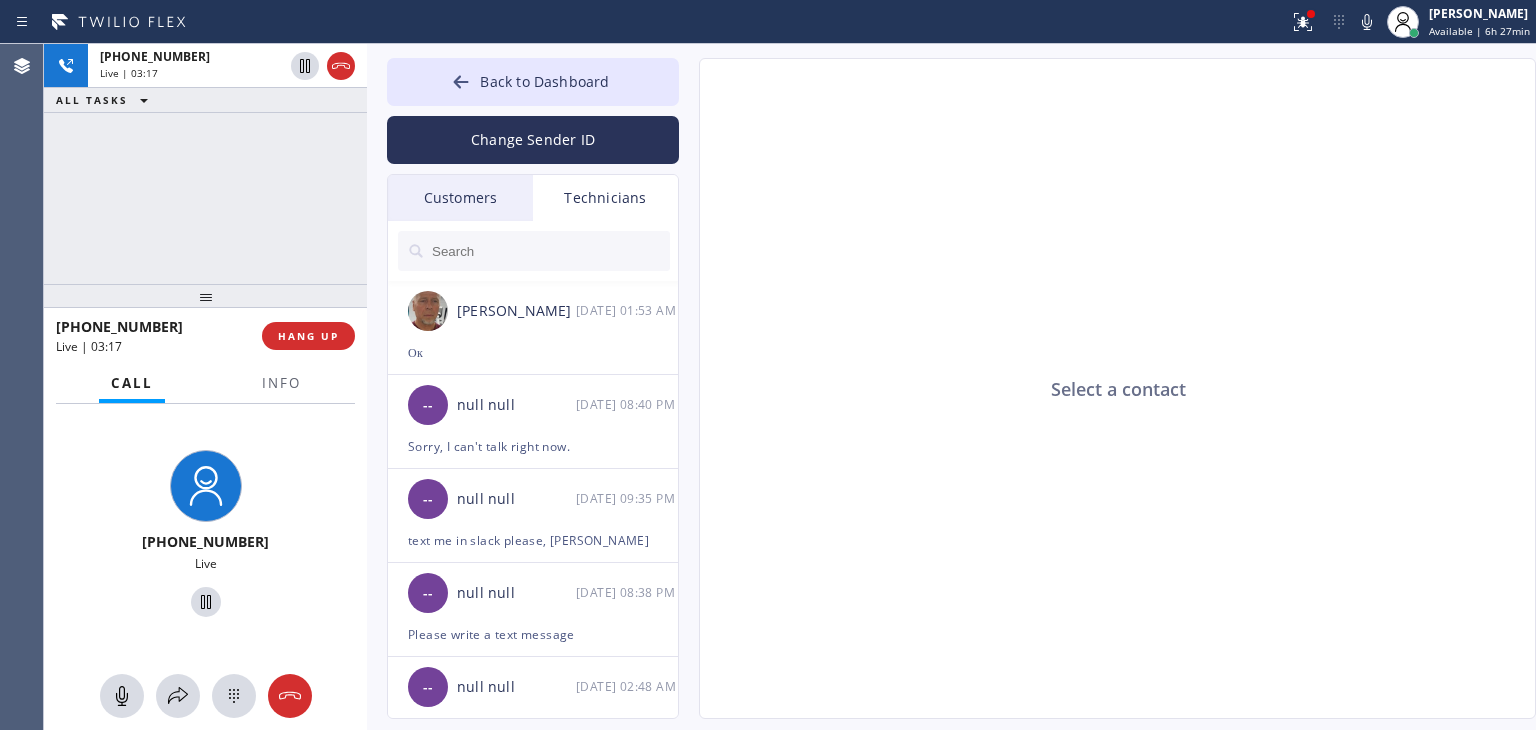 click on "Customers" at bounding box center [460, 198] 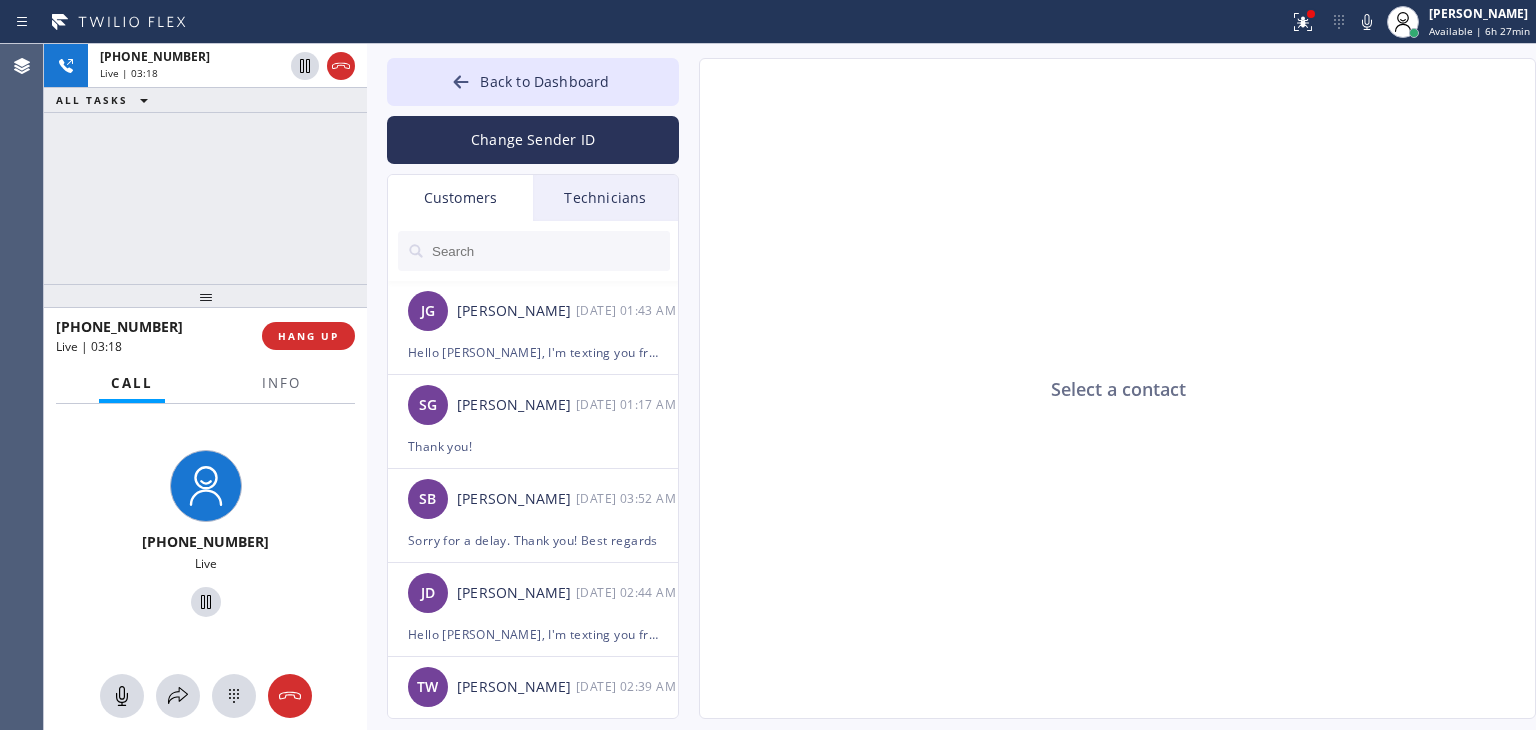 click on "Technicians" at bounding box center [605, 198] 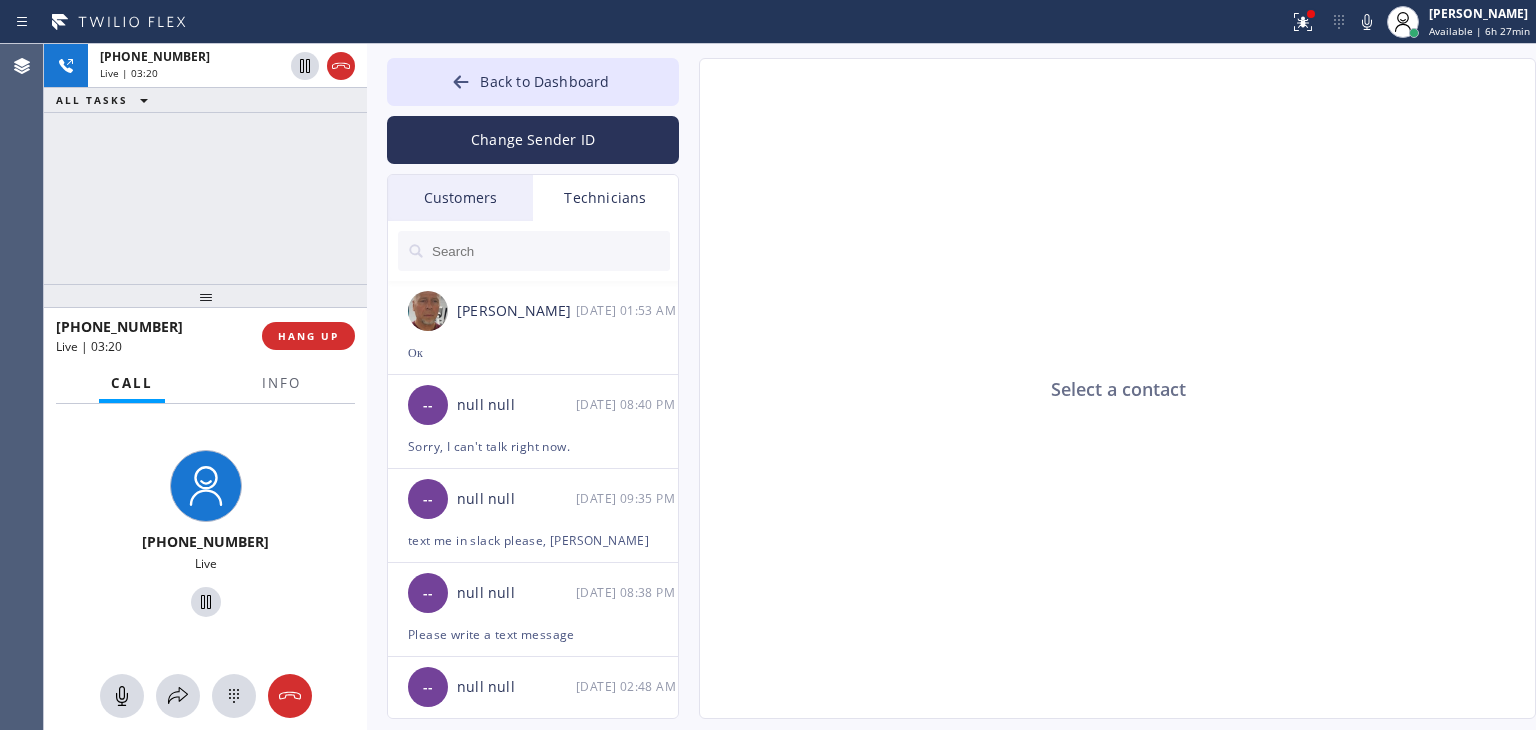 click on "Customers" at bounding box center [460, 198] 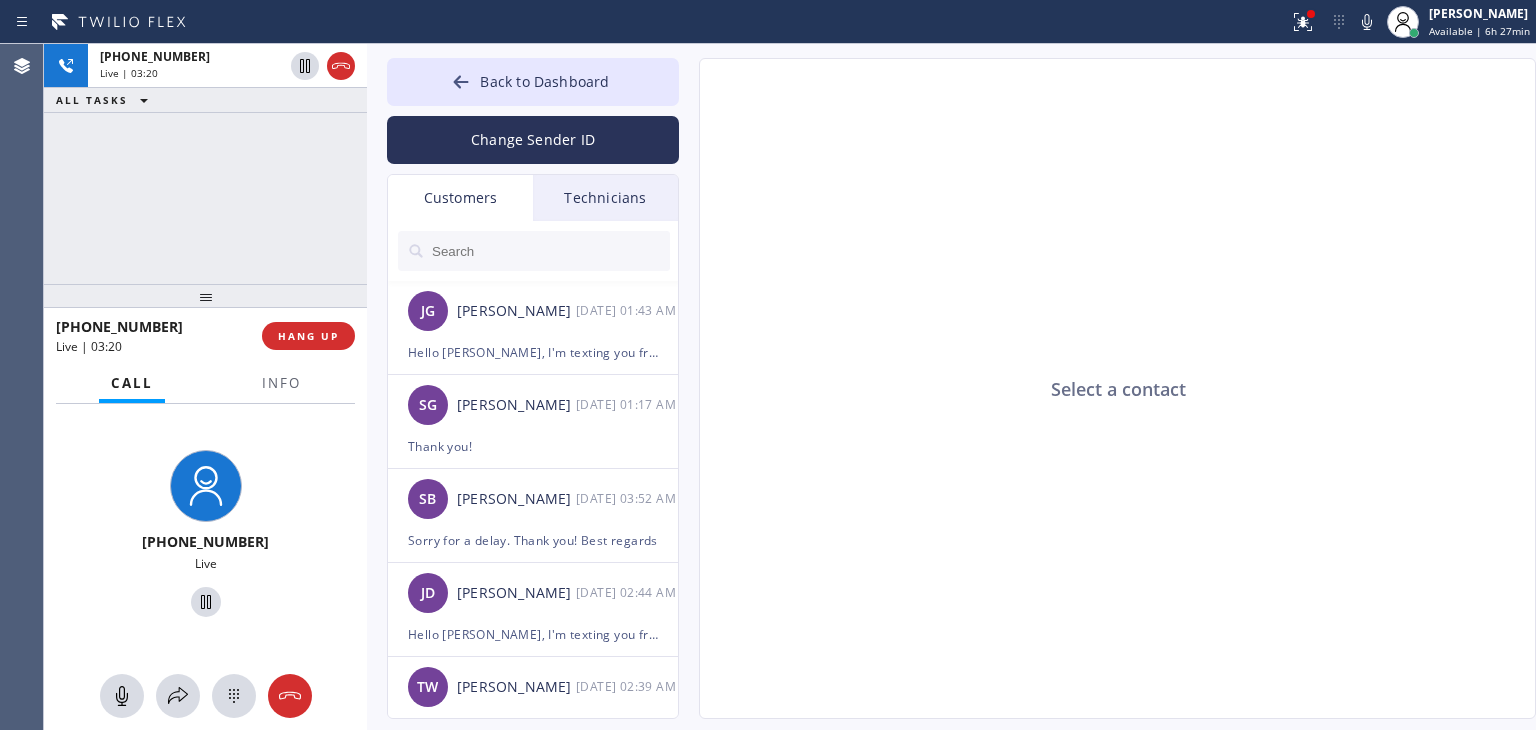 click on "Technicians" at bounding box center (605, 198) 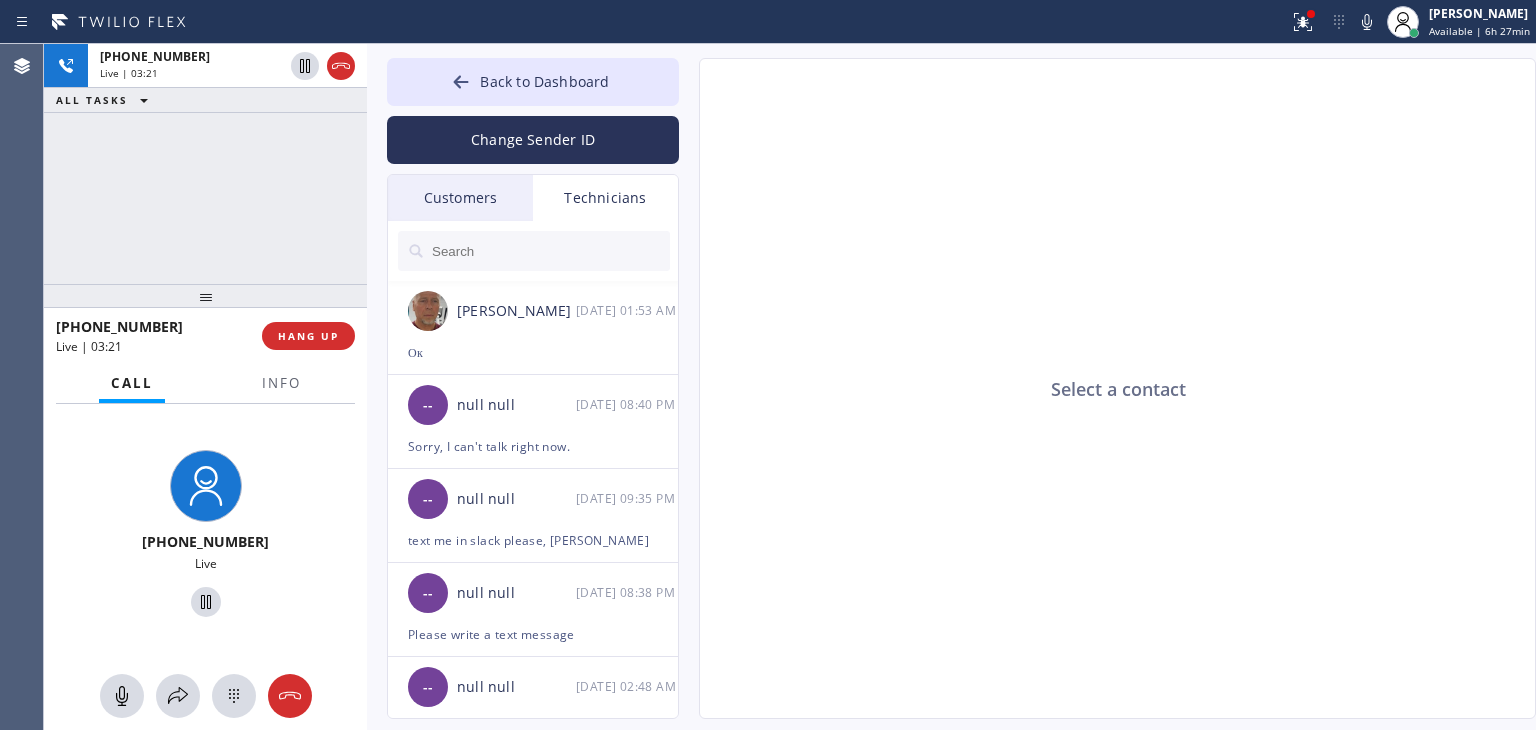 click on "Customers" at bounding box center (460, 198) 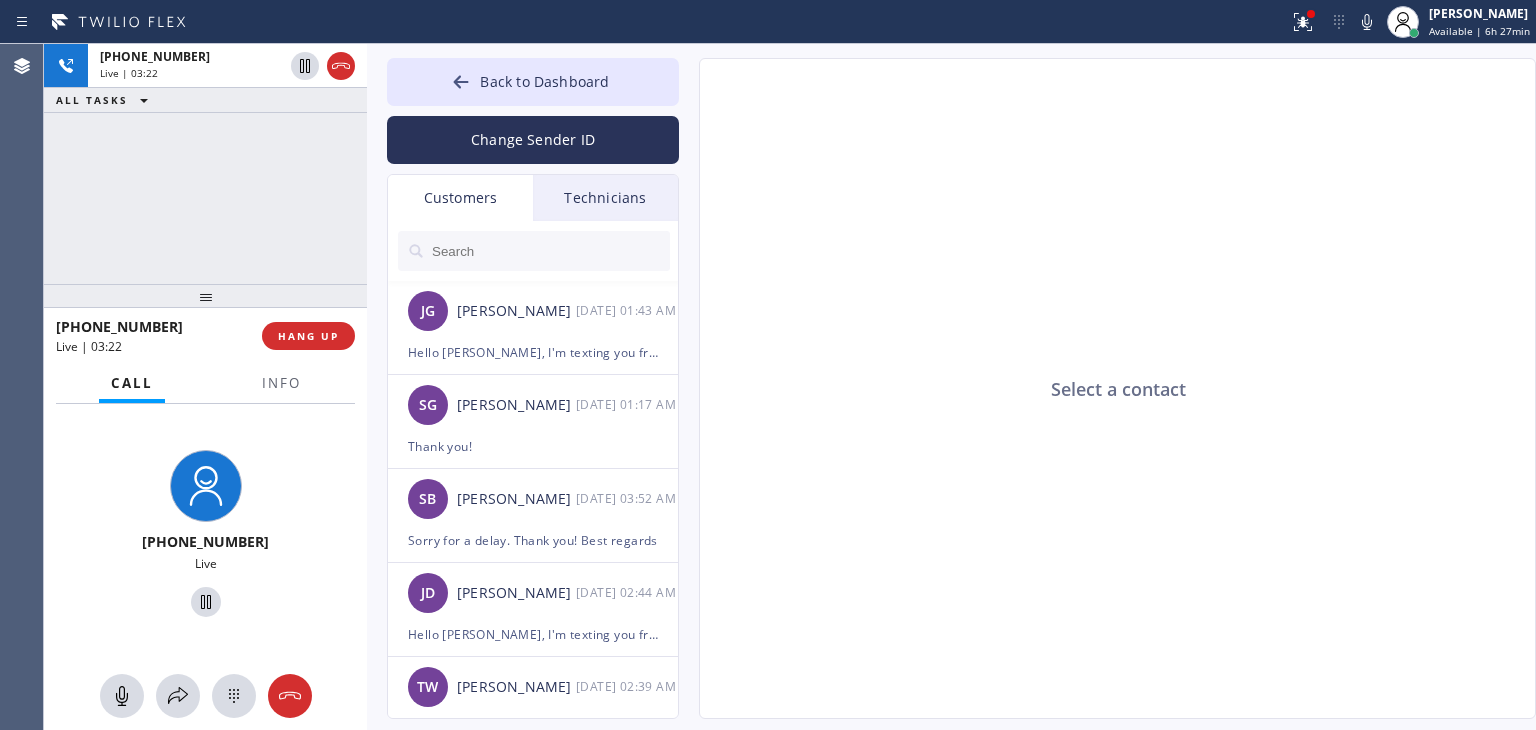 click on "Technicians" at bounding box center [605, 198] 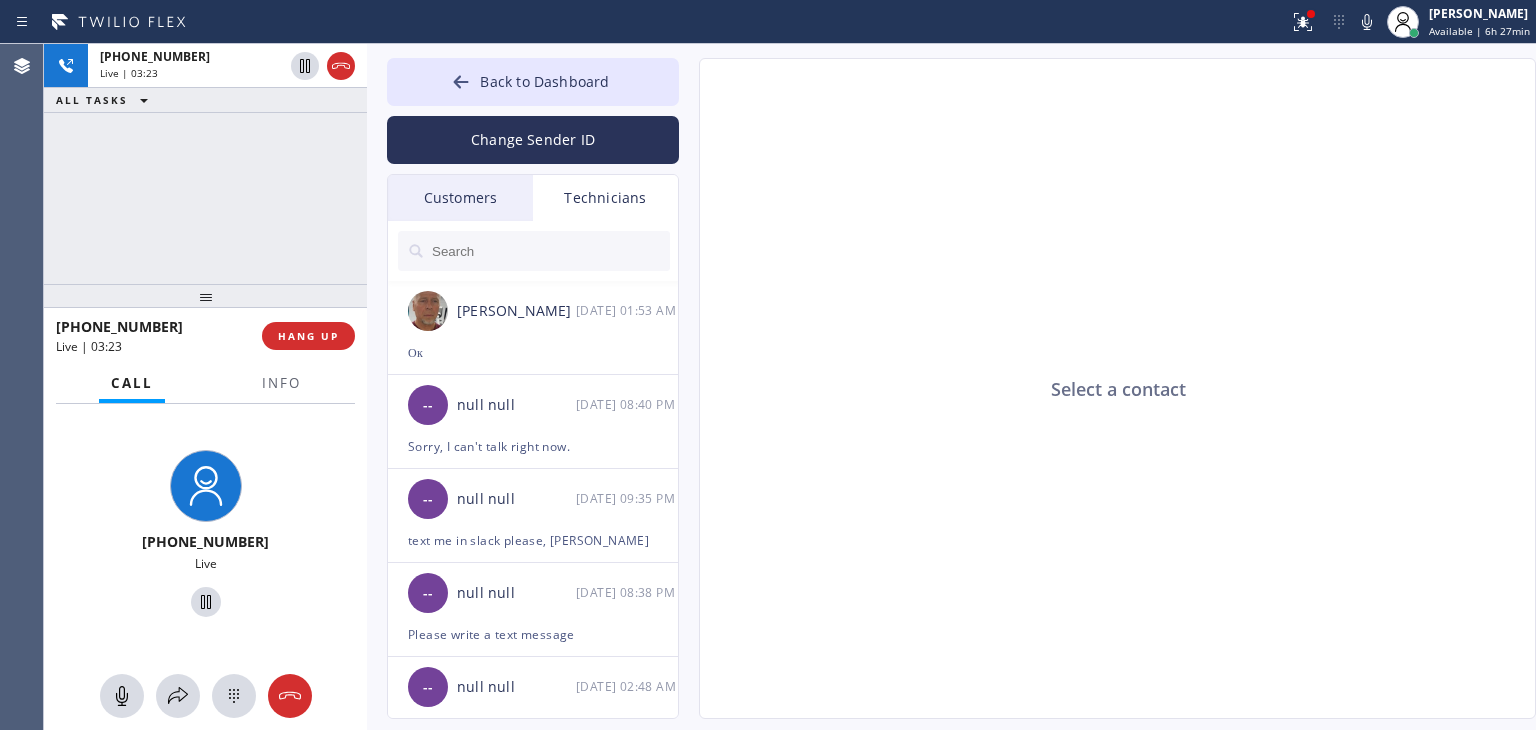 click on "Customers" at bounding box center (460, 198) 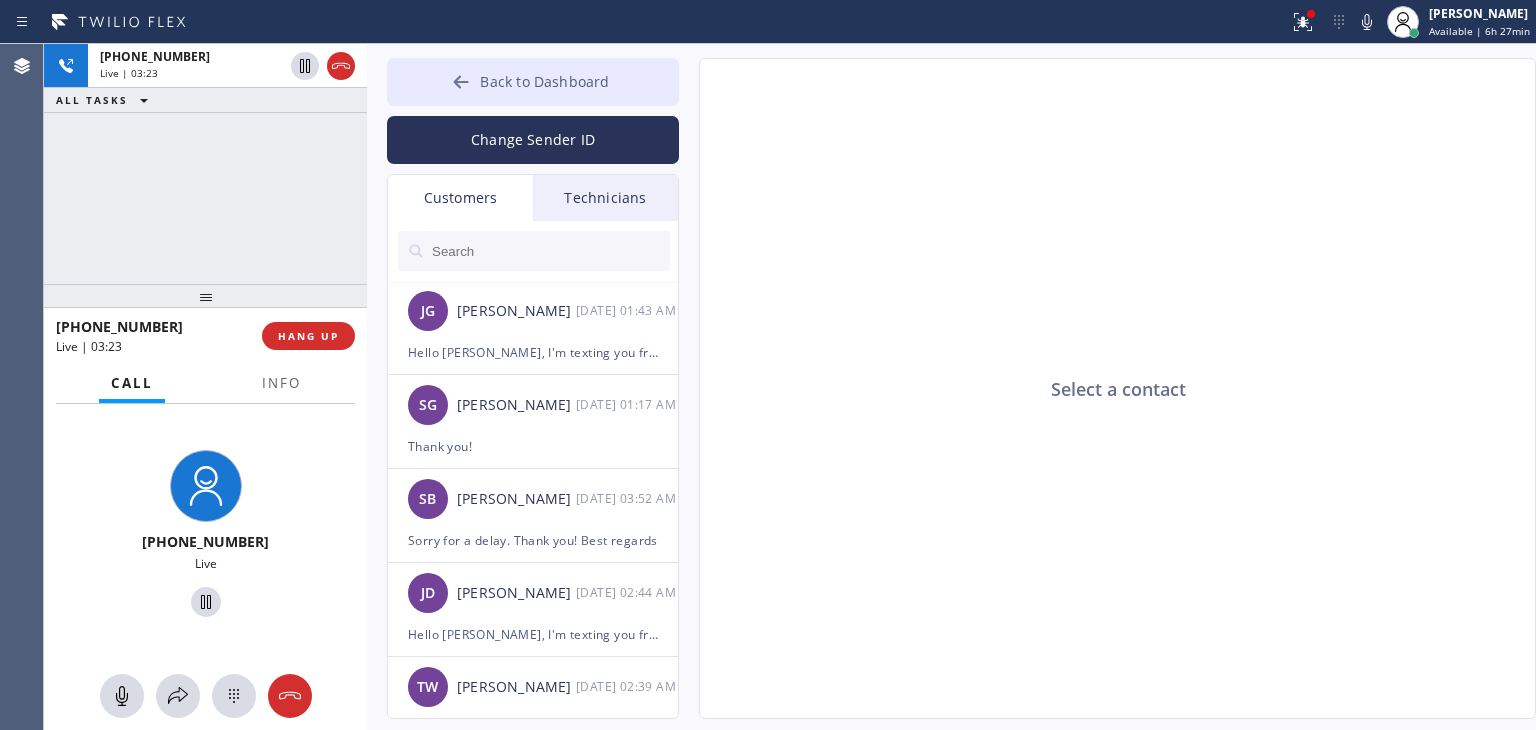 click on "Back to Dashboard" at bounding box center [533, 82] 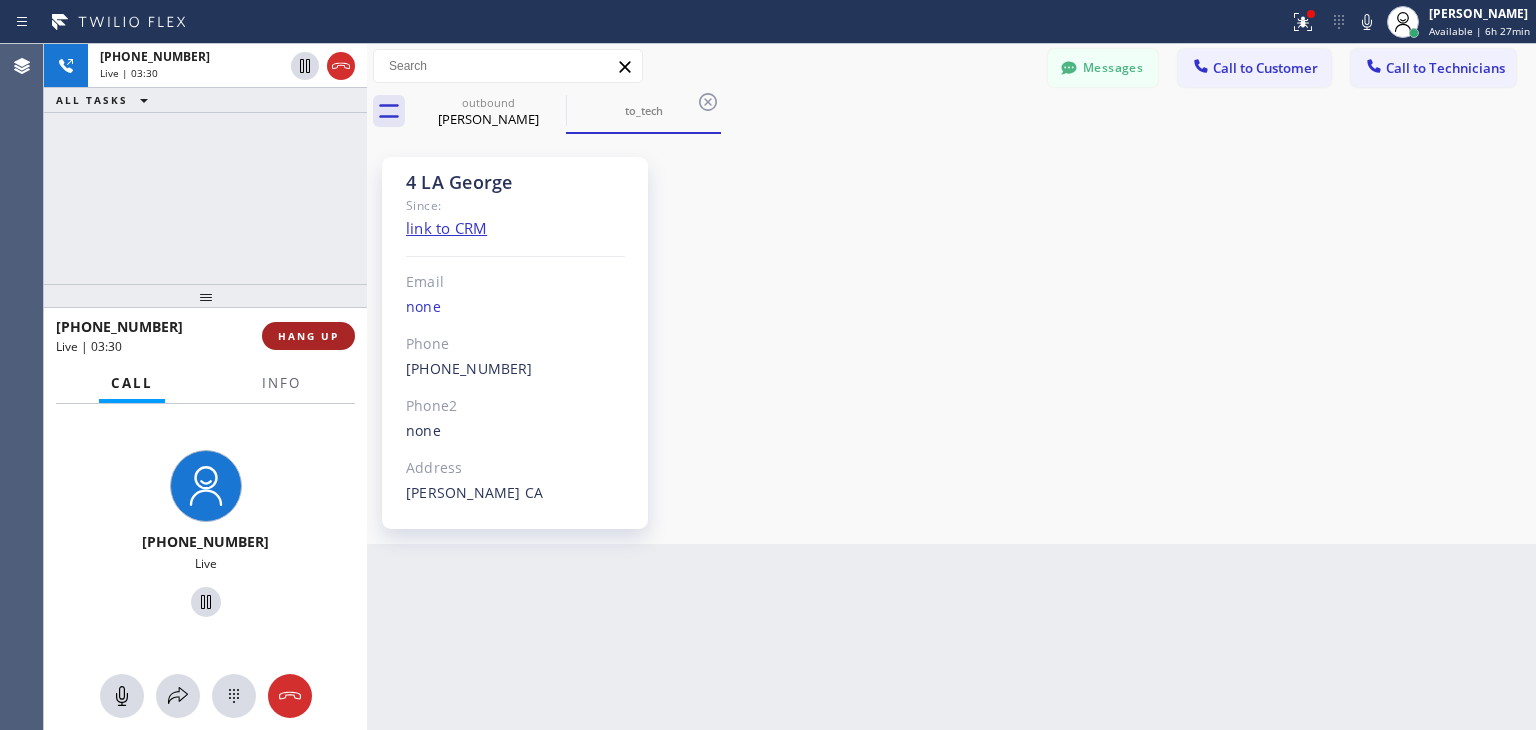 click on "HANG UP" at bounding box center [308, 336] 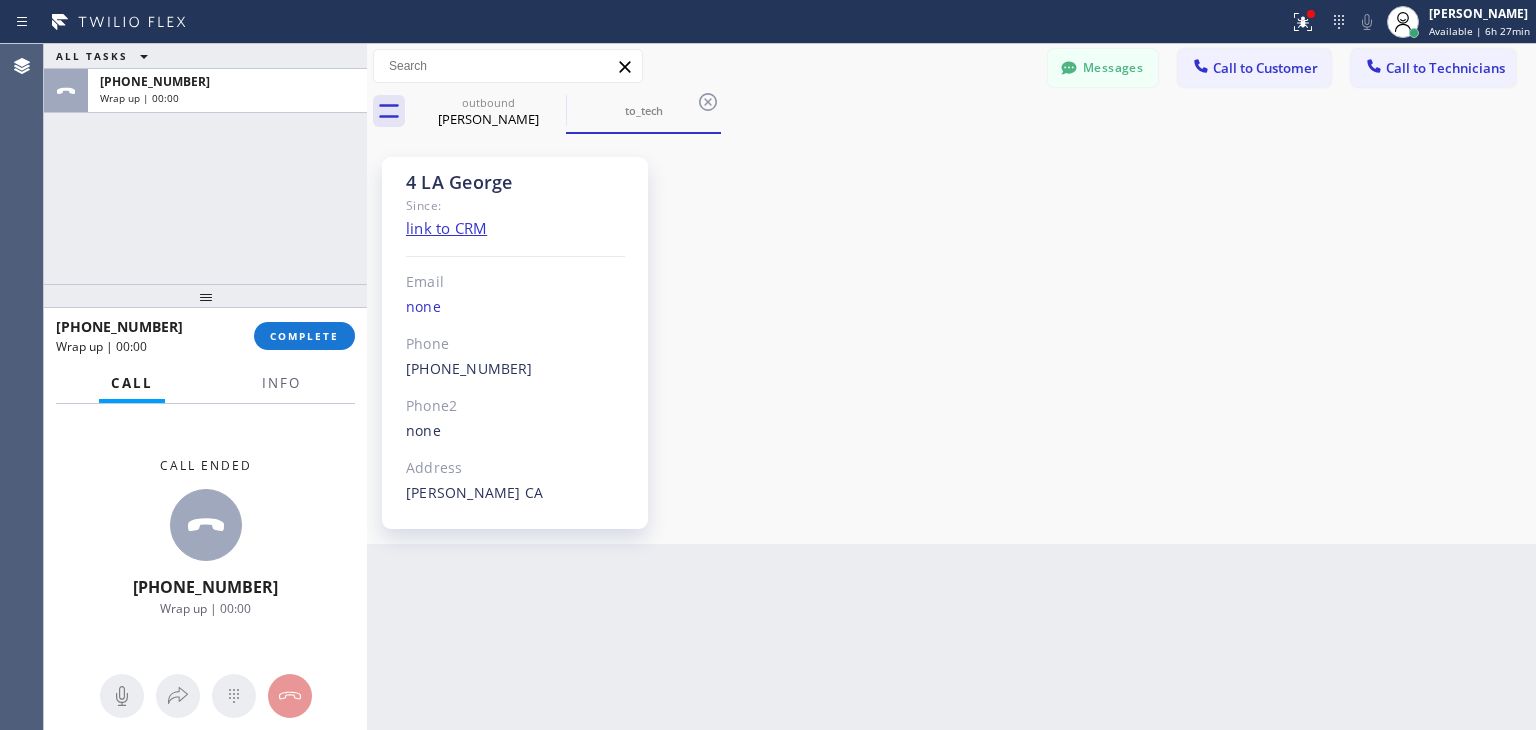drag, startPoint x: 318, startPoint y: 338, endPoint x: 1234, endPoint y: 611, distance: 955.8164 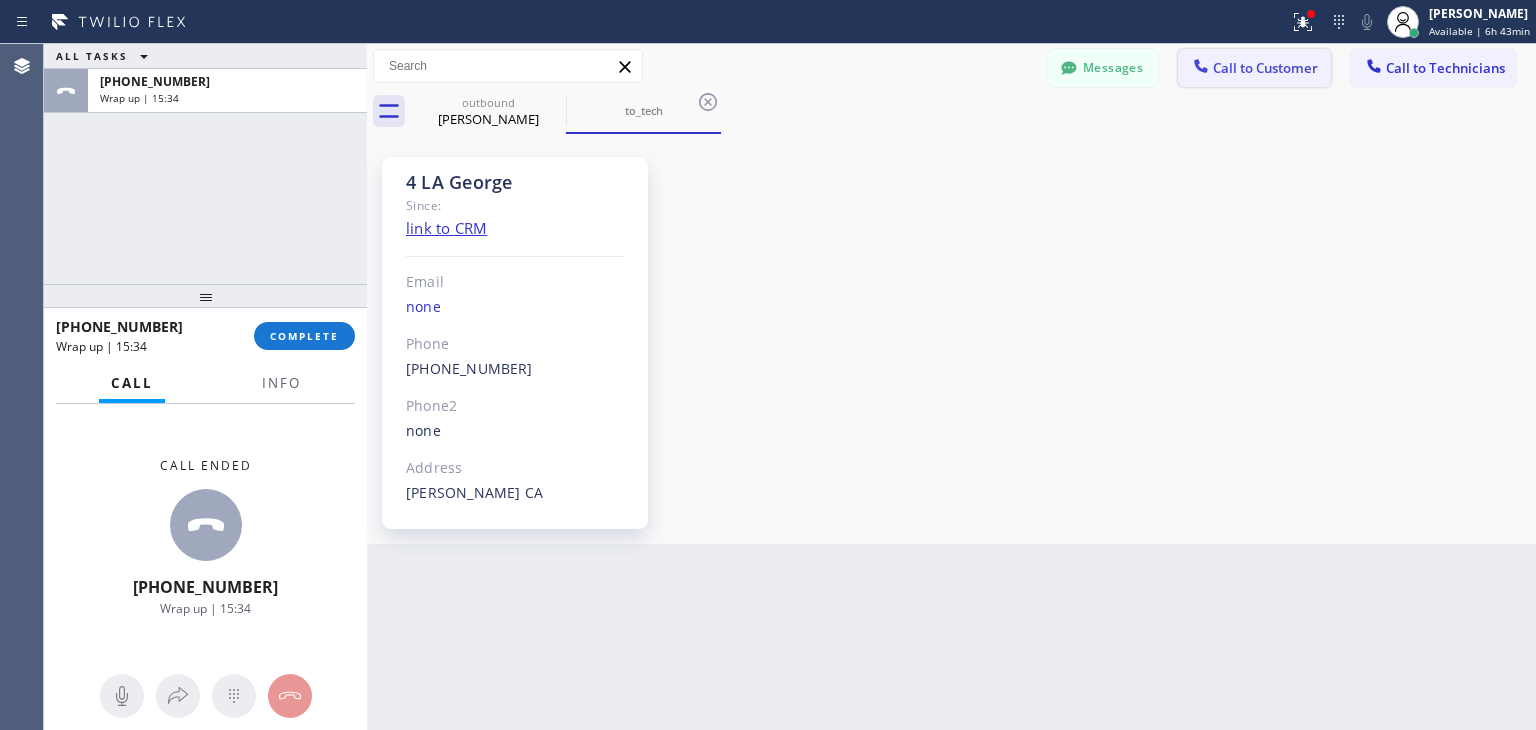 click on "Call to Customer" at bounding box center (1254, 68) 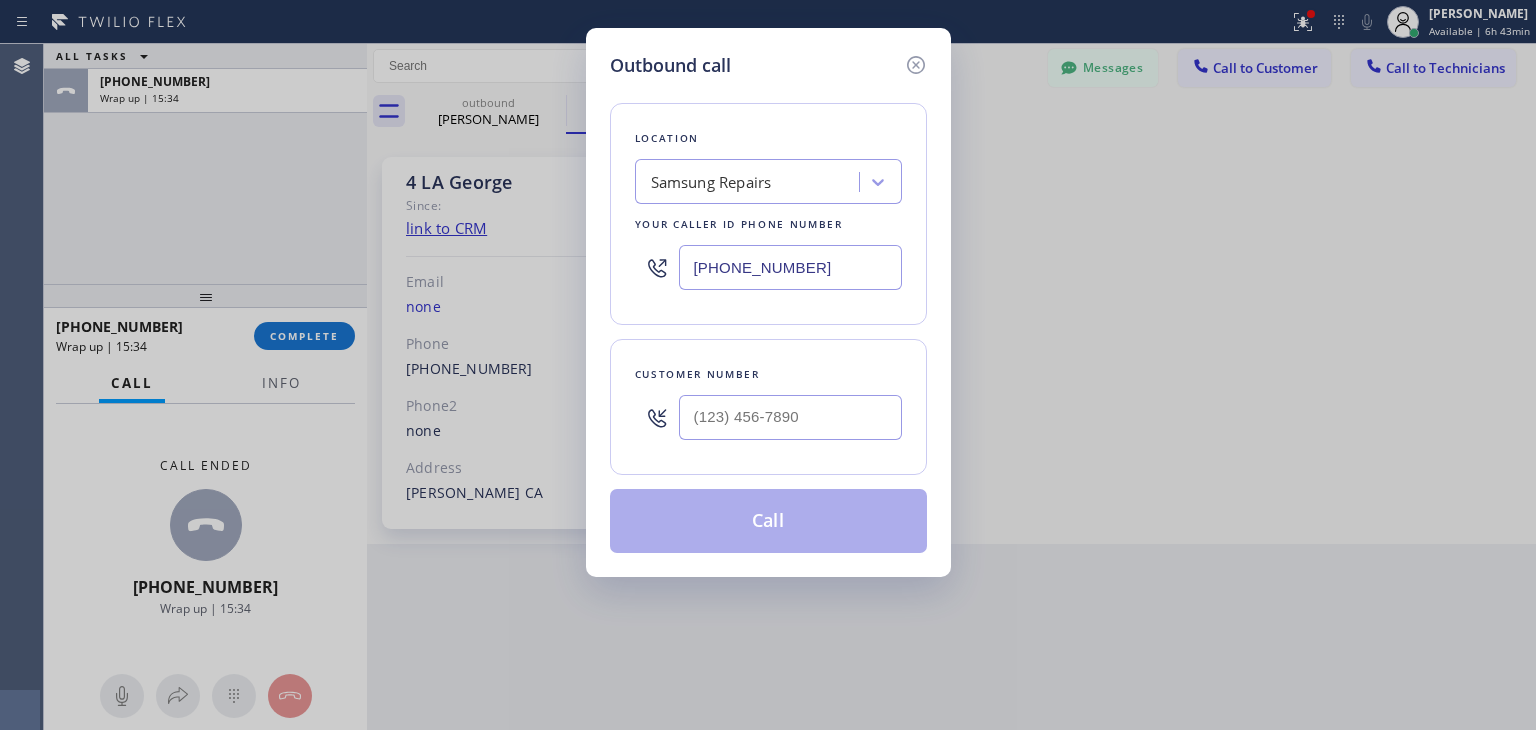 type 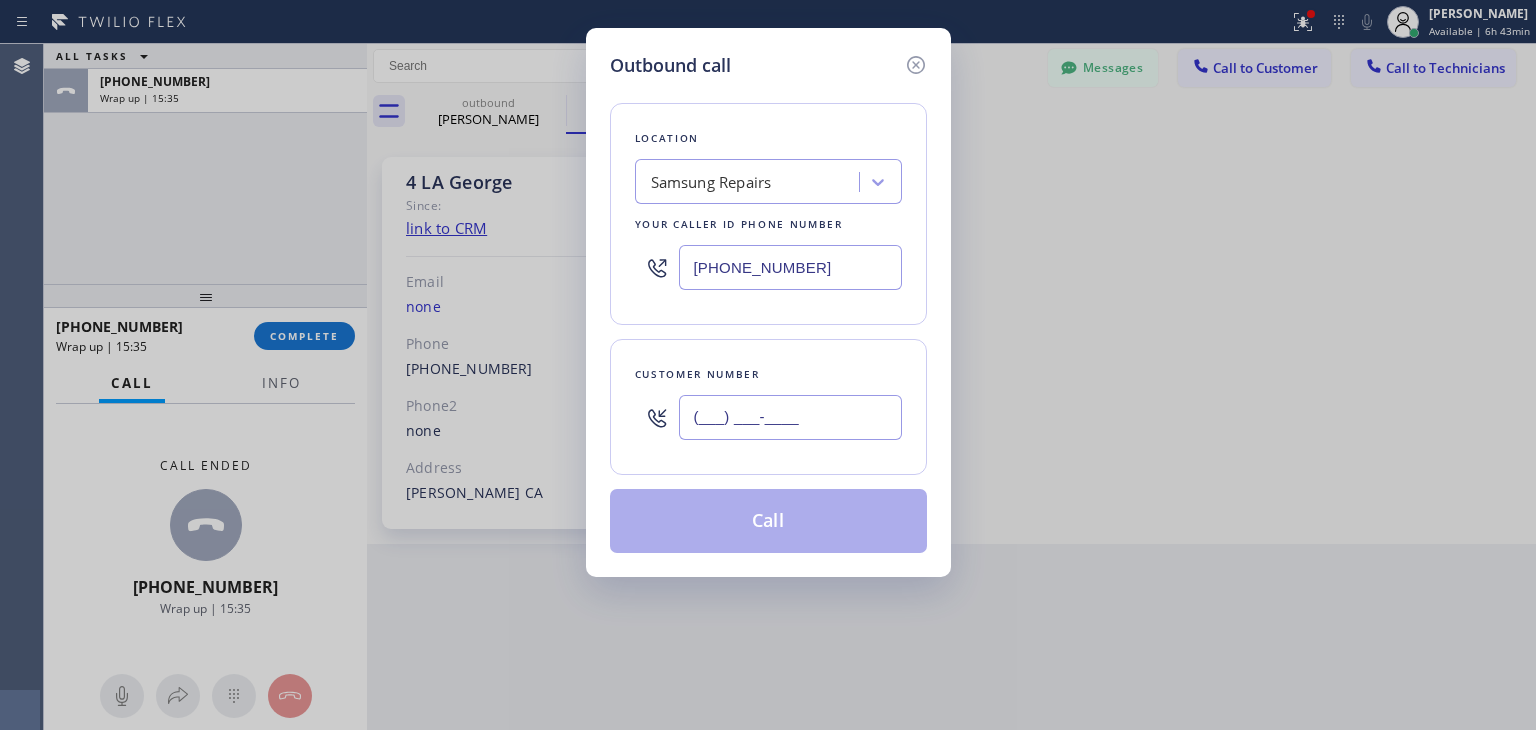click on "(___) ___-____" at bounding box center [790, 417] 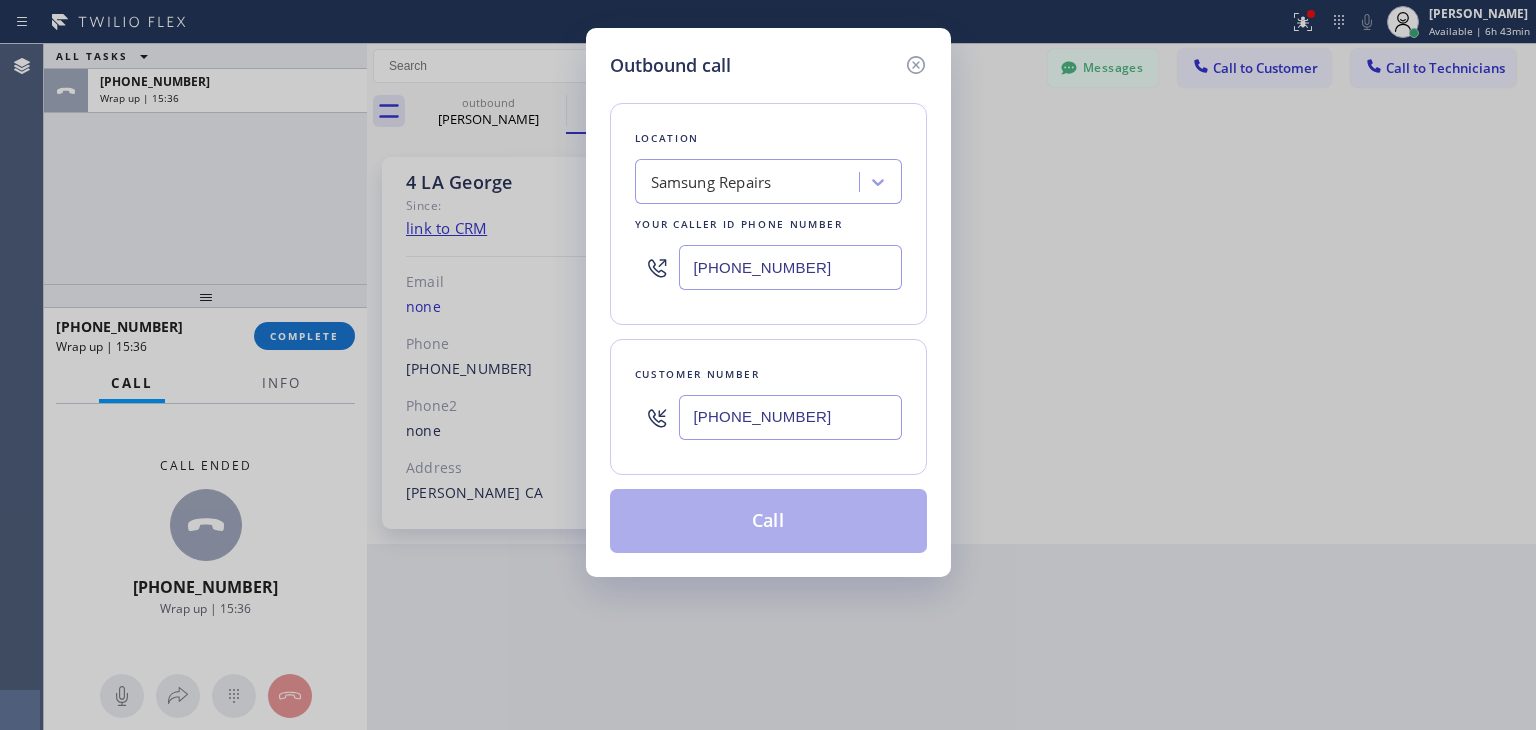 type on "[PHONE_NUMBER]" 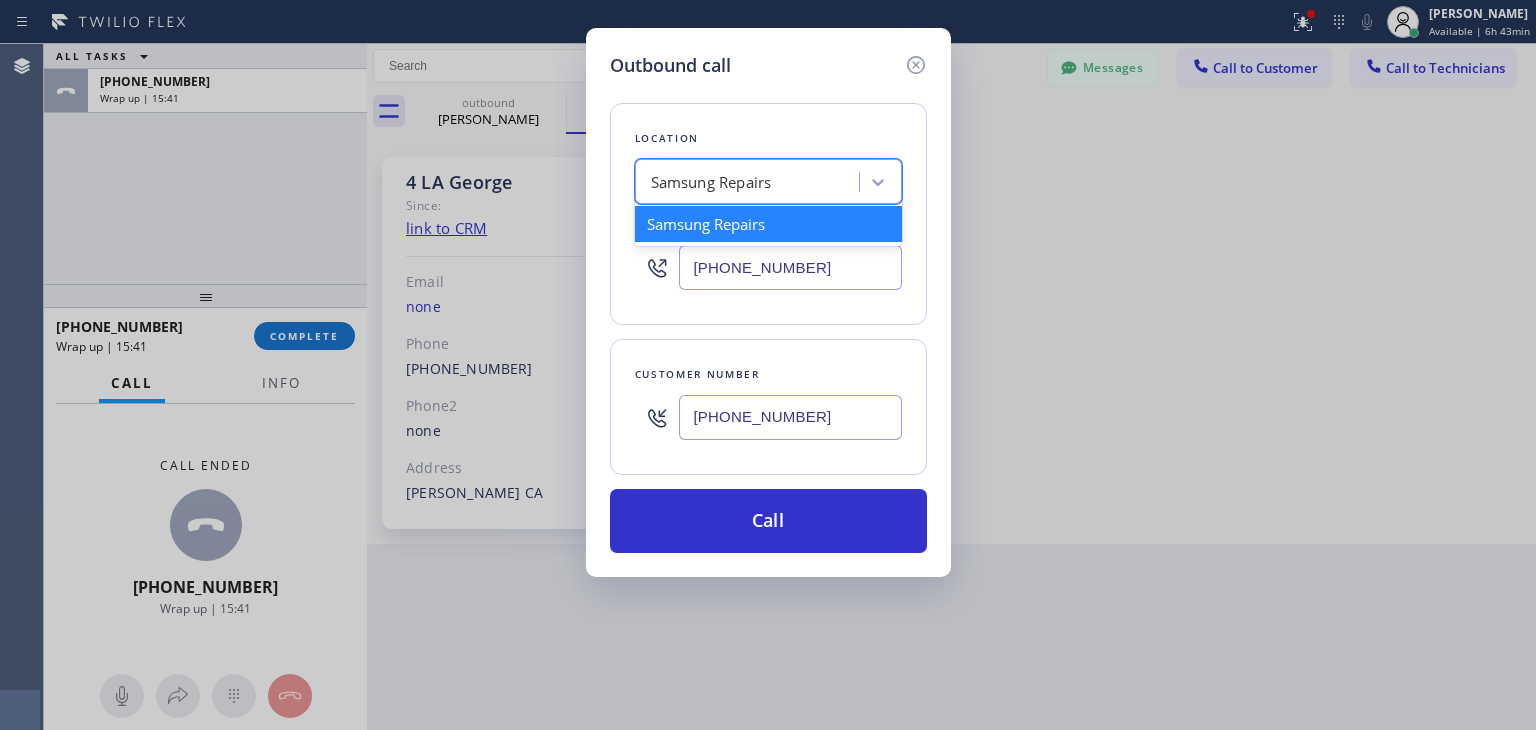 paste on "Professional DCS Appliance Repair" 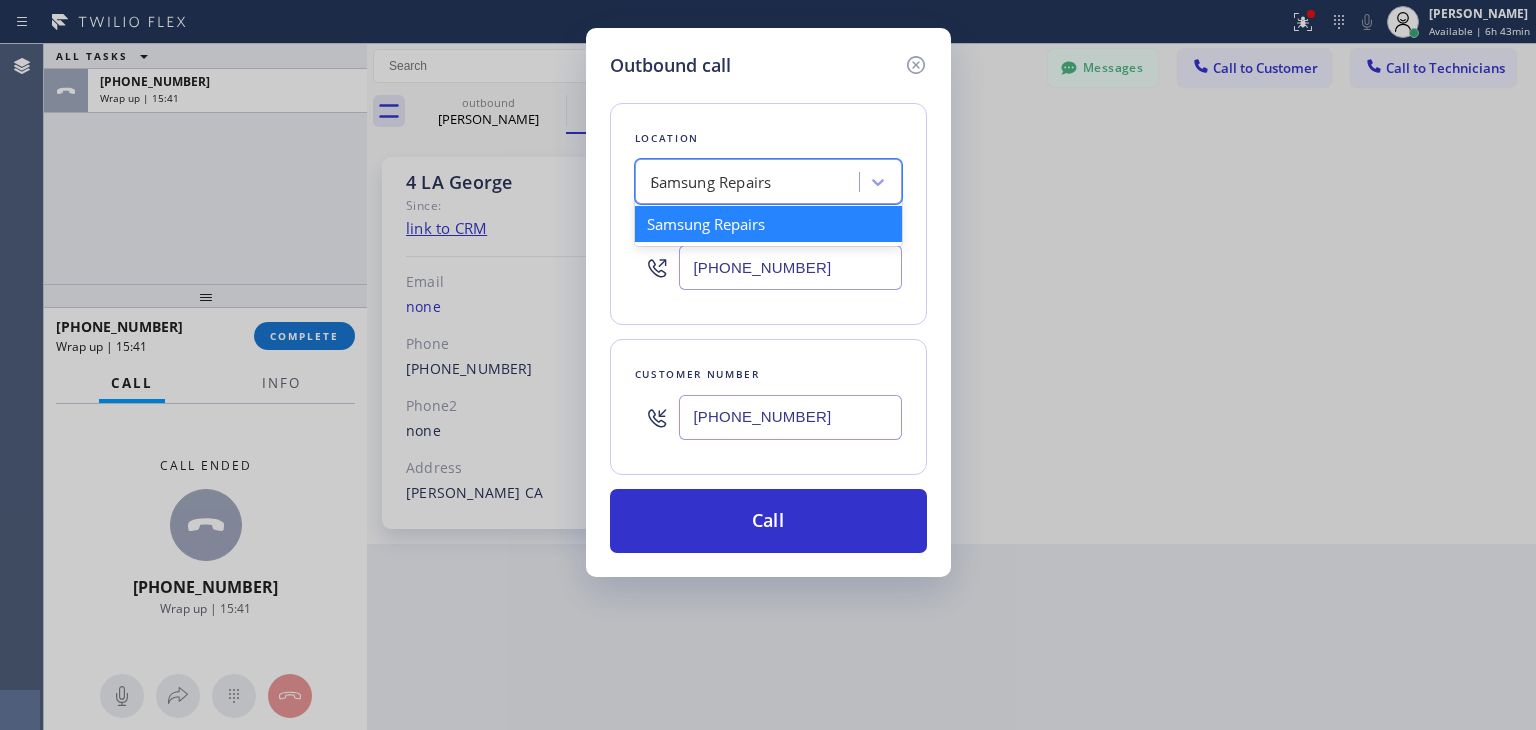 click on "Samsung Repairs Professional DCS Appliance Repair" at bounding box center (750, 182) 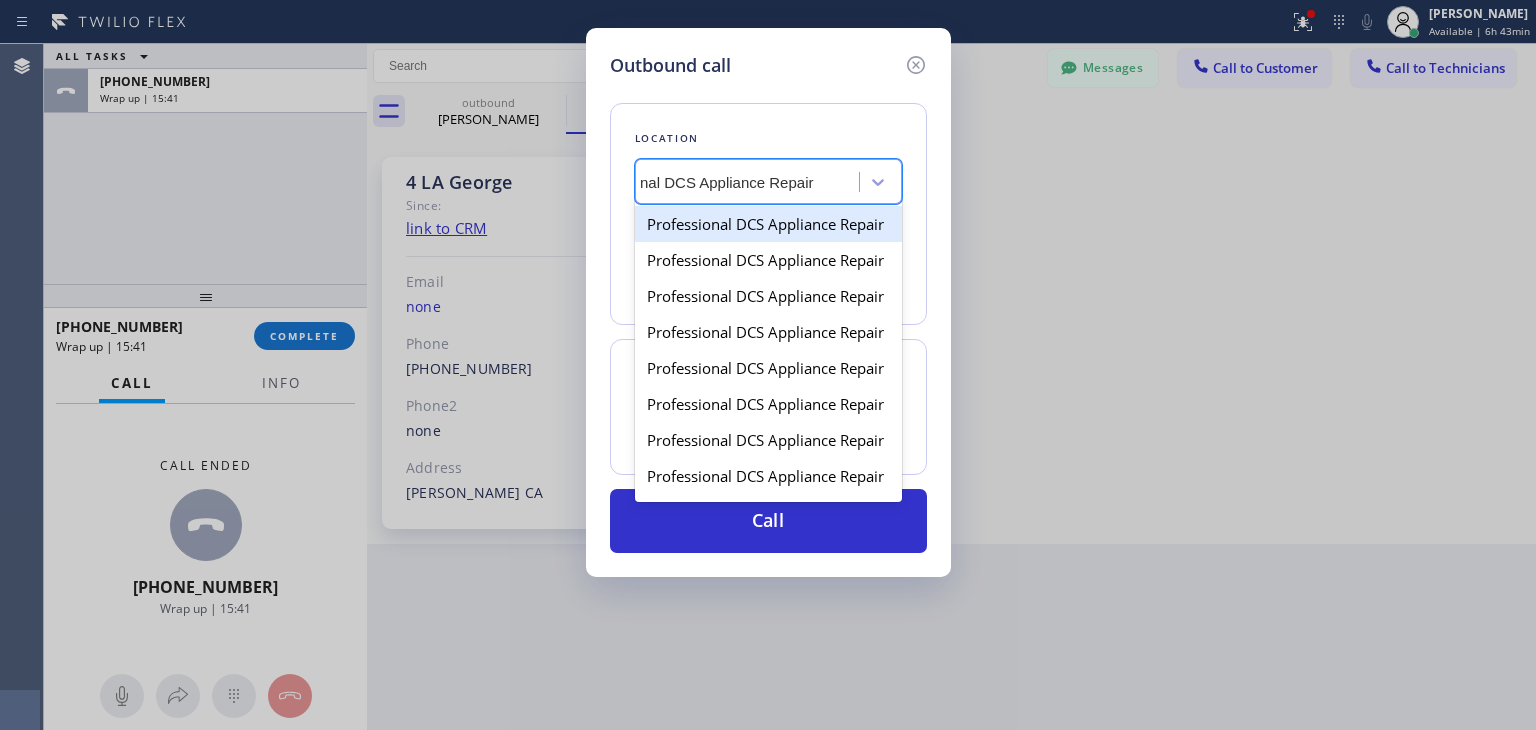 scroll, scrollTop: 0, scrollLeft: 72, axis: horizontal 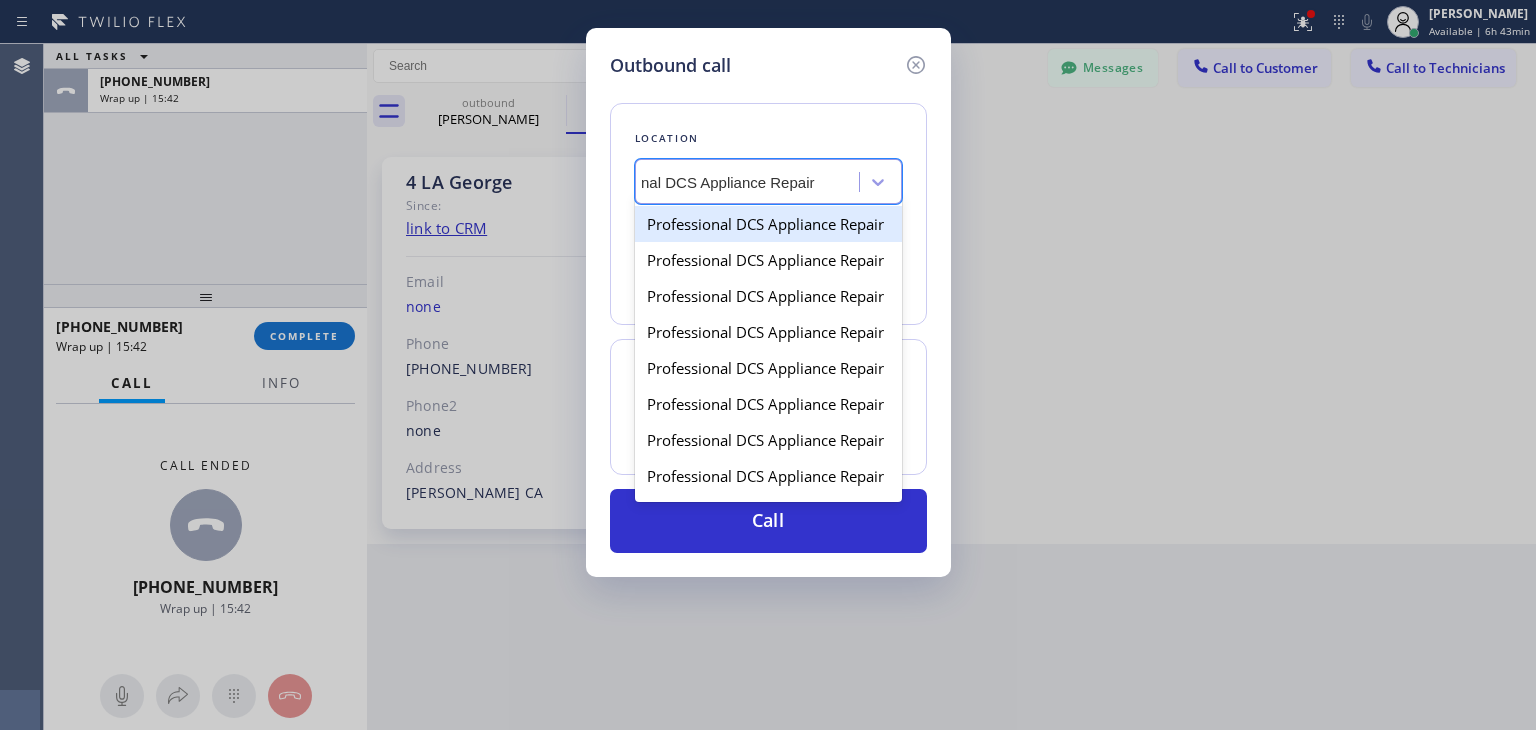 click on "Professional DCS Appliance Repair" at bounding box center [768, 224] 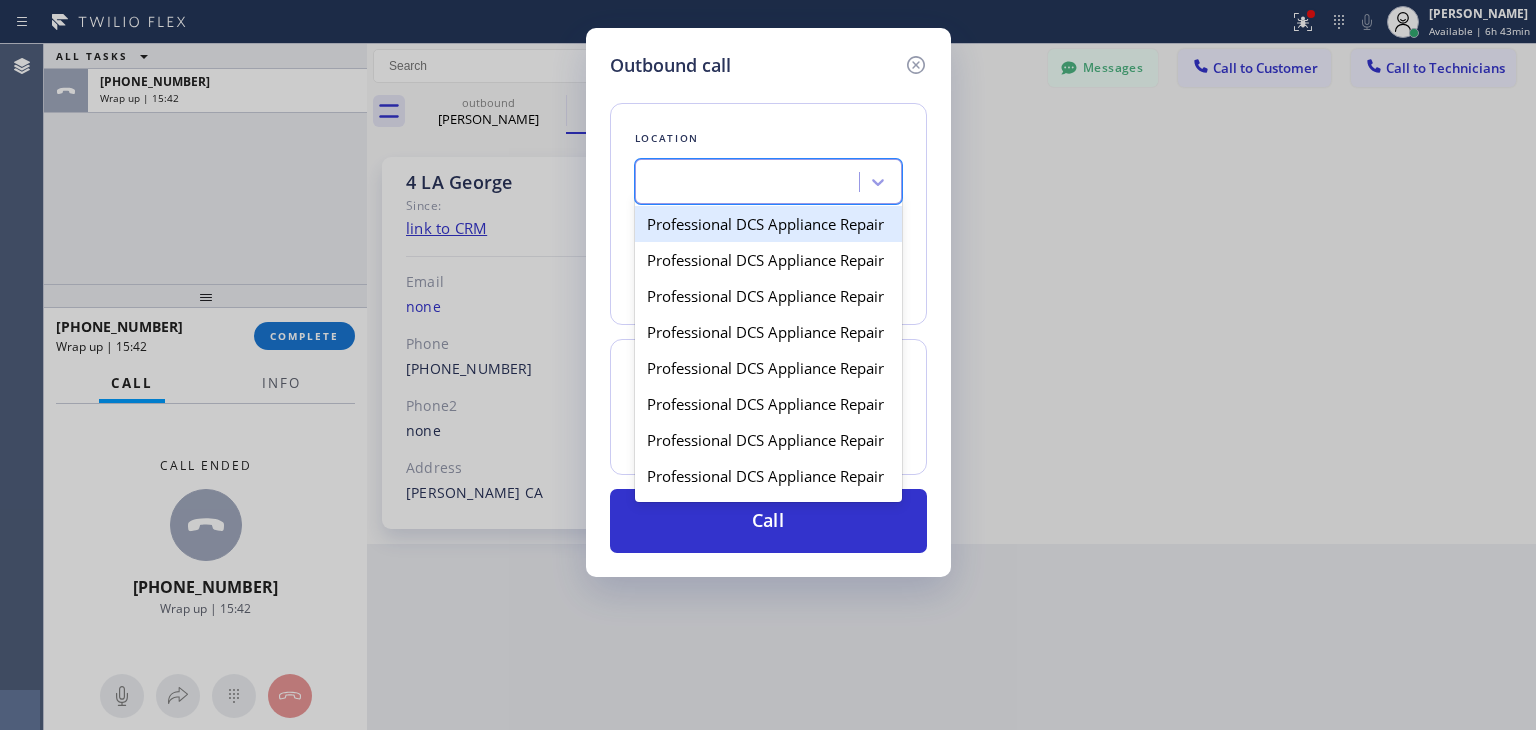 scroll, scrollTop: 0, scrollLeft: 1, axis: horizontal 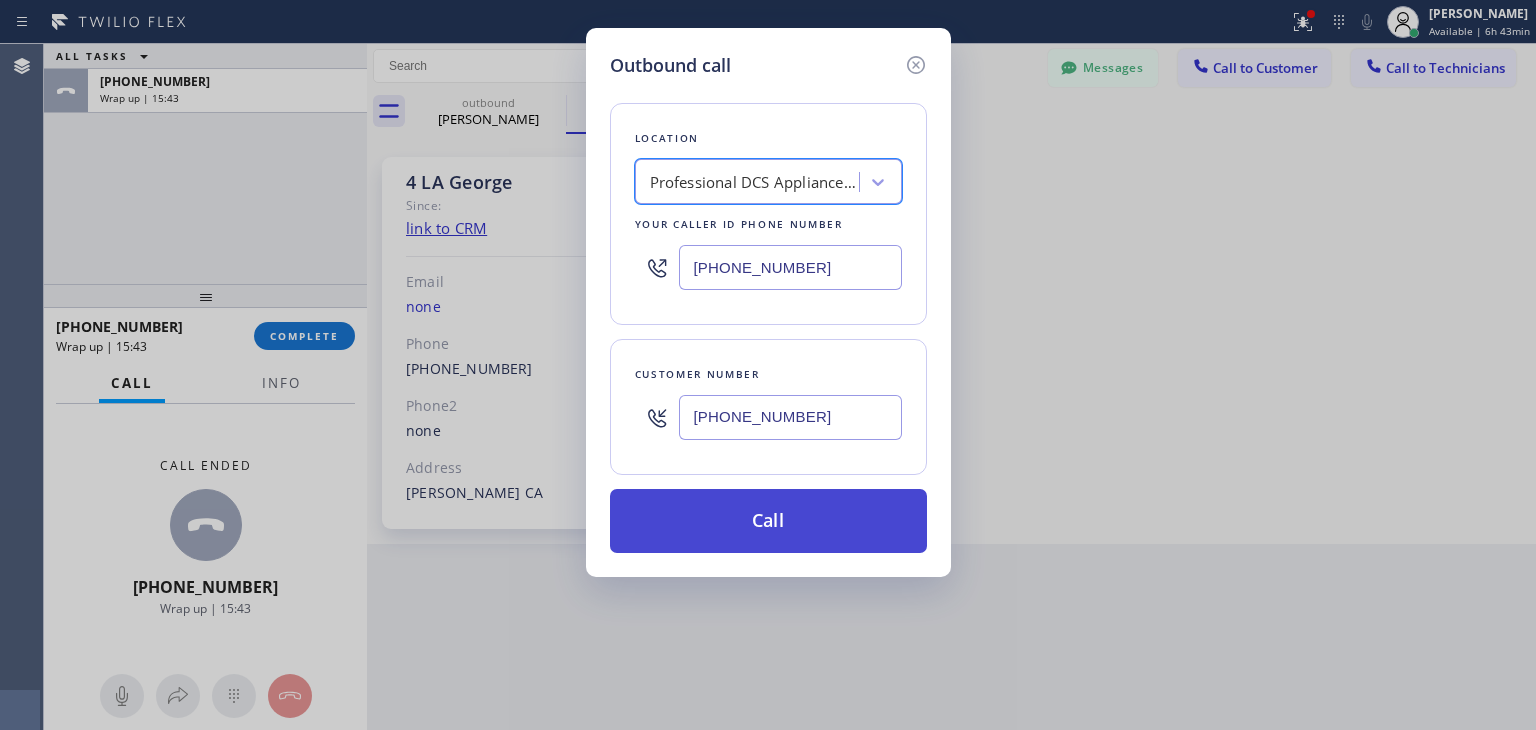 click on "Call" at bounding box center [768, 521] 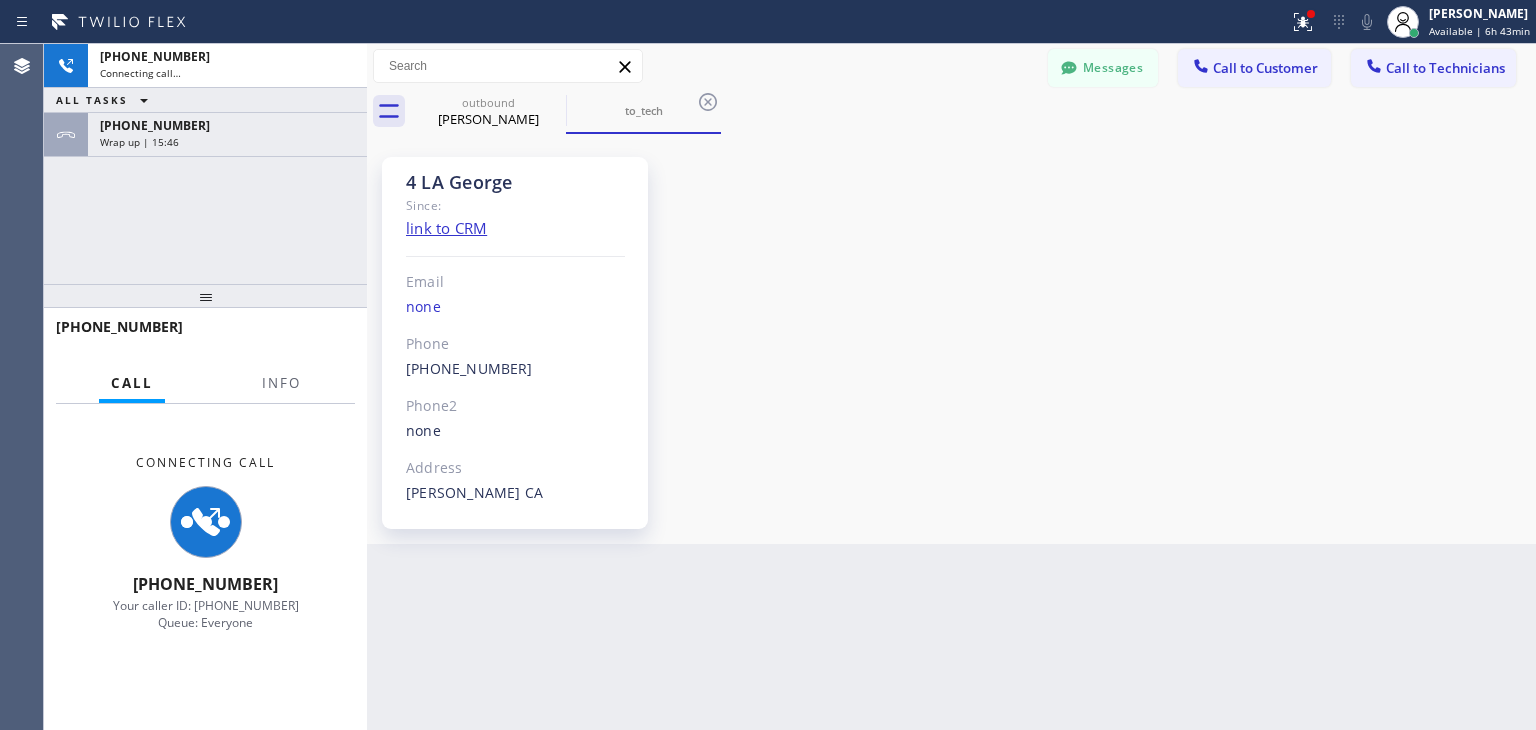 click at bounding box center [198, 346] 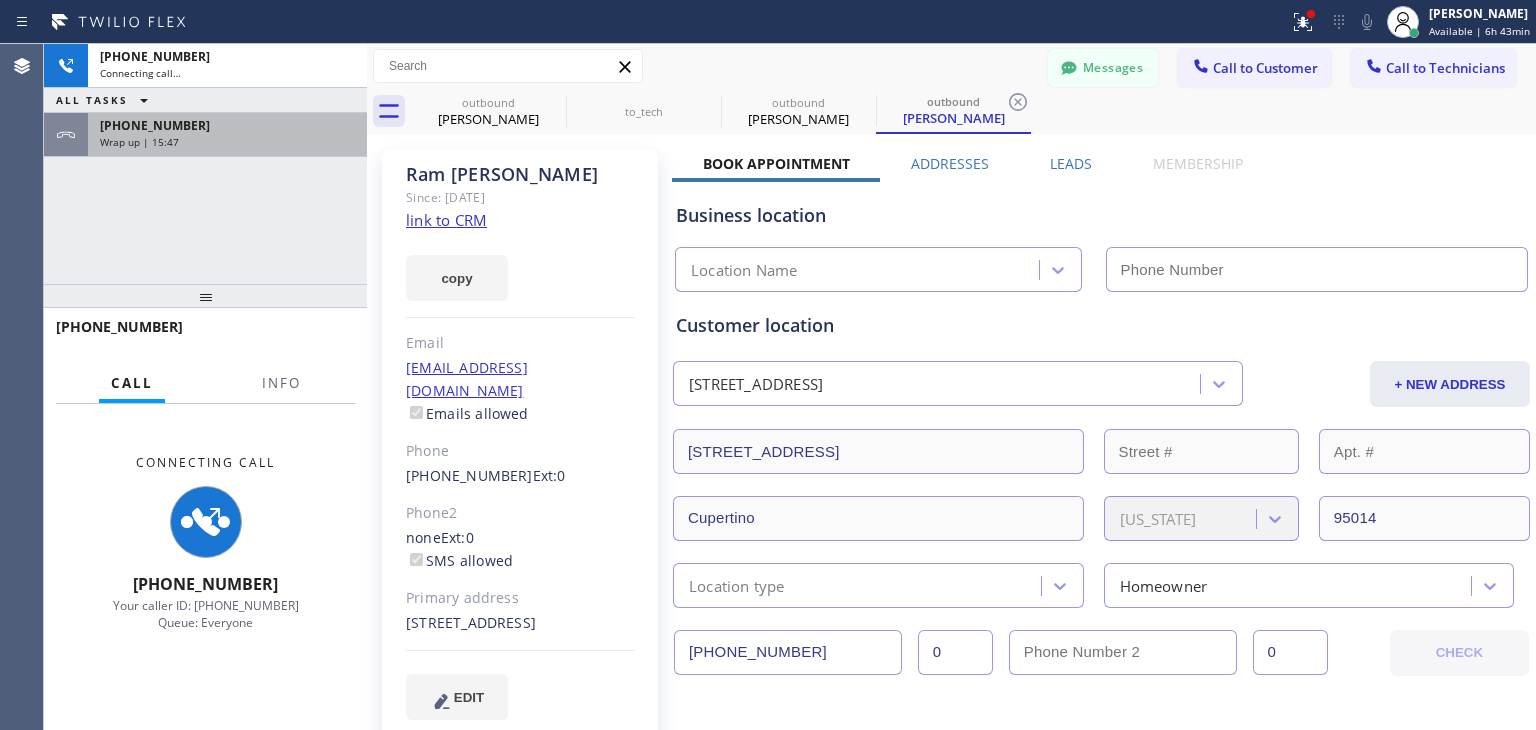 click on "[PHONE_NUMBER] Wrap up | 15:47" at bounding box center (223, 135) 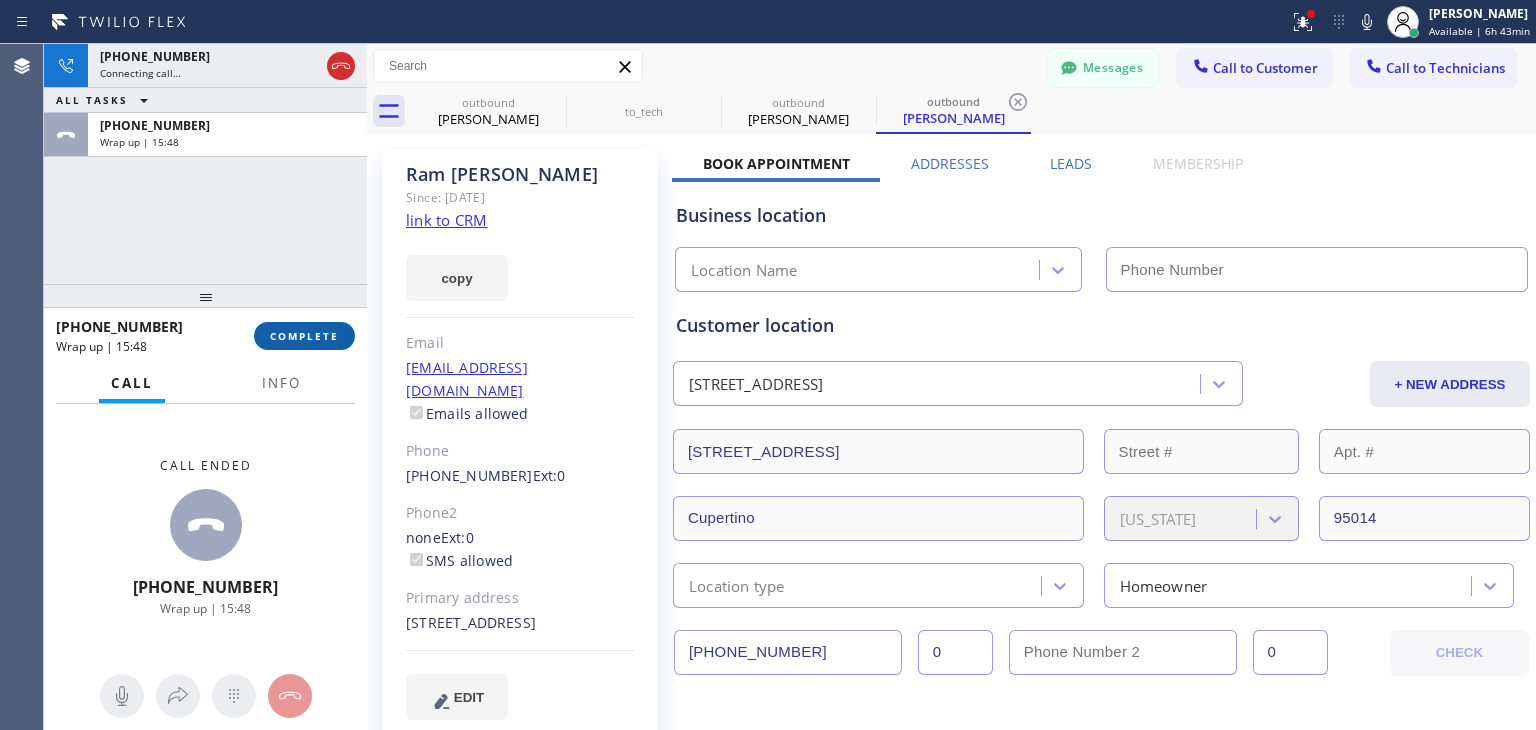 click on "COMPLETE" at bounding box center [304, 336] 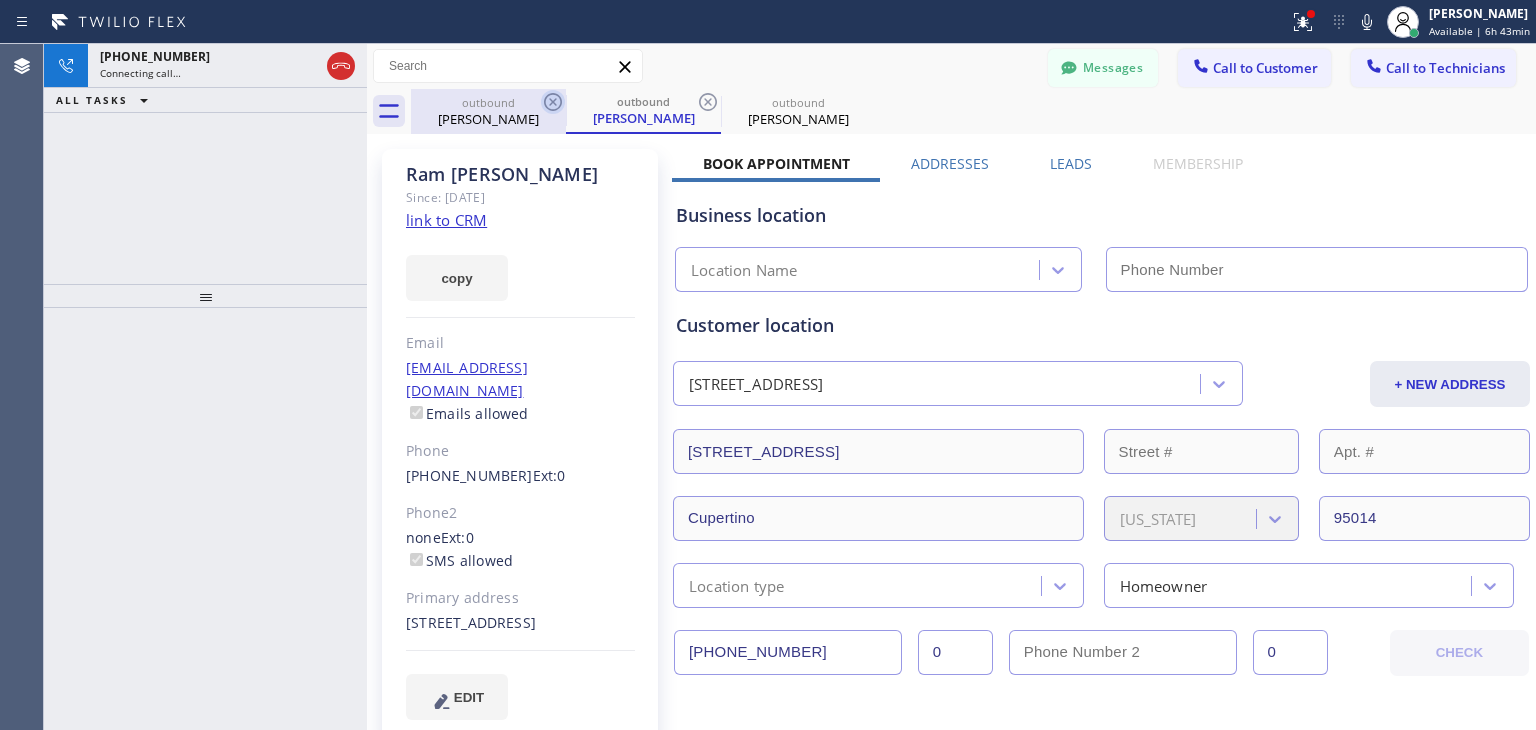click 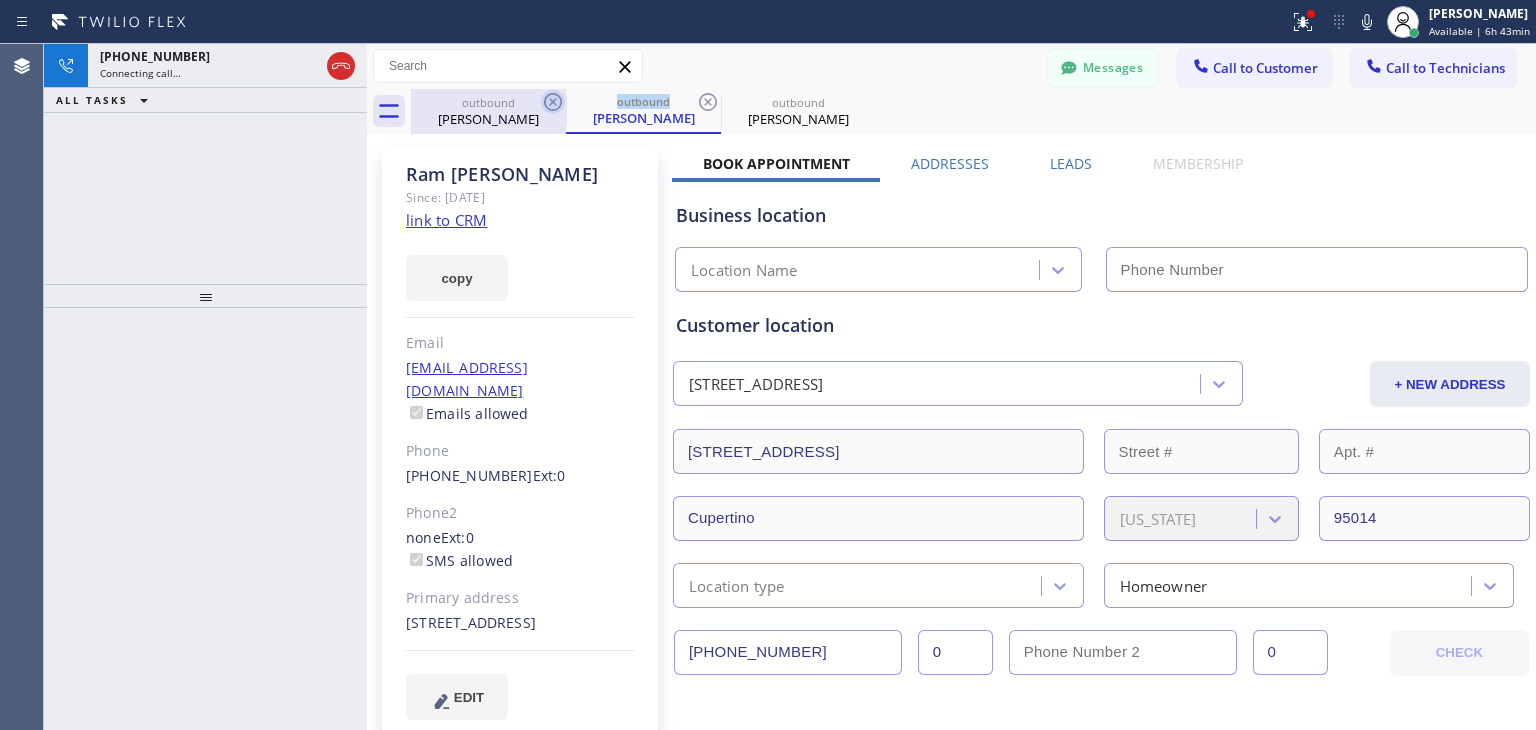 click 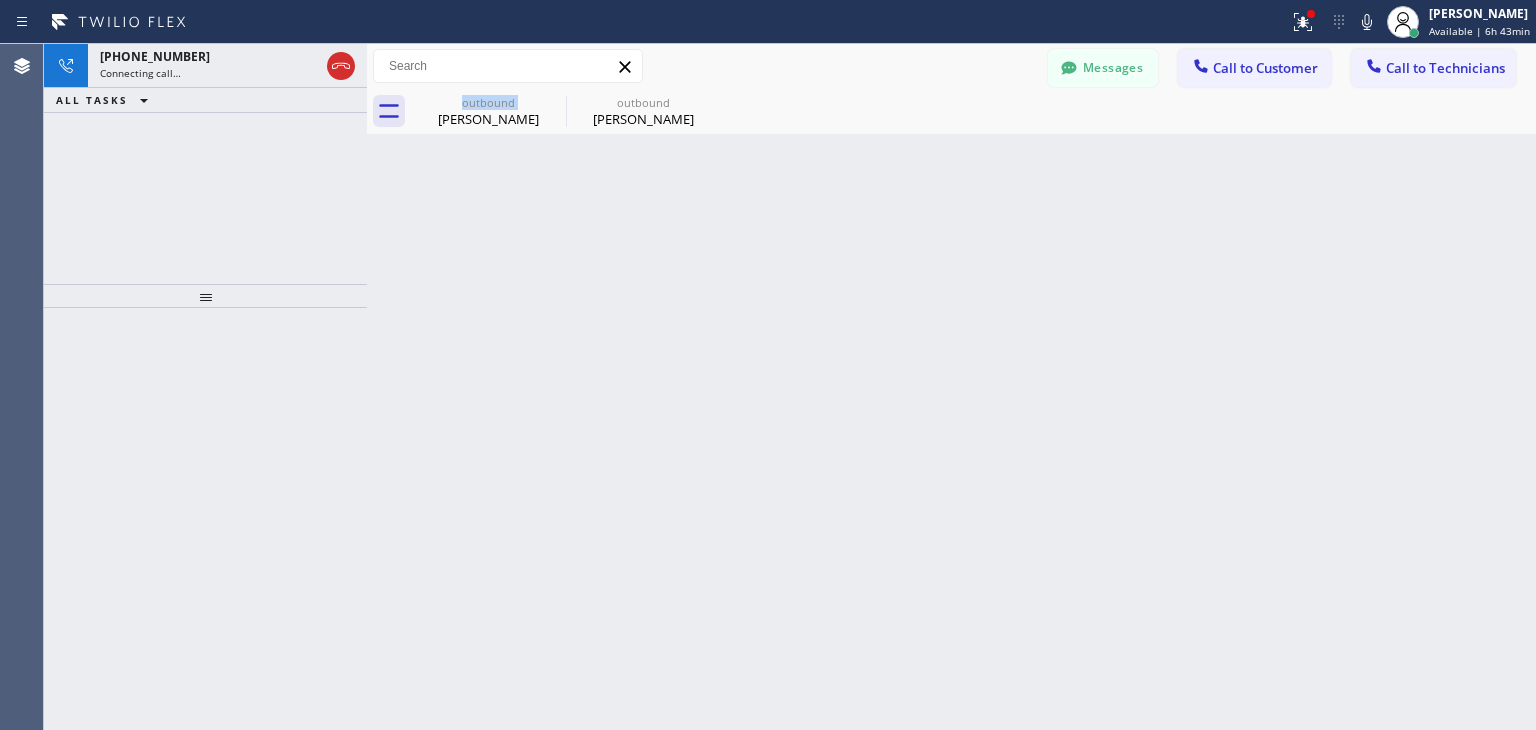 click on "outbound [PERSON_NAME]" at bounding box center [488, 111] 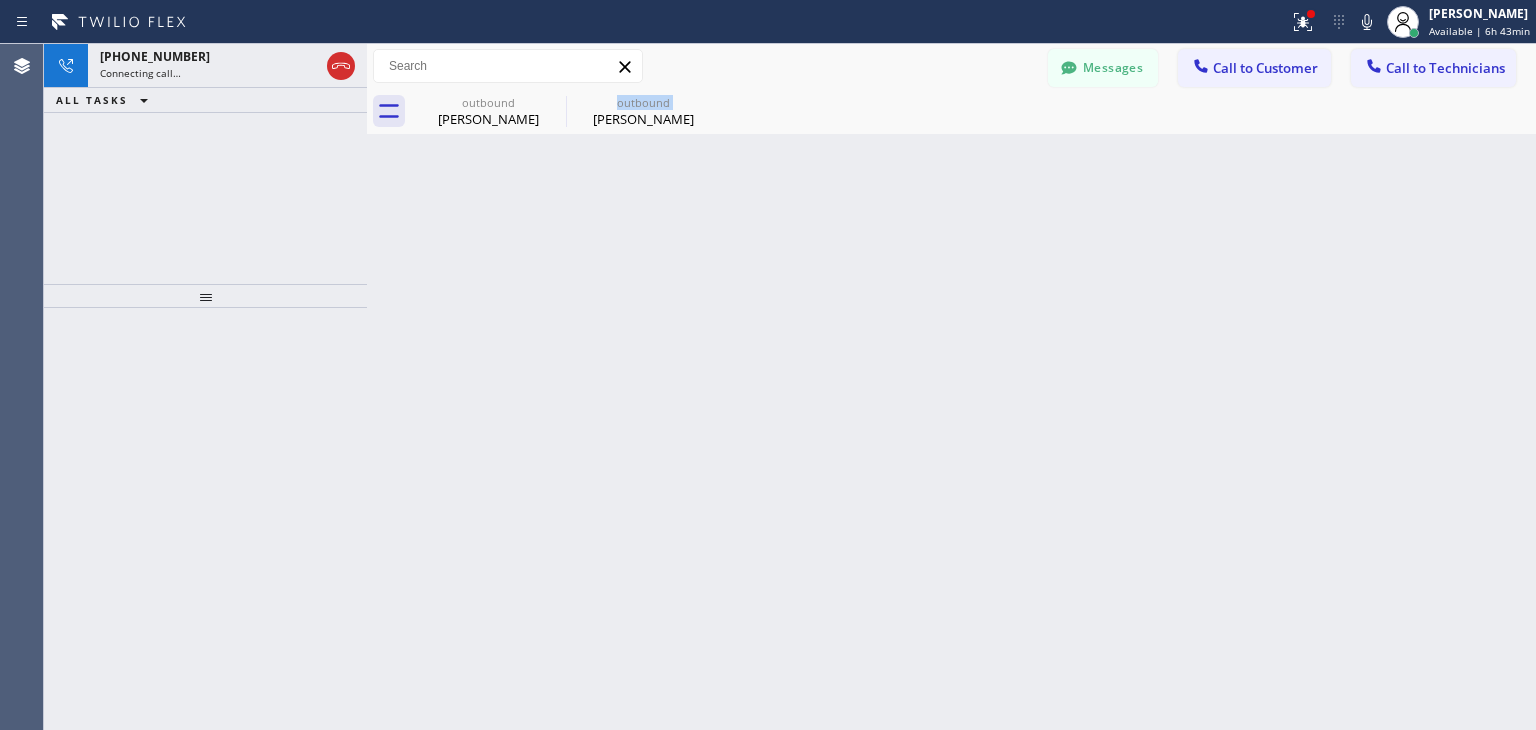 click 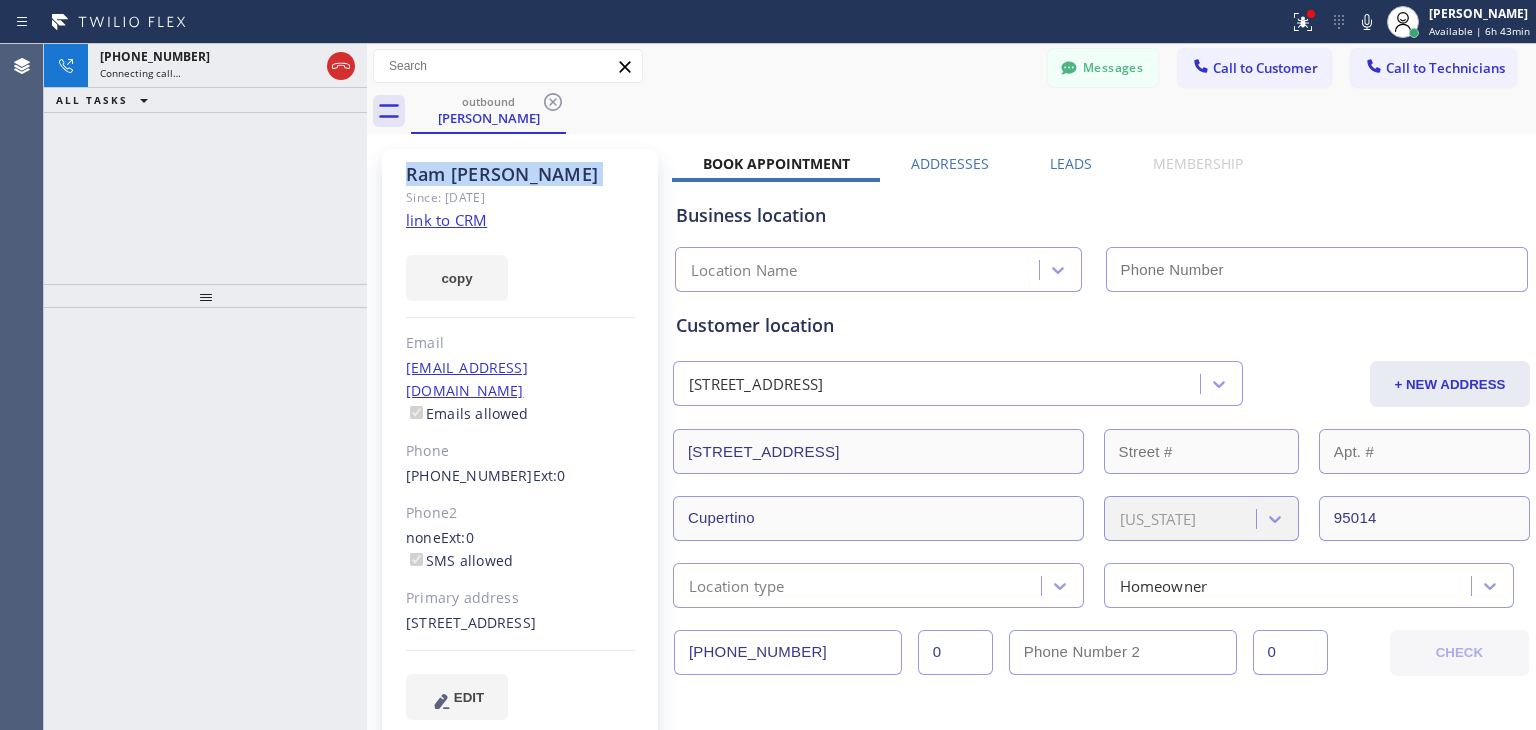 click 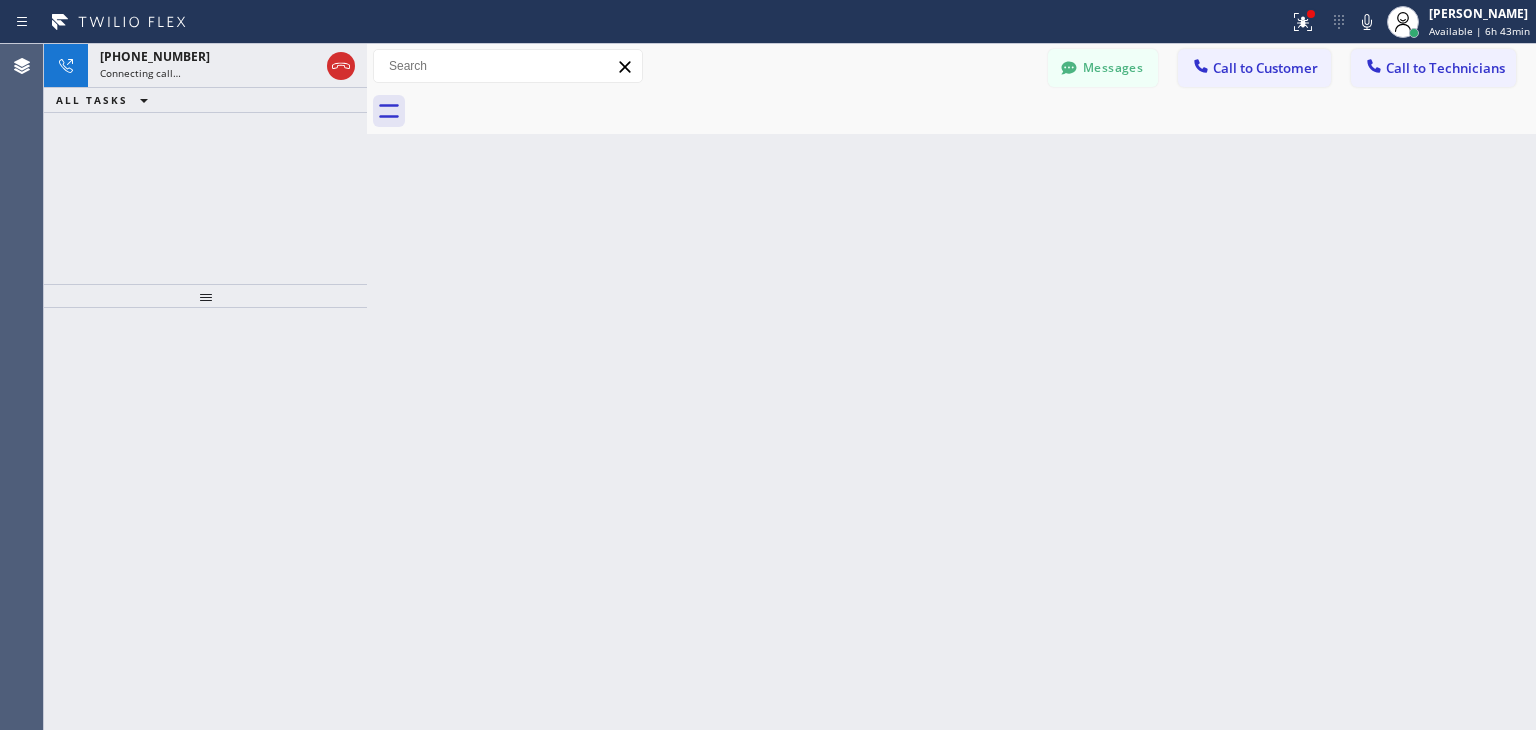 click at bounding box center [973, 111] 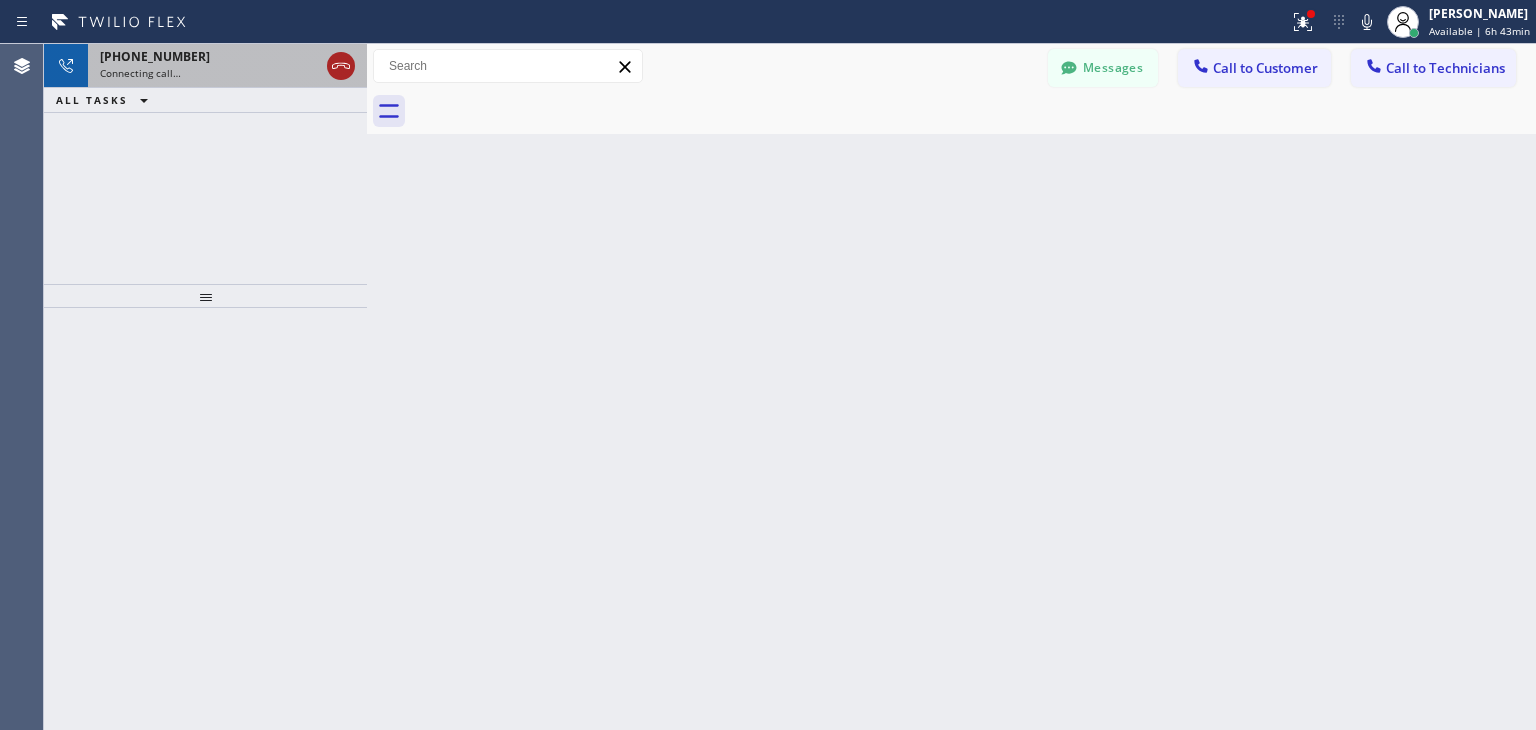 click 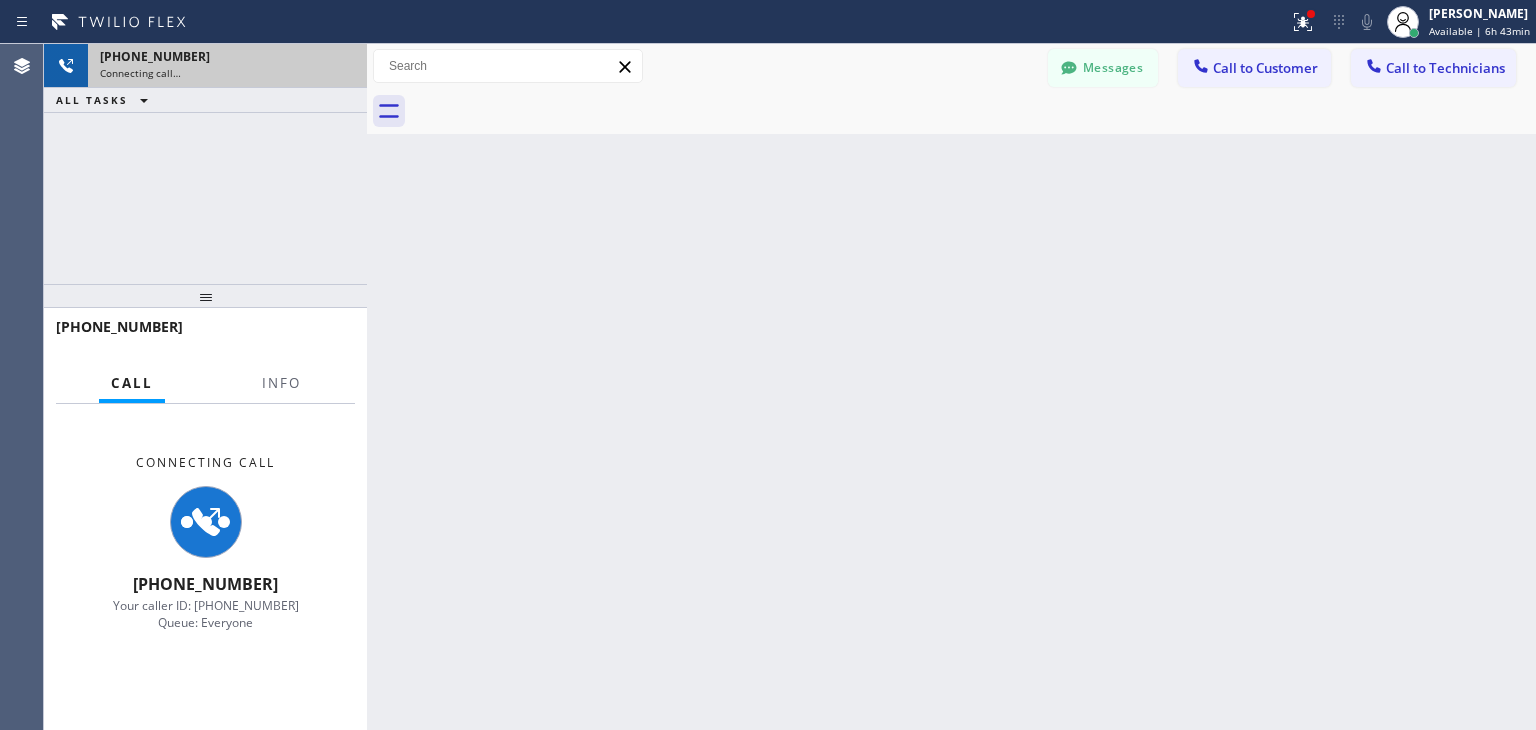 click on "Connecting call…" at bounding box center (227, 73) 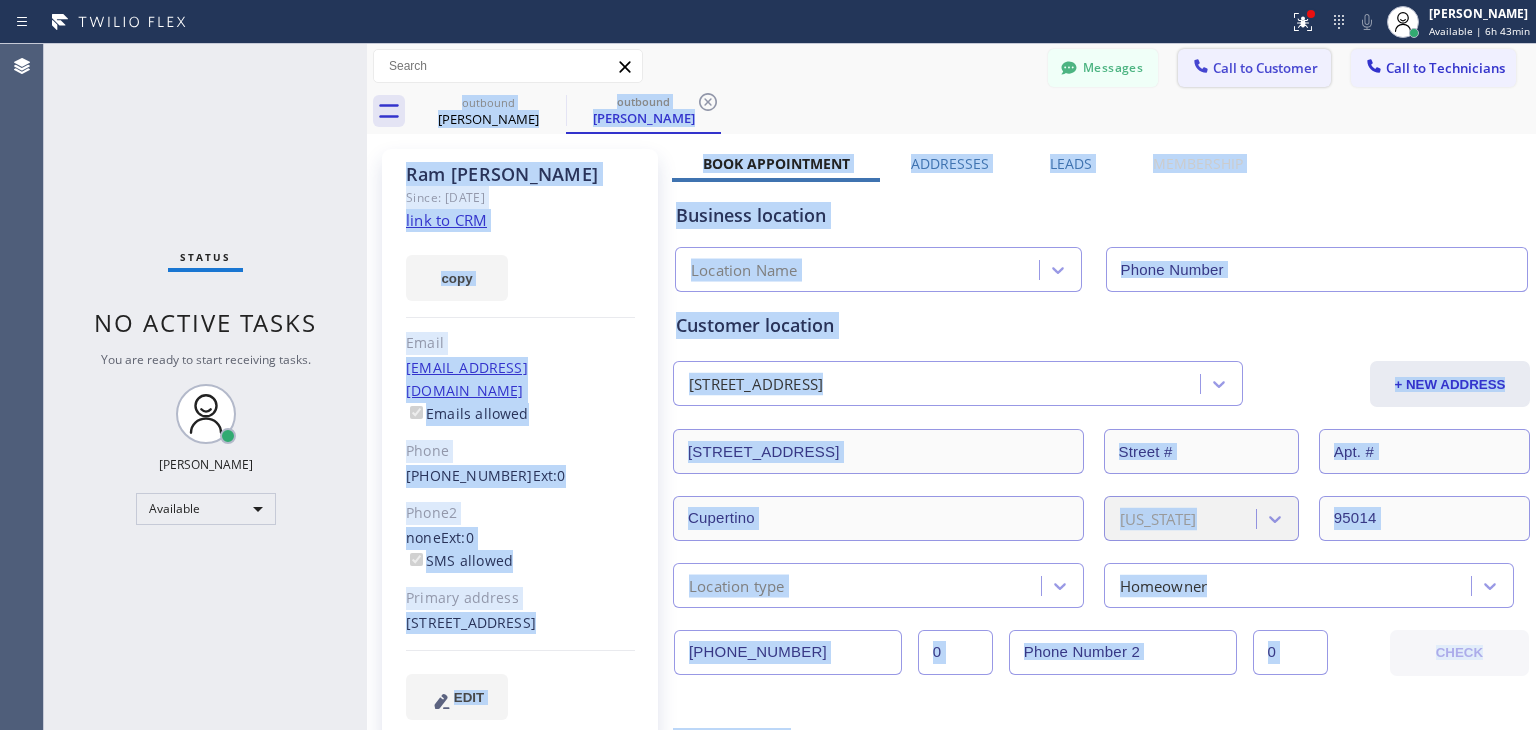 click on "Call to Customer" at bounding box center [1254, 68] 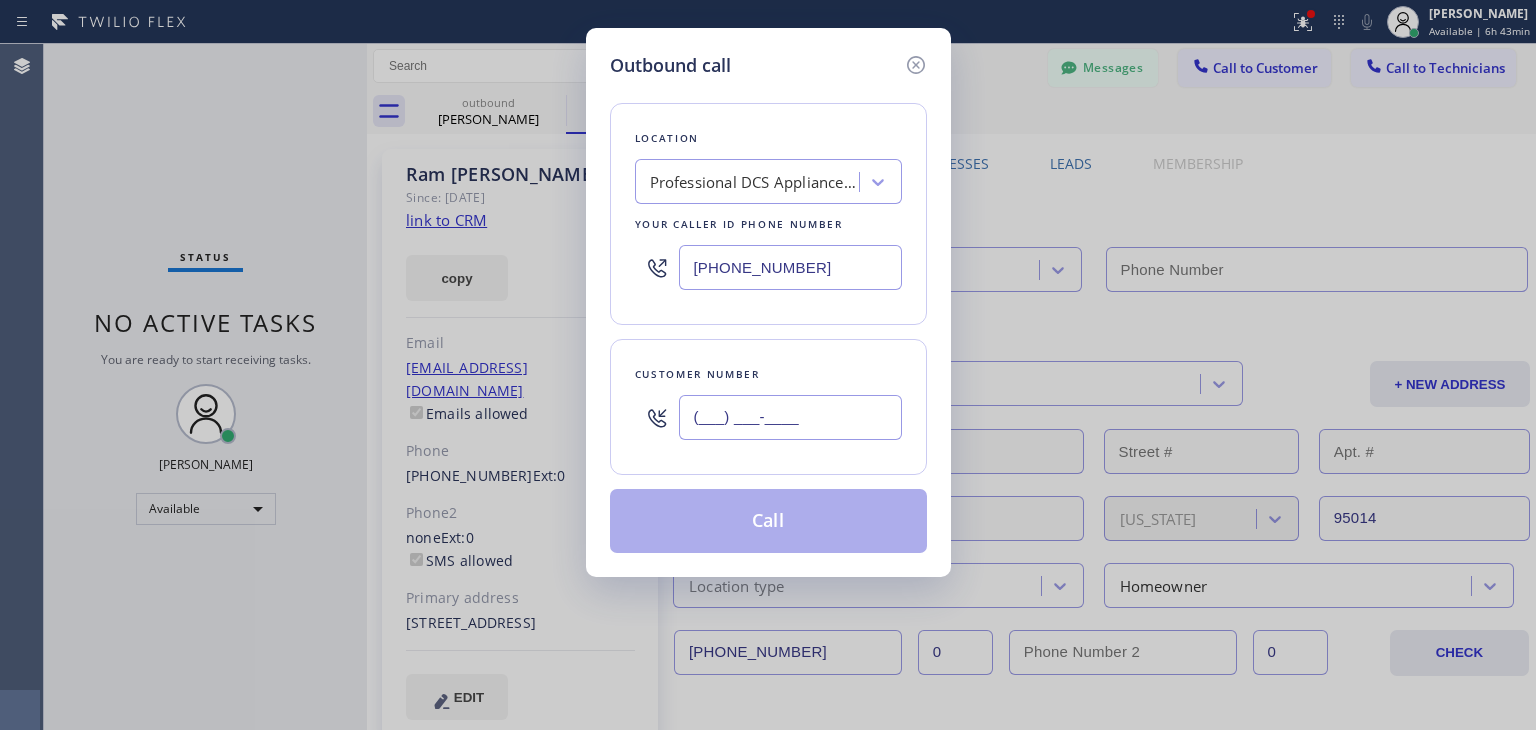 click on "(___) ___-____" at bounding box center [790, 417] 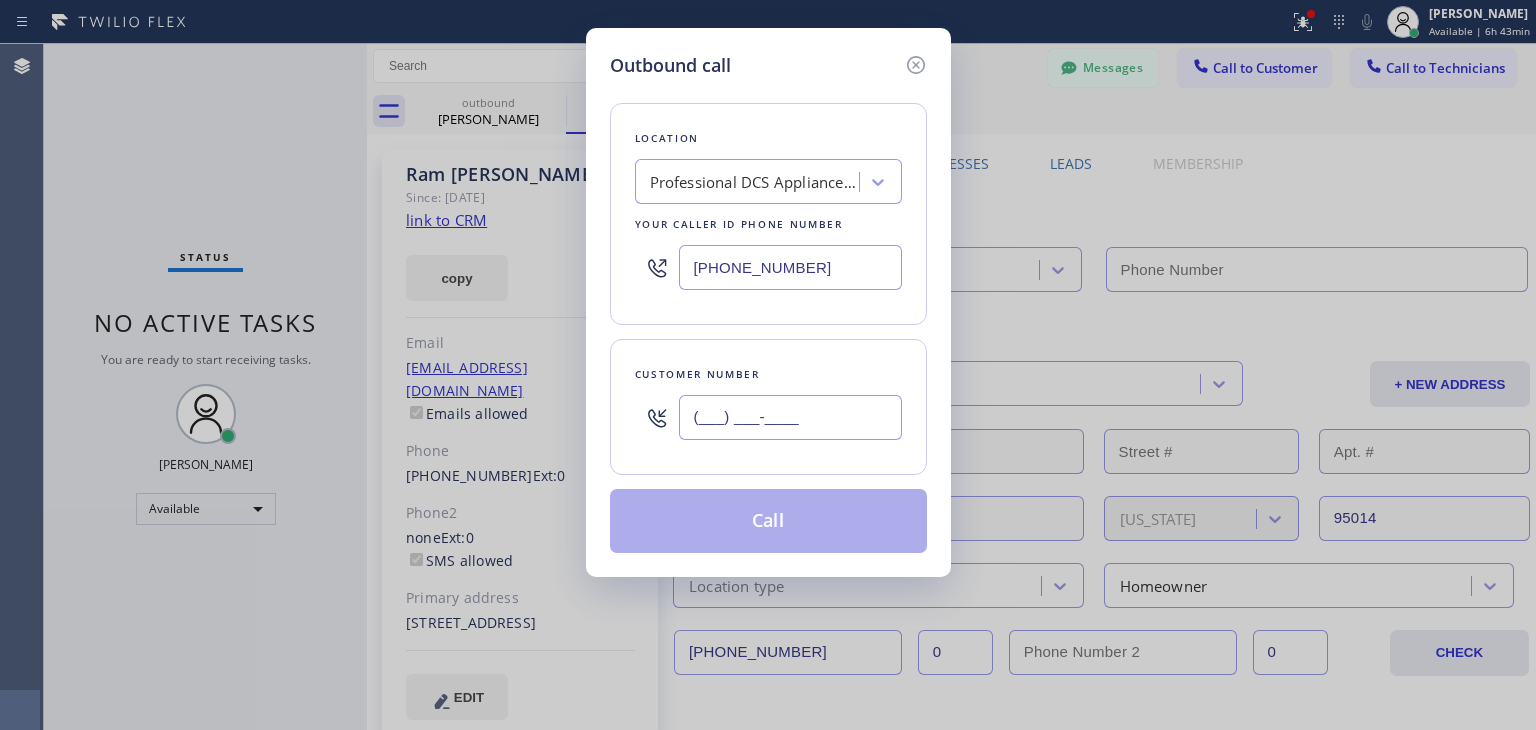 paste on "408) 306-9604" 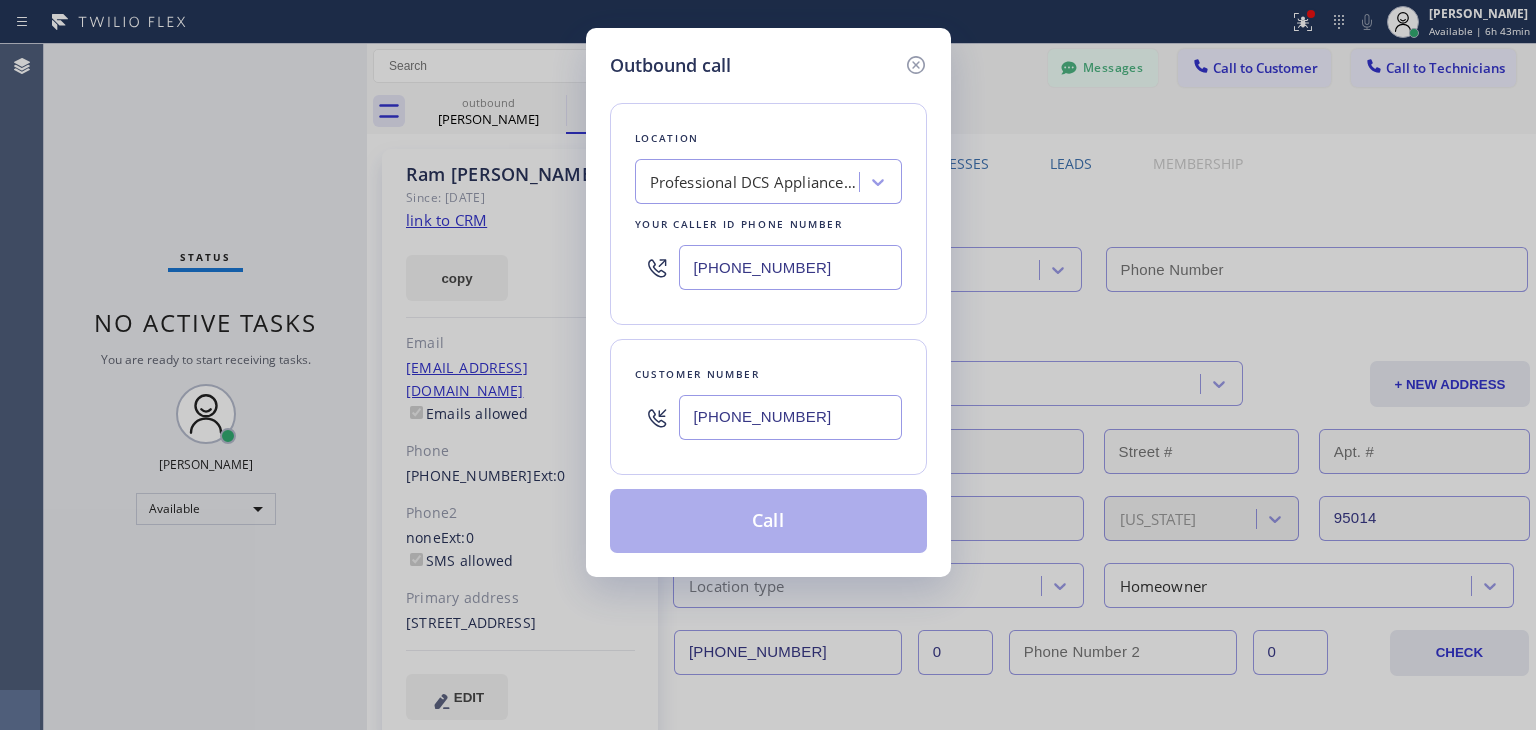 type on "[PHONE_NUMBER]" 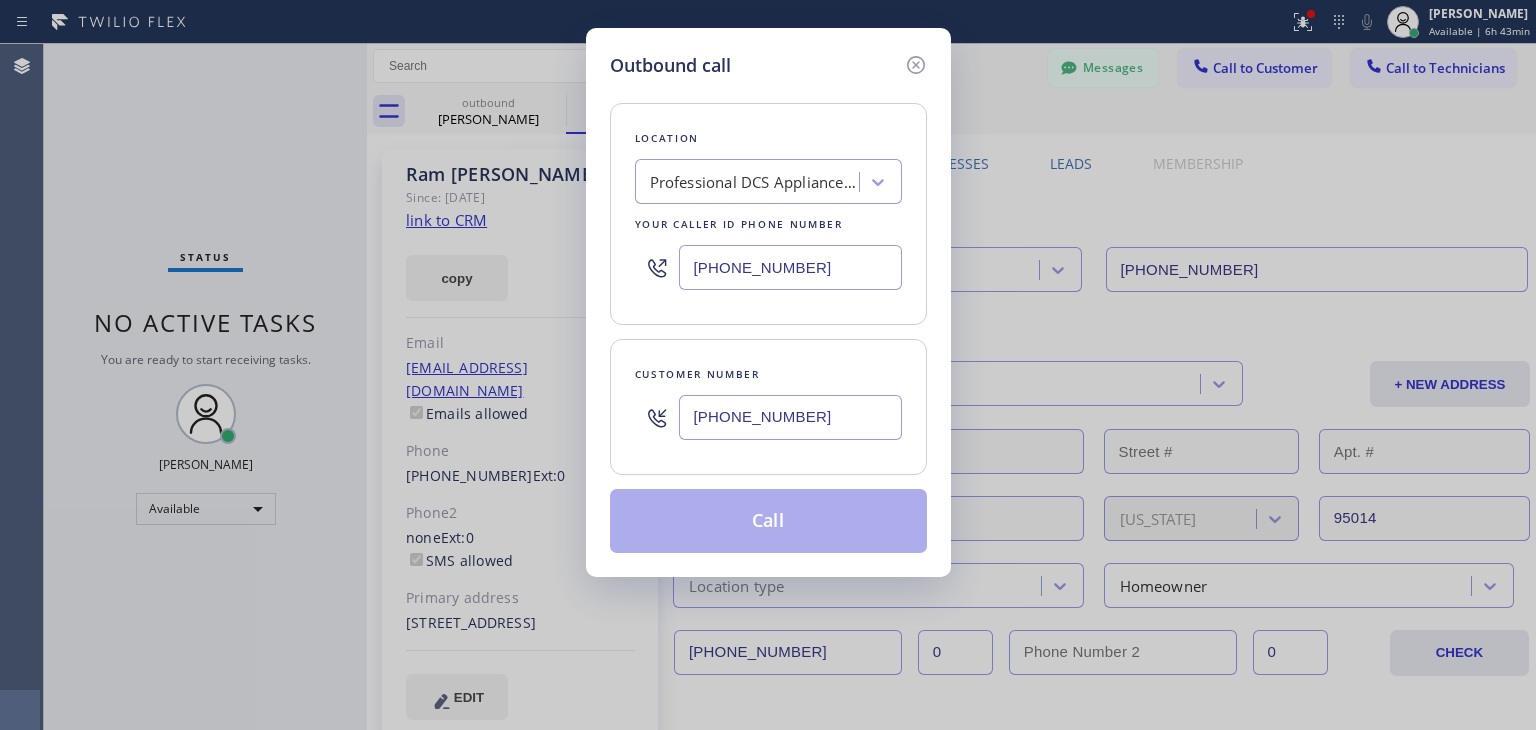 type on "[PHONE_NUMBER]" 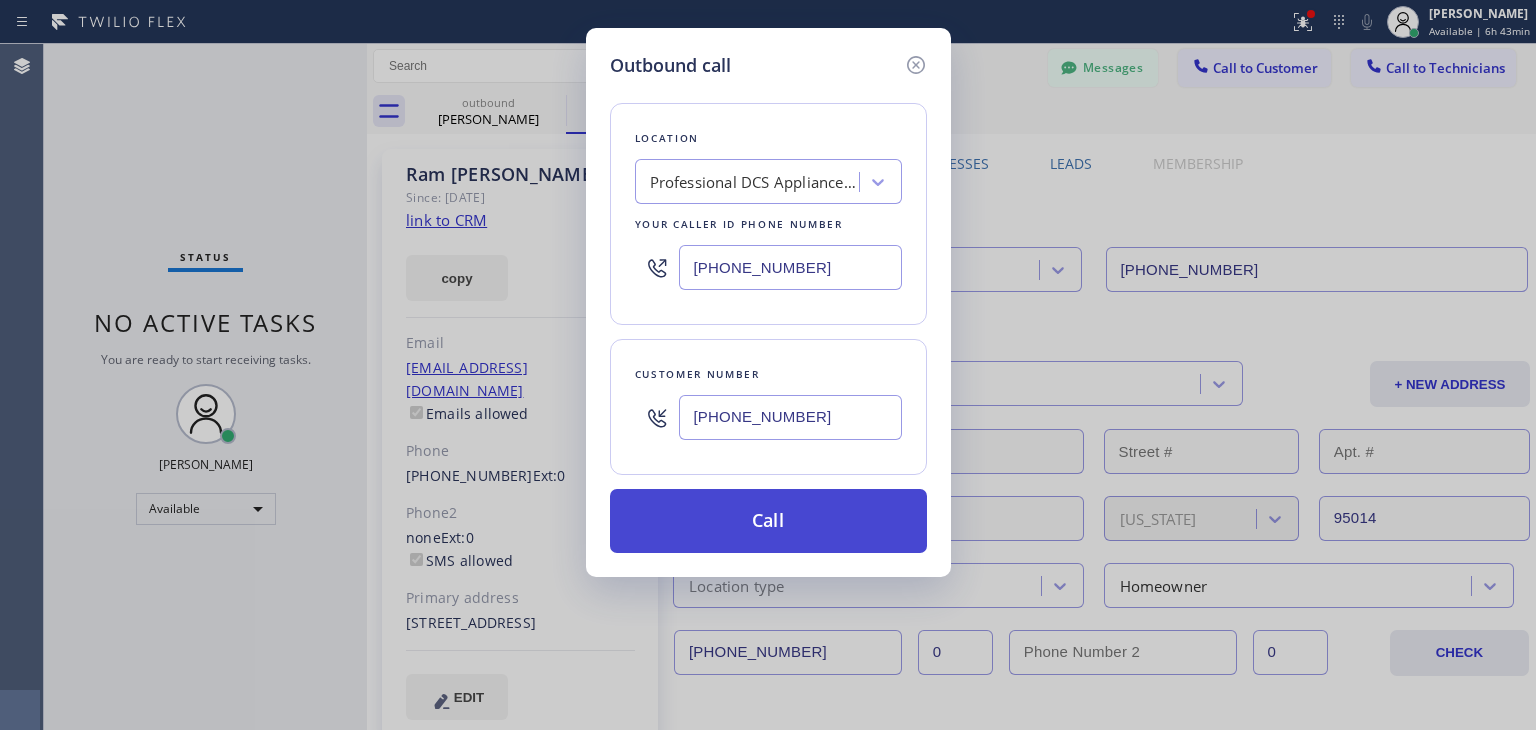 click on "Call" at bounding box center (768, 521) 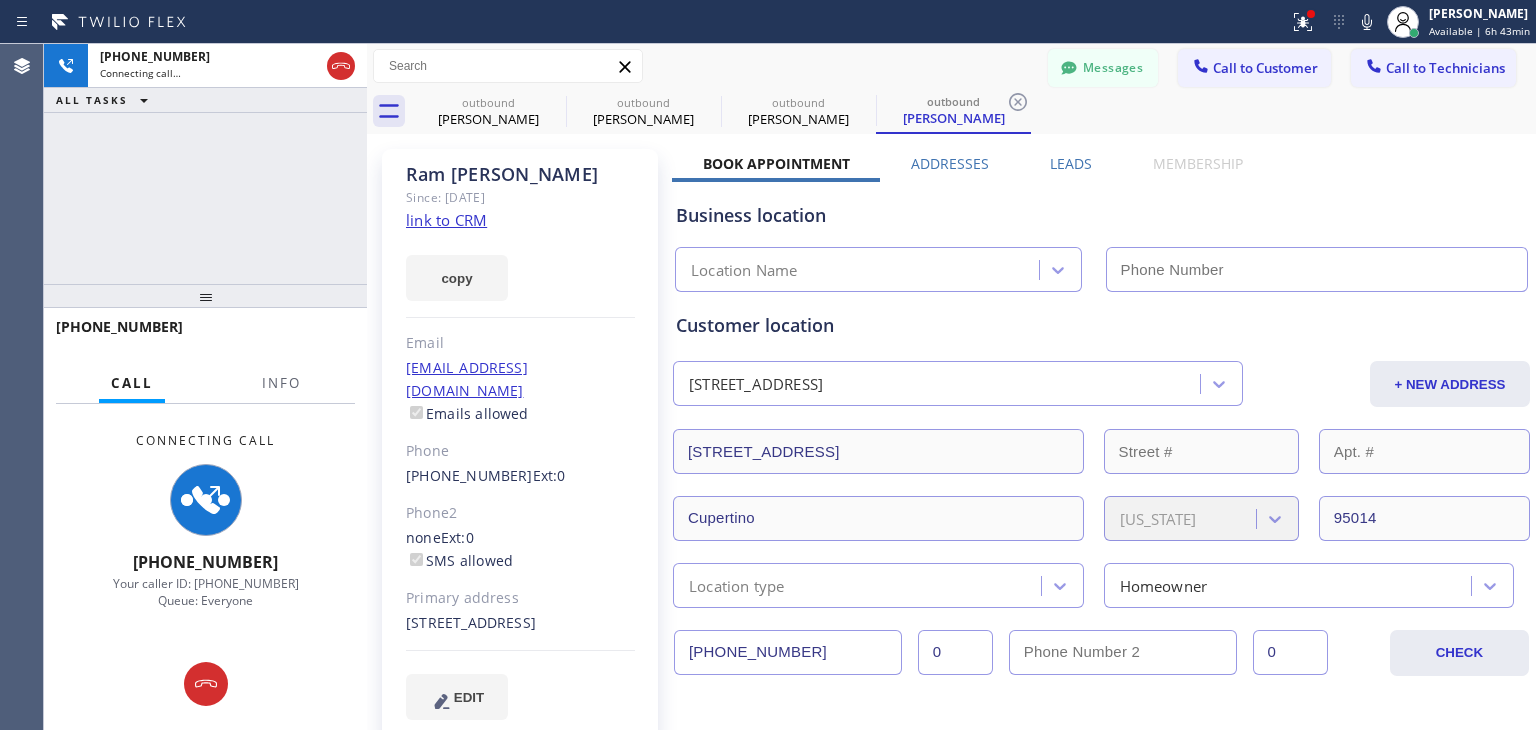 type on "[PHONE_NUMBER]" 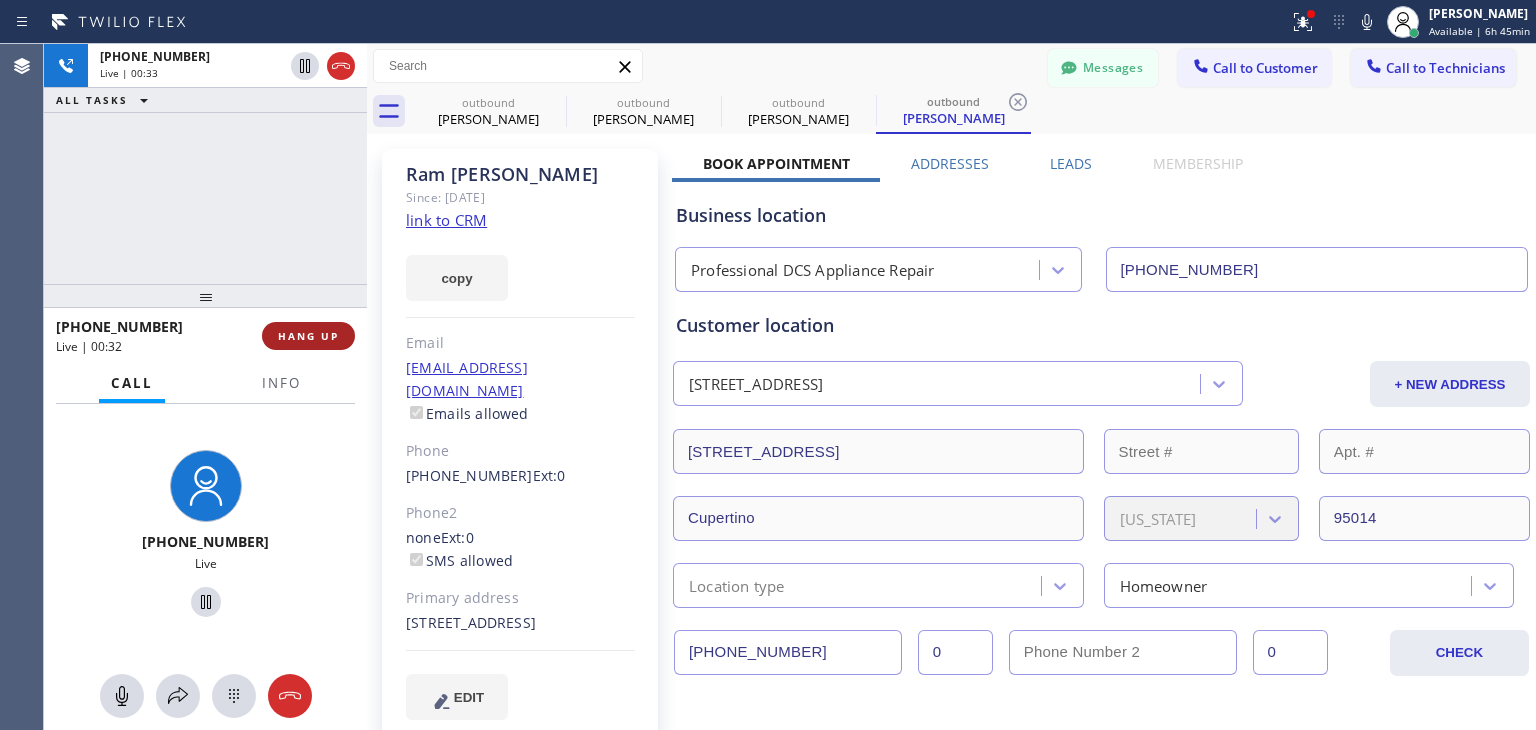 click on "HANG UP" at bounding box center (308, 336) 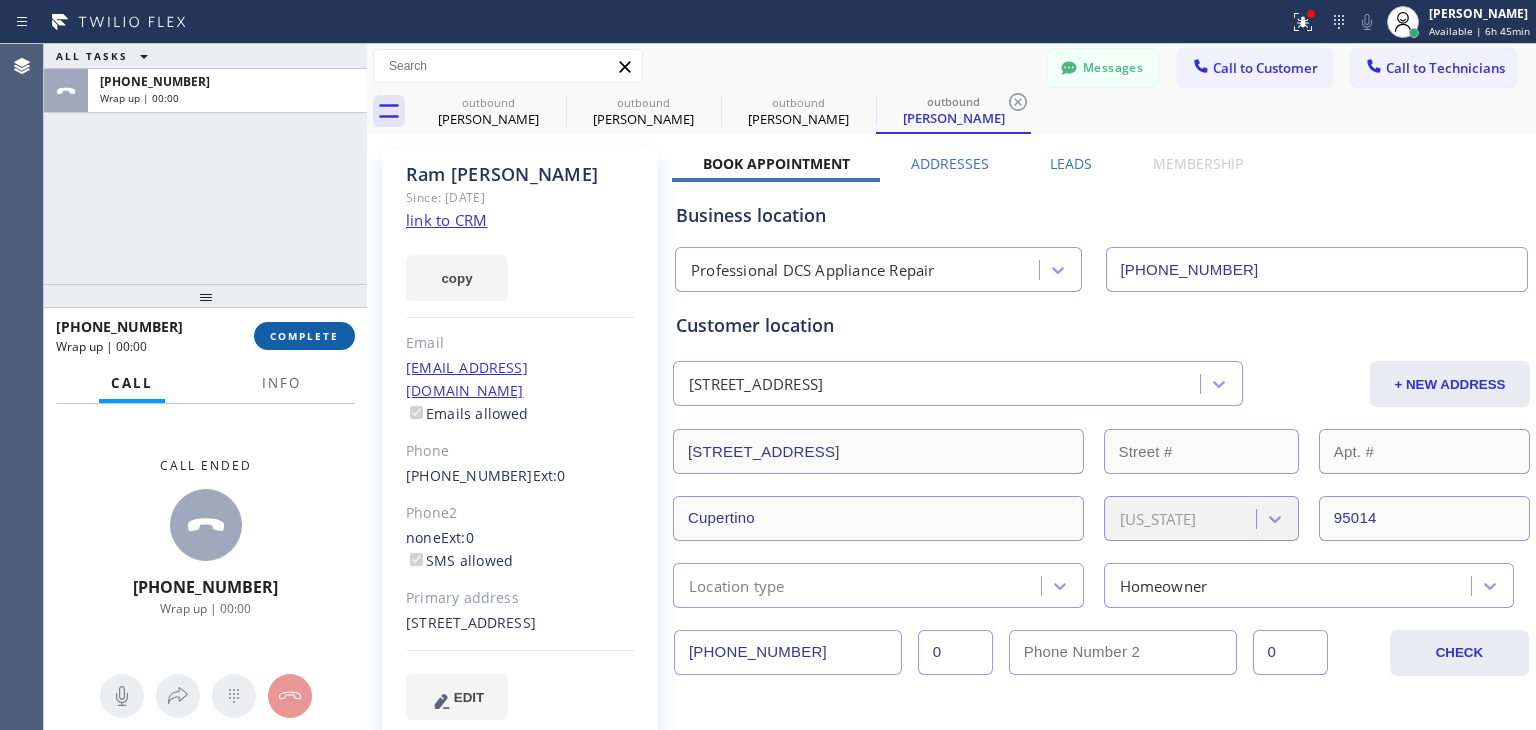 click on "COMPLETE" at bounding box center [304, 336] 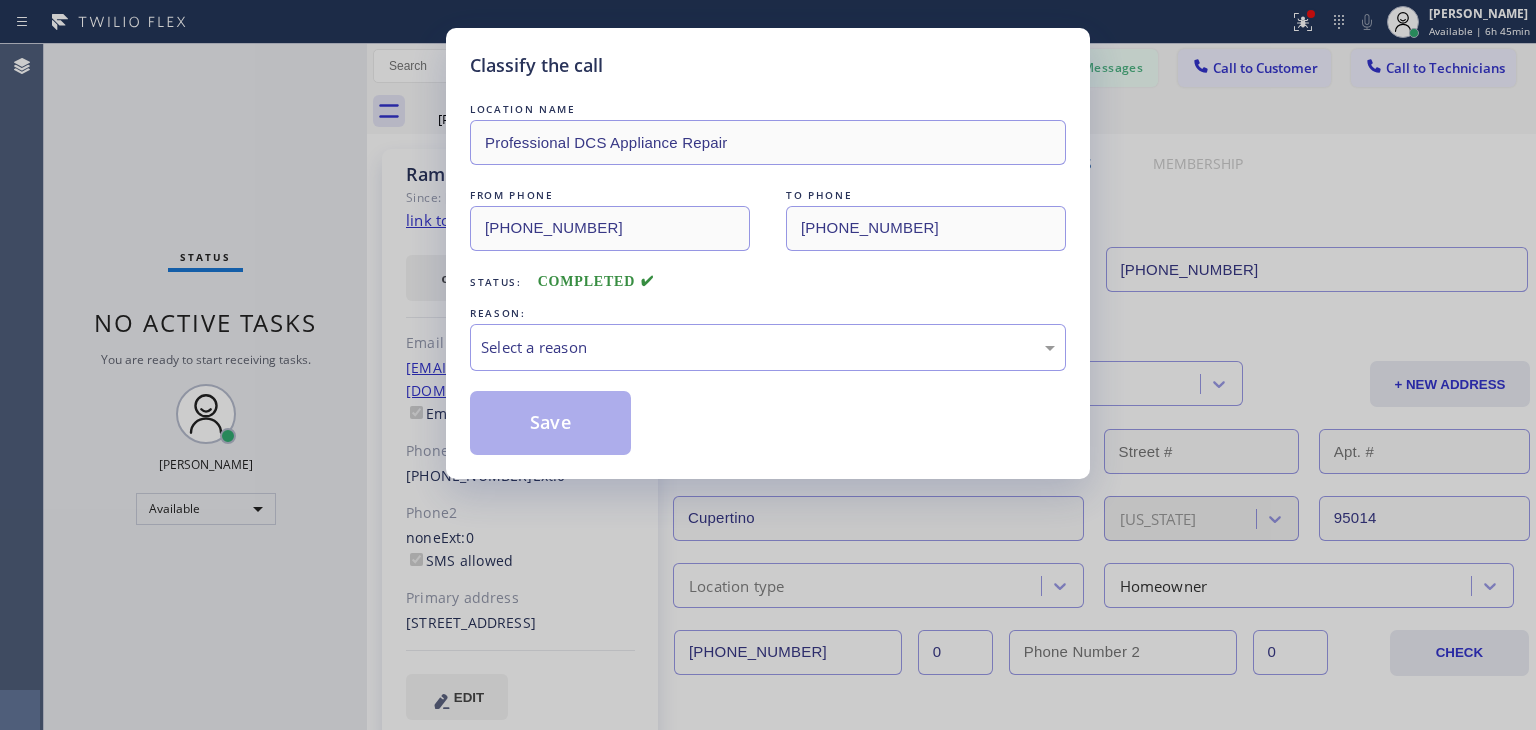 click on "Classify the call LOCATION NAME Professional DCS Appliance Repair FROM PHONE [PHONE_NUMBER] TO PHONE [PHONE_NUMBER] Status: COMPLETED REASON: Select a reason Save" at bounding box center (768, 365) 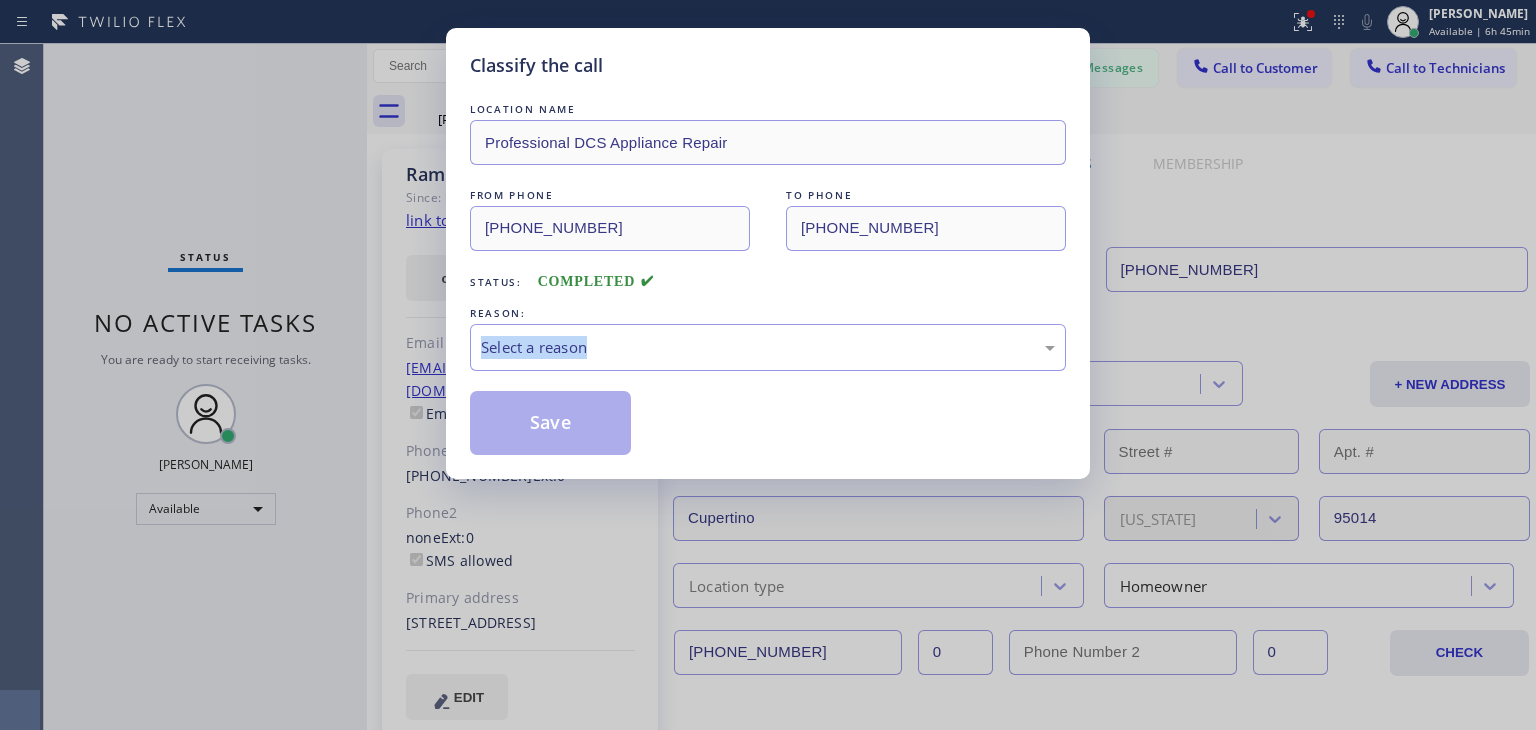 click on "Classify the call LOCATION NAME Professional DCS Appliance Repair FROM PHONE [PHONE_NUMBER] TO PHONE [PHONE_NUMBER] Status: COMPLETED REASON: Select a reason Save" at bounding box center [768, 365] 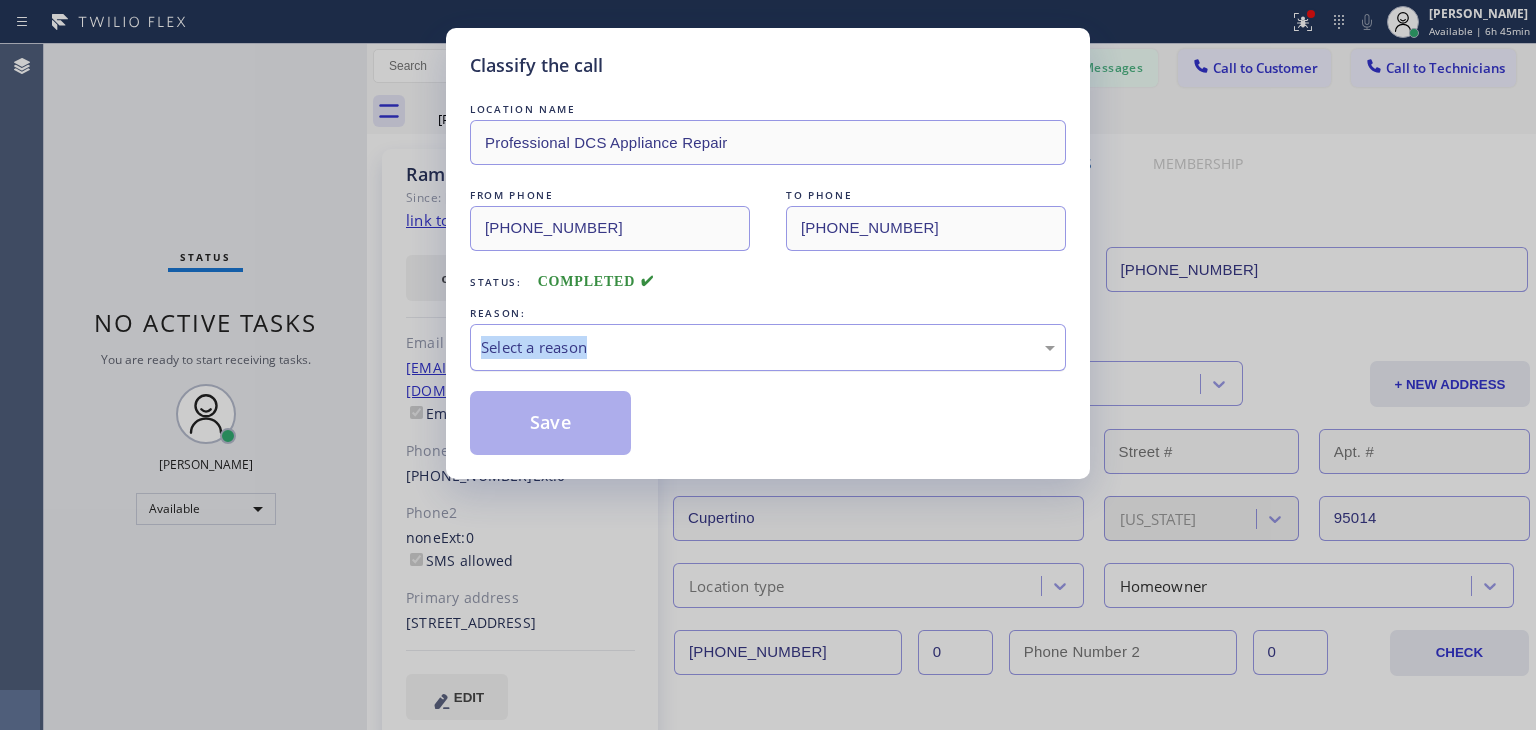 drag, startPoint x: 288, startPoint y: 345, endPoint x: 831, endPoint y: 368, distance: 543.4869 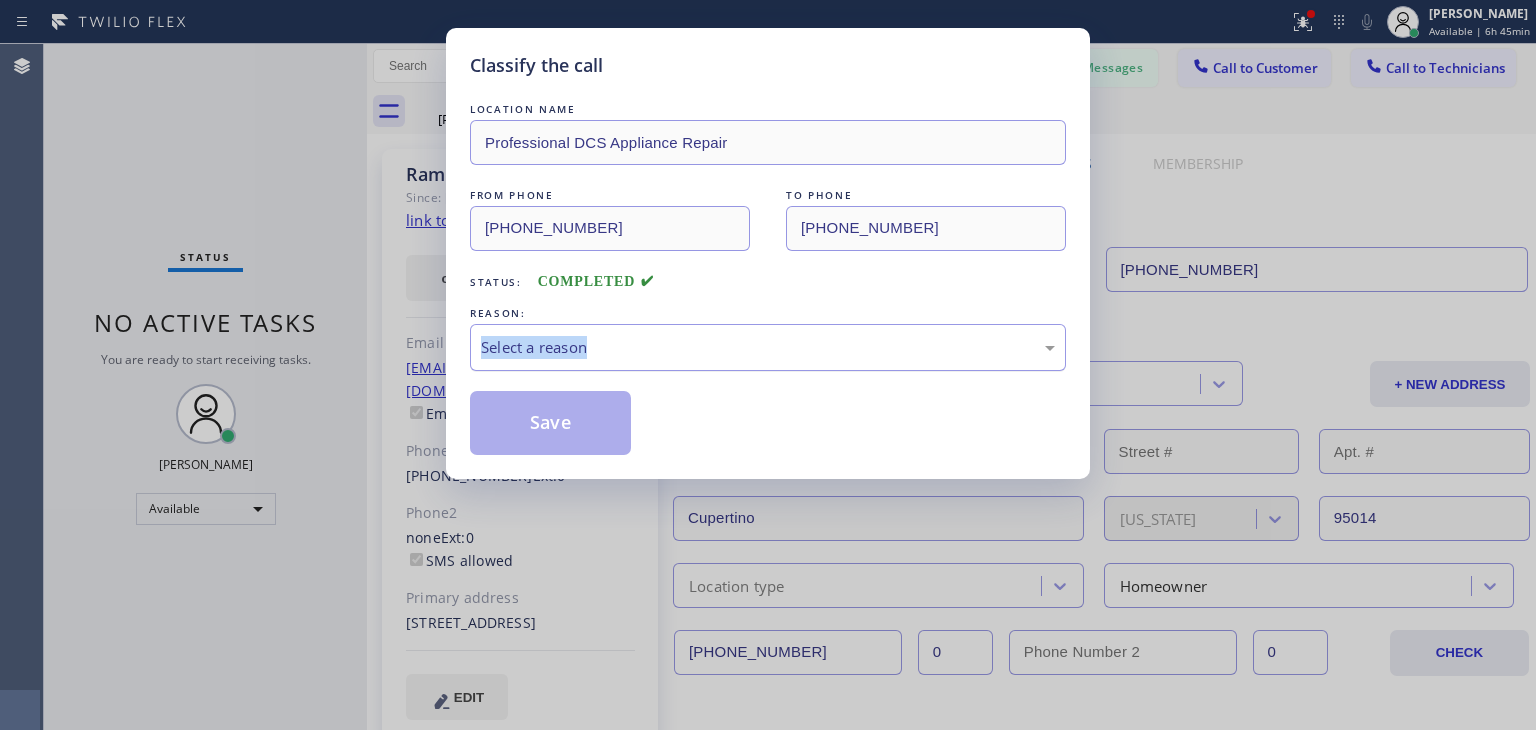 click on "Classify the call LOCATION NAME Professional DCS Appliance Repair FROM PHONE [PHONE_NUMBER] TO PHONE [PHONE_NUMBER] Status: COMPLETED REASON: Select a reason Save" at bounding box center [768, 365] 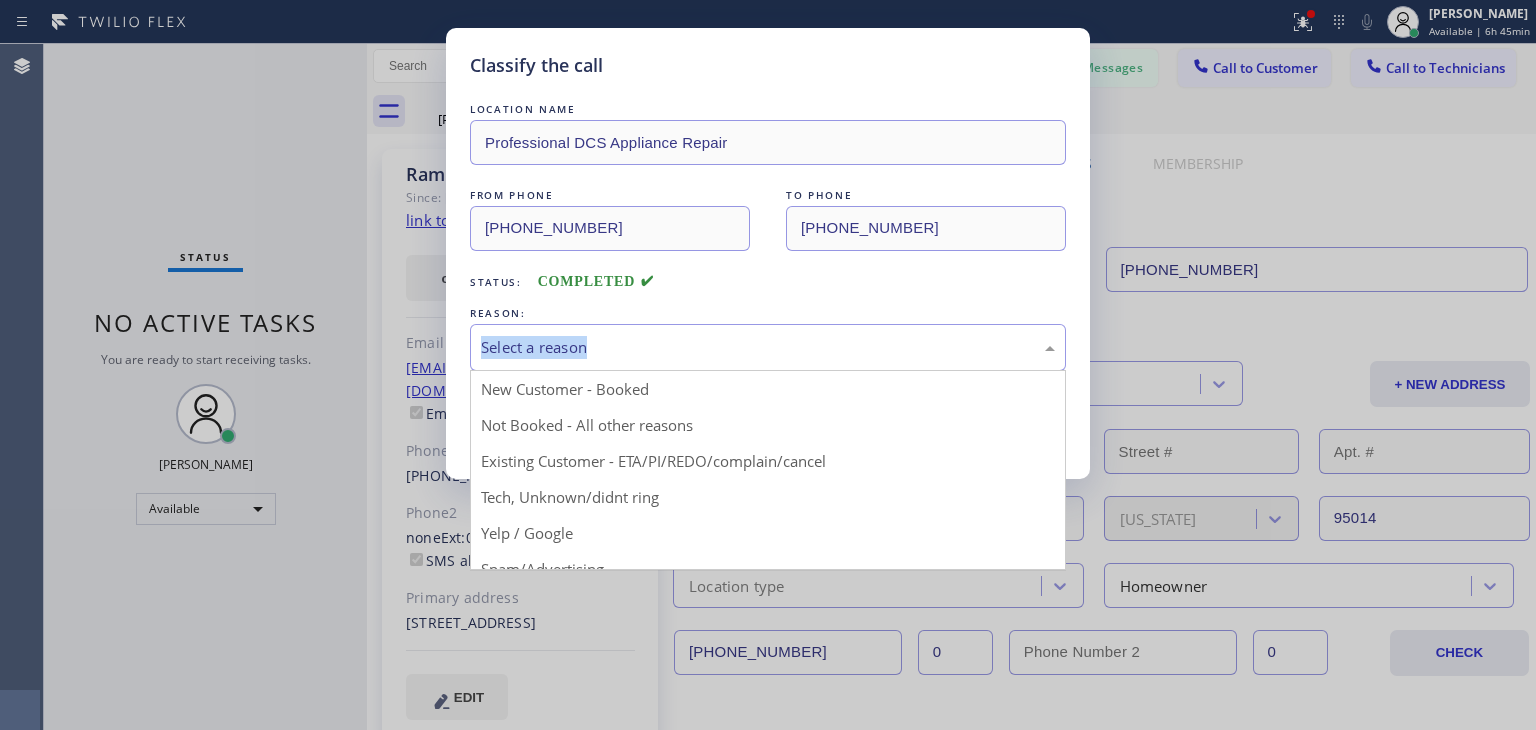 click on "Select a reason New Customer - Booked Not Booked - All other reasons Existing Customer - ETA/PI/REDO/complain/cancel Tech, Unknown/didnt ring Yelp / Google  Spam/Advertising Transferred HouseCallPro / HomeAdvisor / Other platforms  Test call" at bounding box center [768, 347] 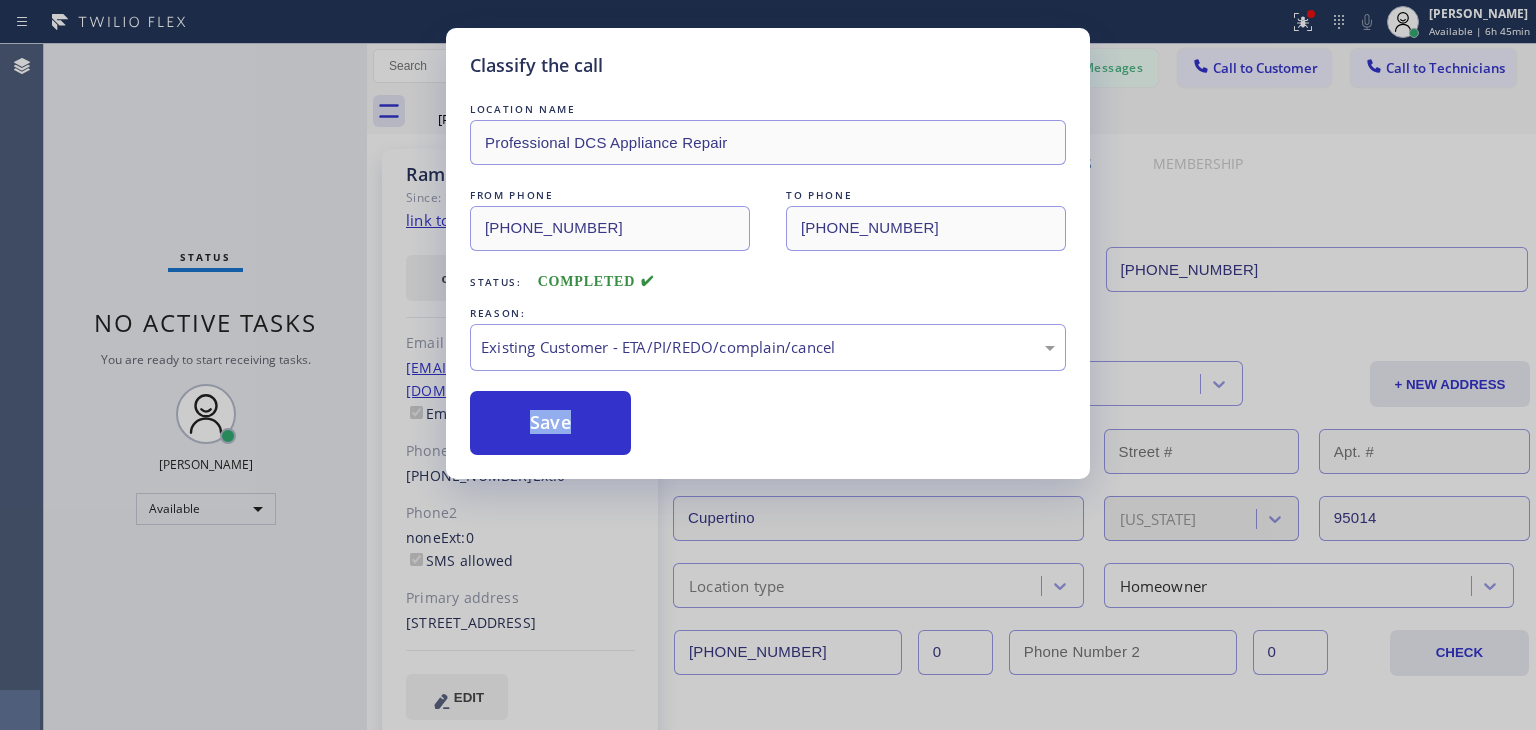 drag, startPoint x: 576, startPoint y: 385, endPoint x: 561, endPoint y: 477, distance: 93.214806 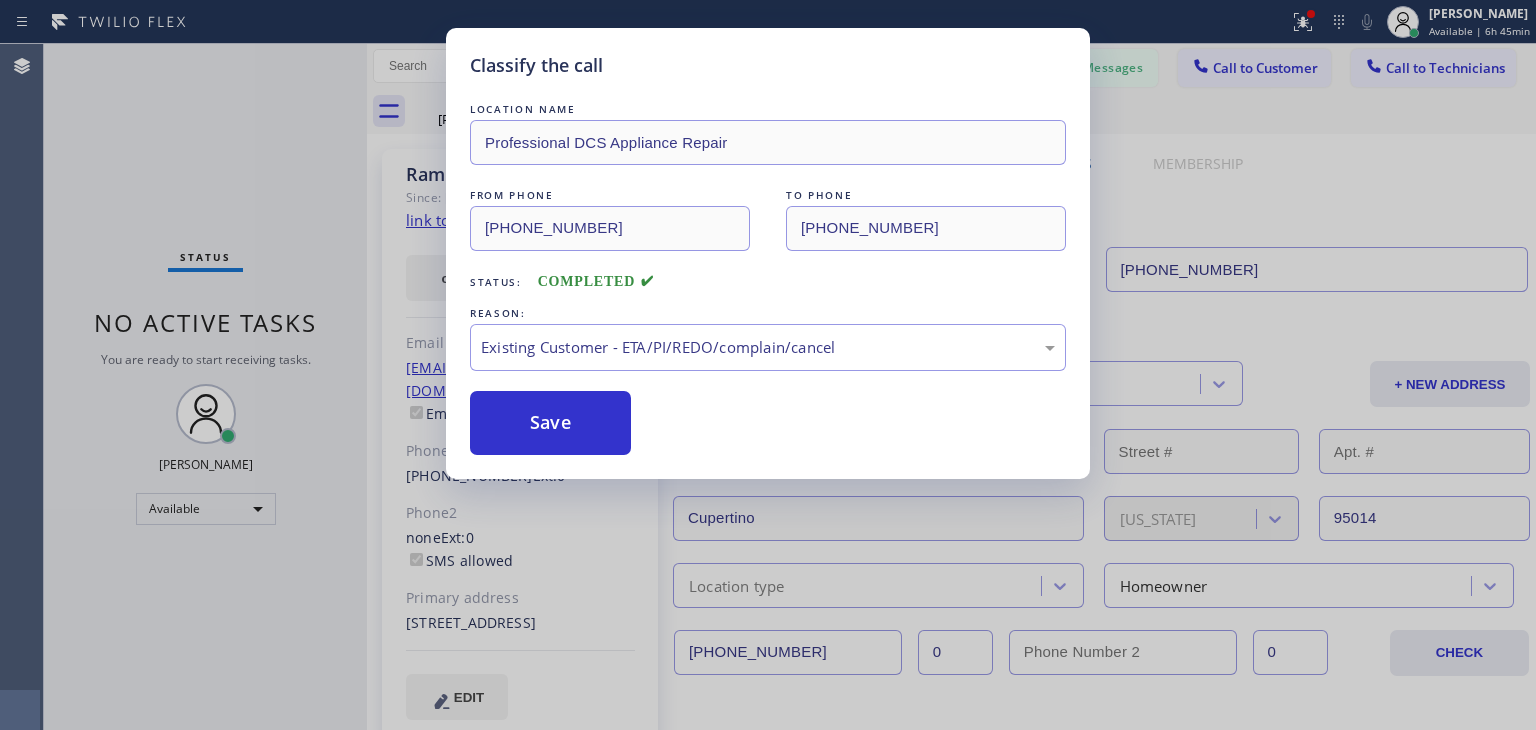 click on "Classify the call LOCATION NAME Professional DCS Appliance Repair FROM PHONE [PHONE_NUMBER] TO PHONE [PHONE_NUMBER] Status: COMPLETED REASON: Existing Customer - ETA/PI/REDO/complain/cancel Save" at bounding box center (768, 253) 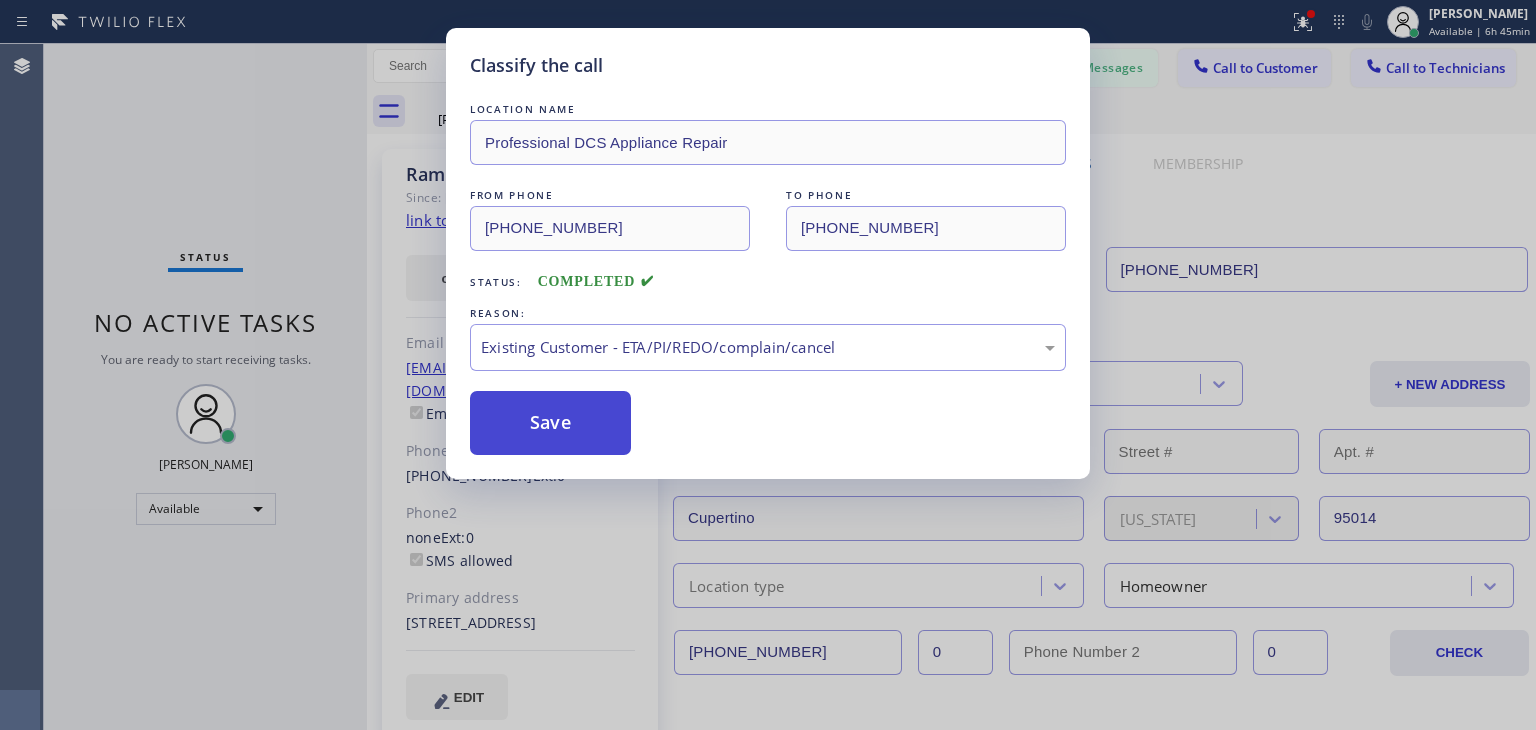 drag, startPoint x: 578, startPoint y: 454, endPoint x: 593, endPoint y: 432, distance: 26.627054 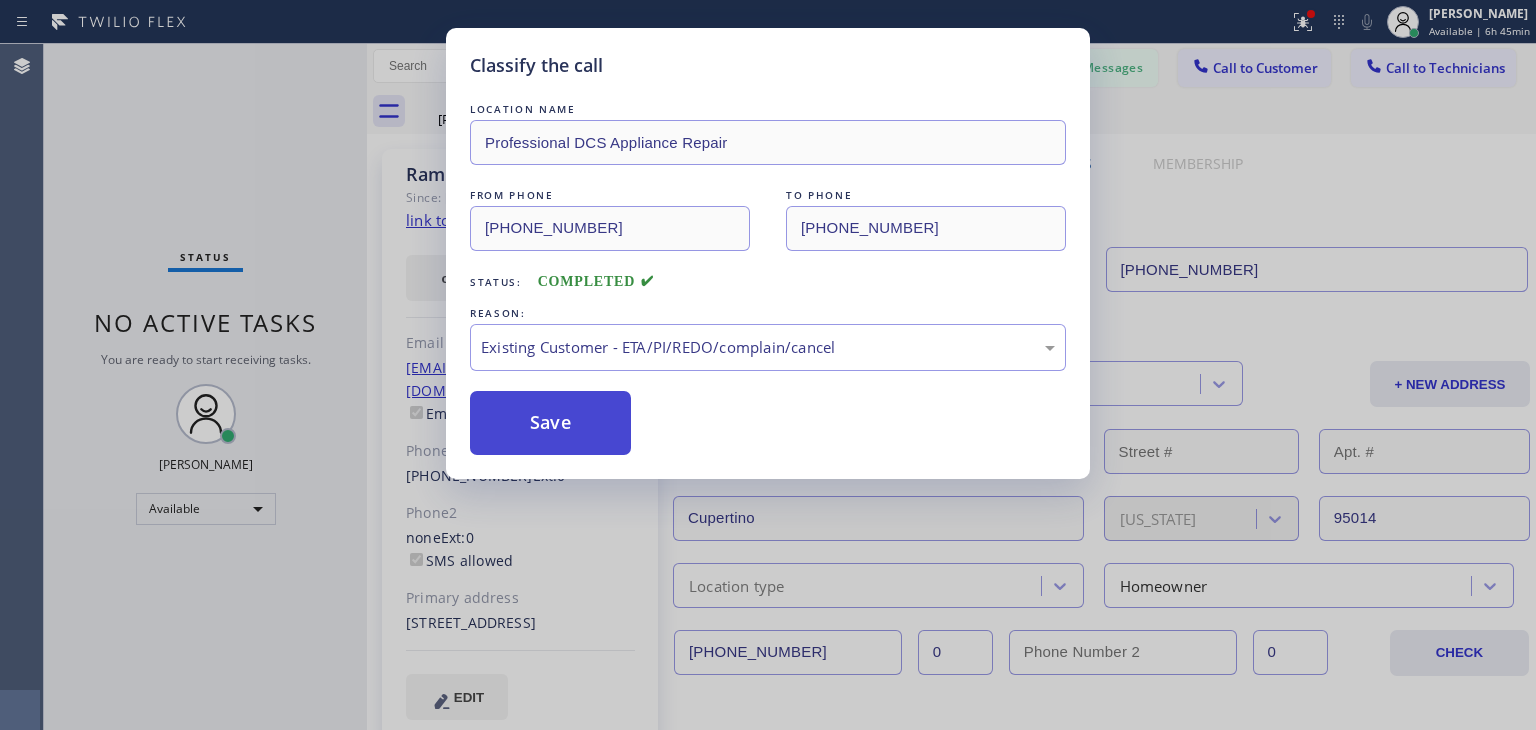 click on "Classify the call LOCATION NAME Professional DCS Appliance Repair FROM PHONE [PHONE_NUMBER] TO PHONE [PHONE_NUMBER] Status: COMPLETED REASON: Existing Customer - ETA/PI/REDO/complain/cancel Save" at bounding box center (768, 253) 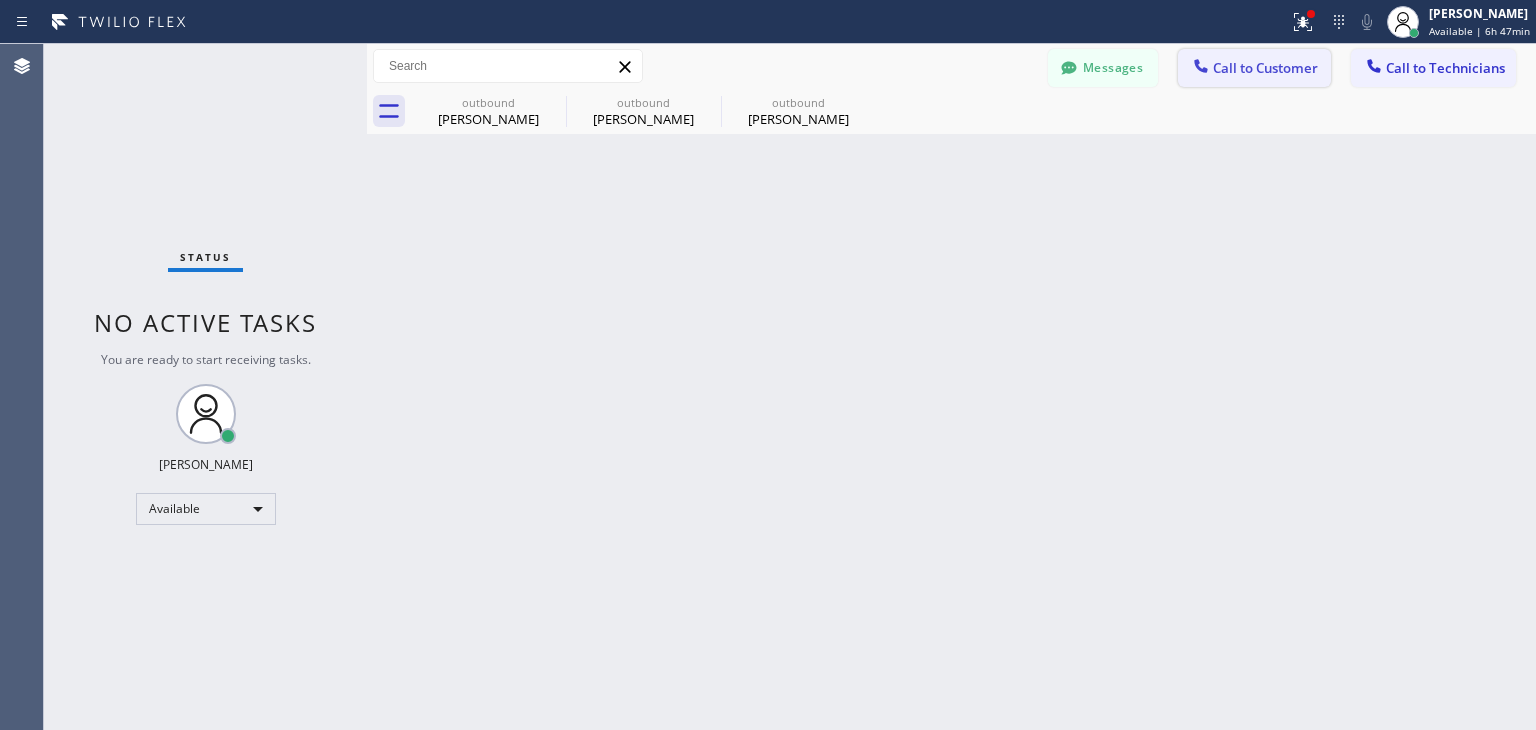 click on "Call to Customer" at bounding box center (1265, 68) 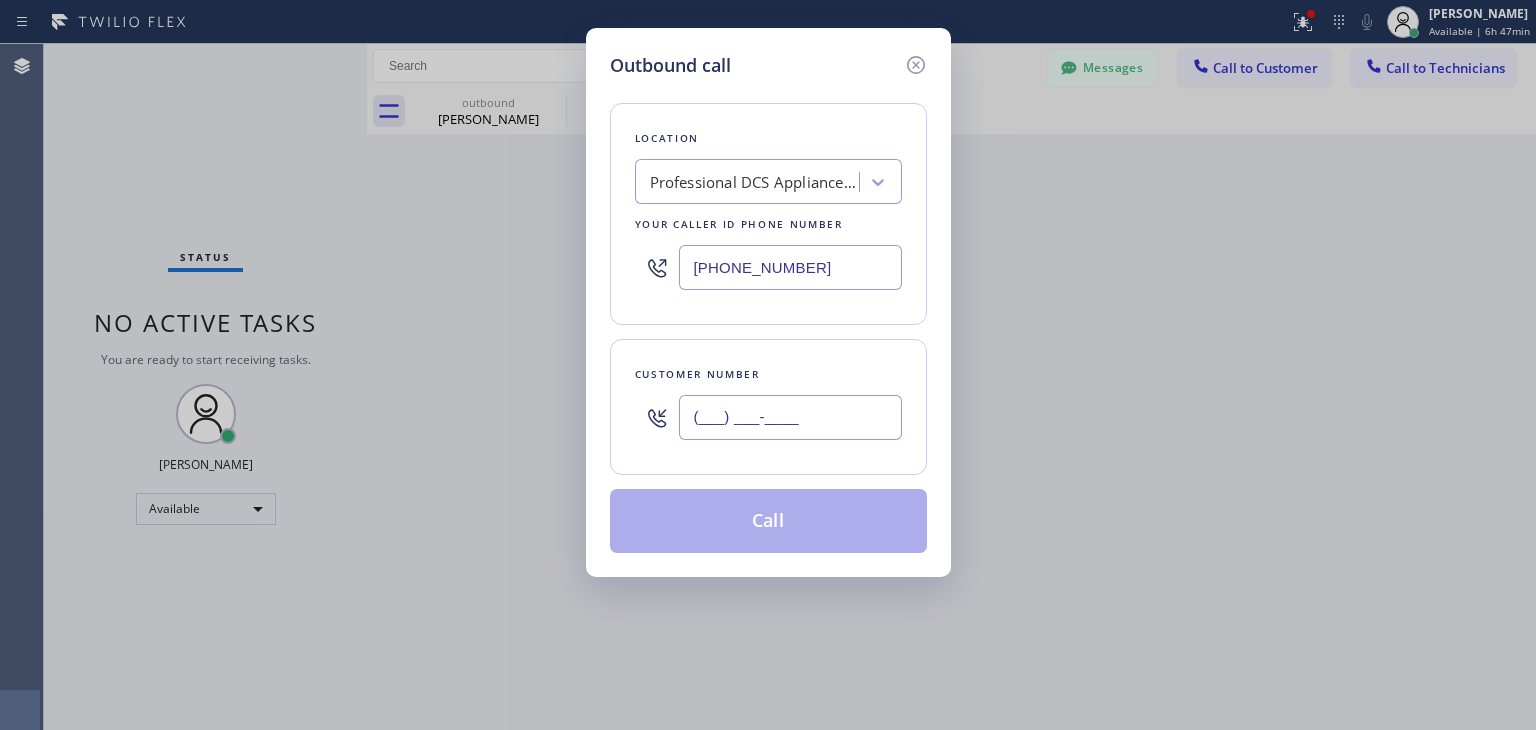 paste on "408) 306-9604" 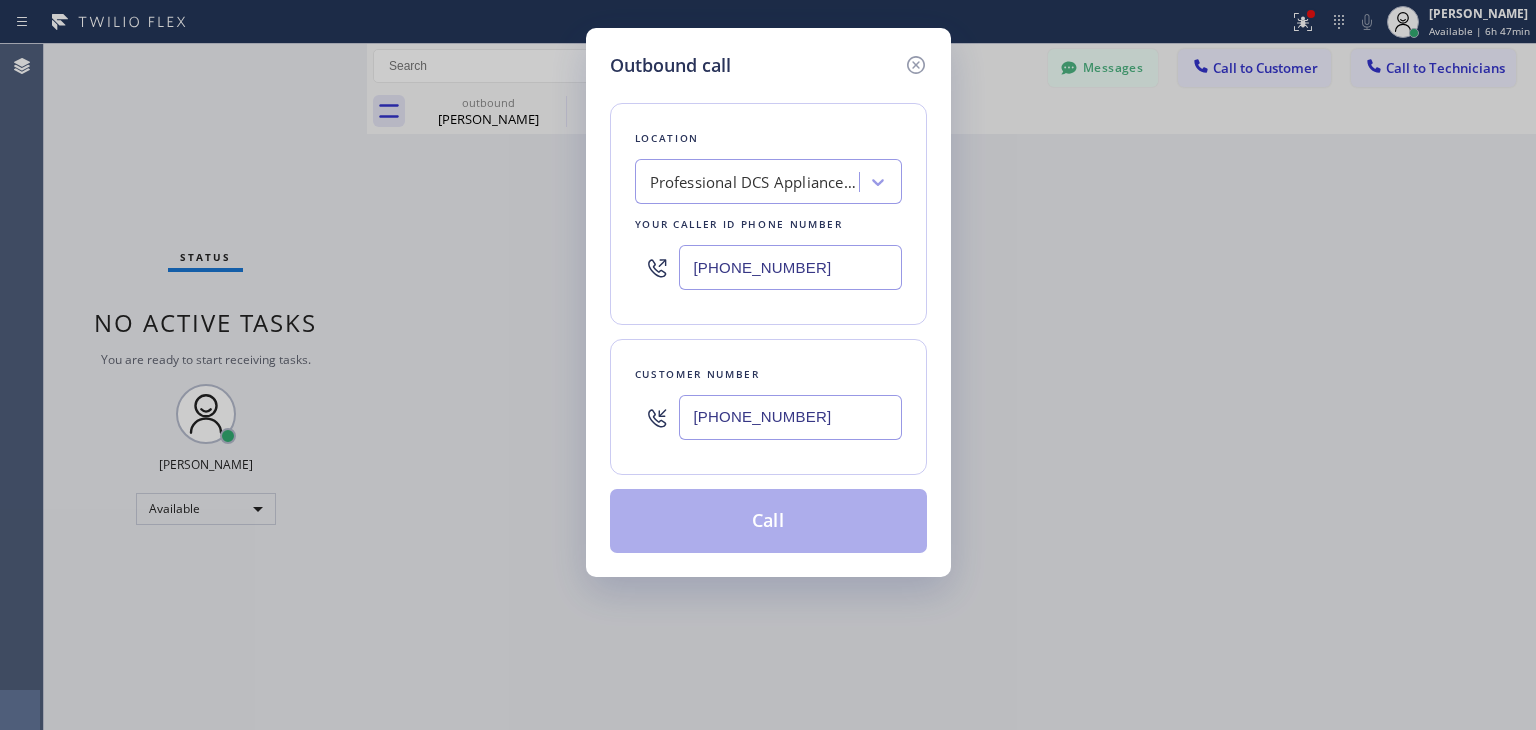 click on "[PHONE_NUMBER]" at bounding box center [790, 417] 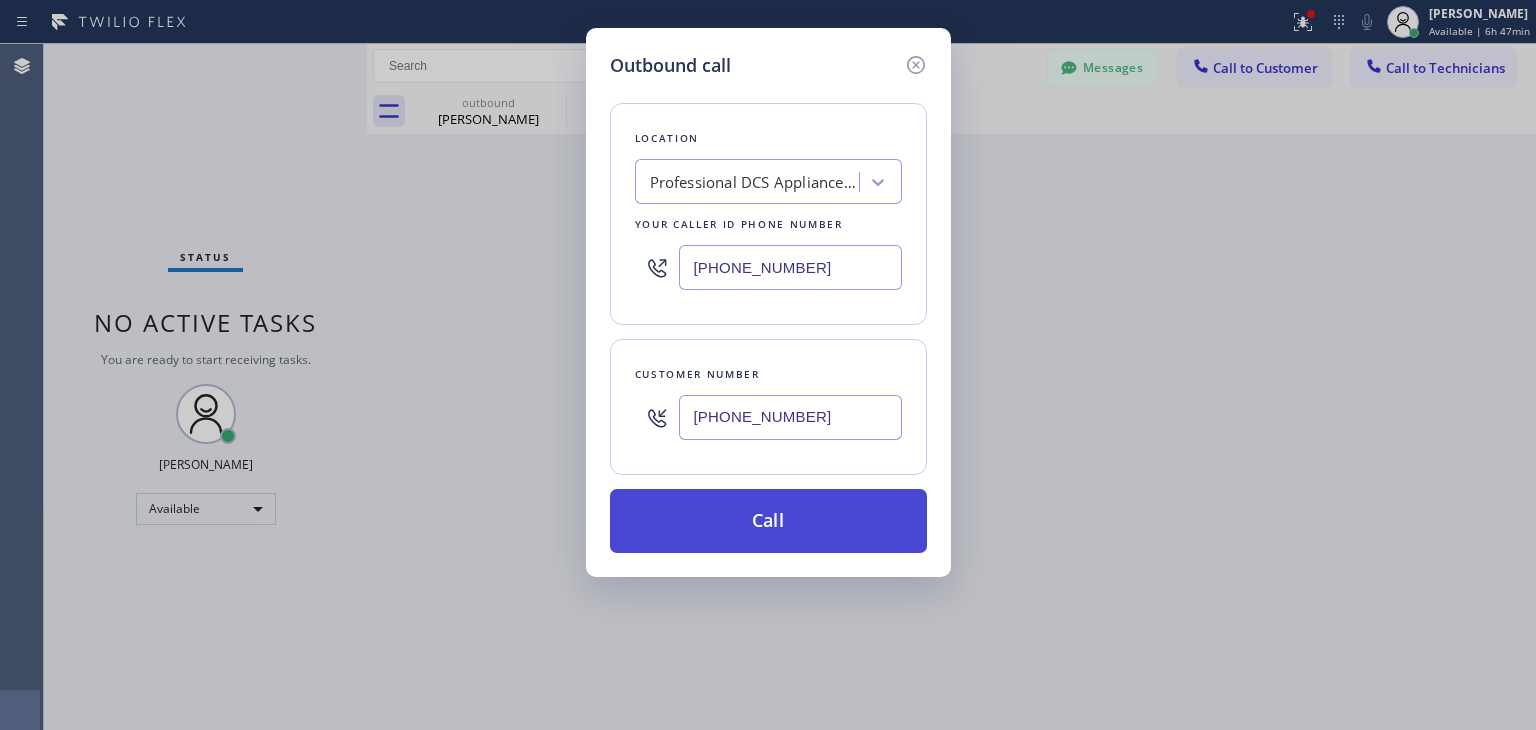 type on "[PHONE_NUMBER]" 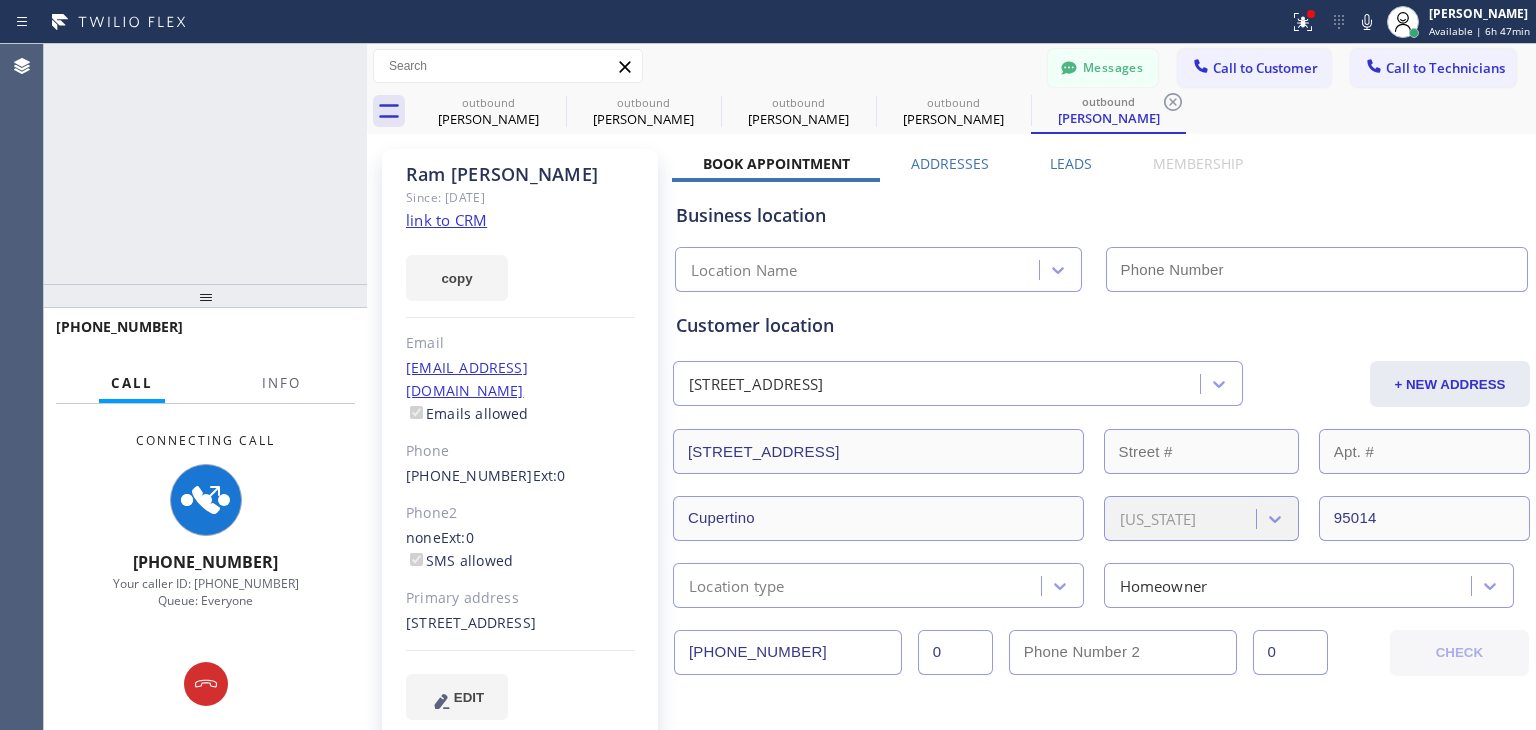 type on "[PHONE_NUMBER]" 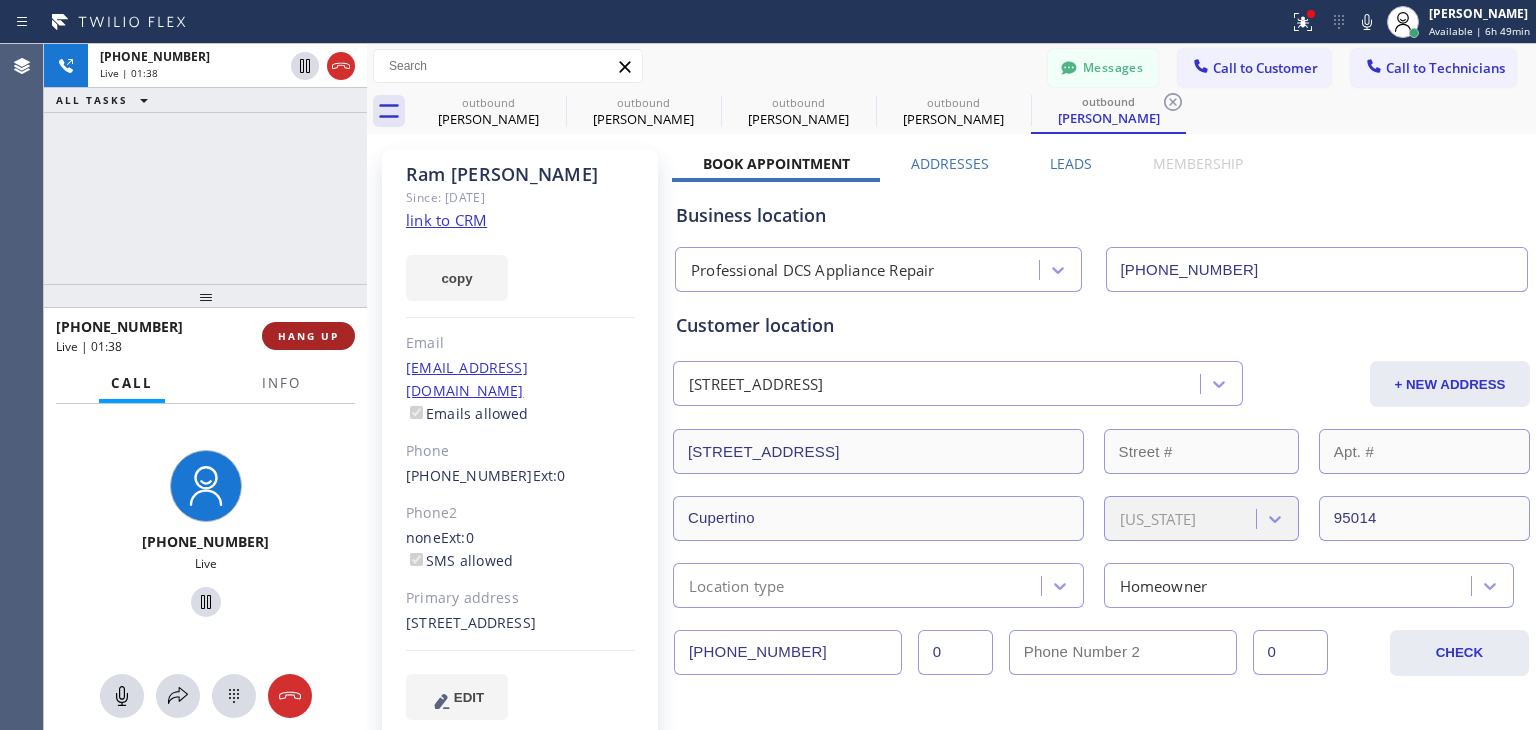 click on "HANG UP" at bounding box center (308, 336) 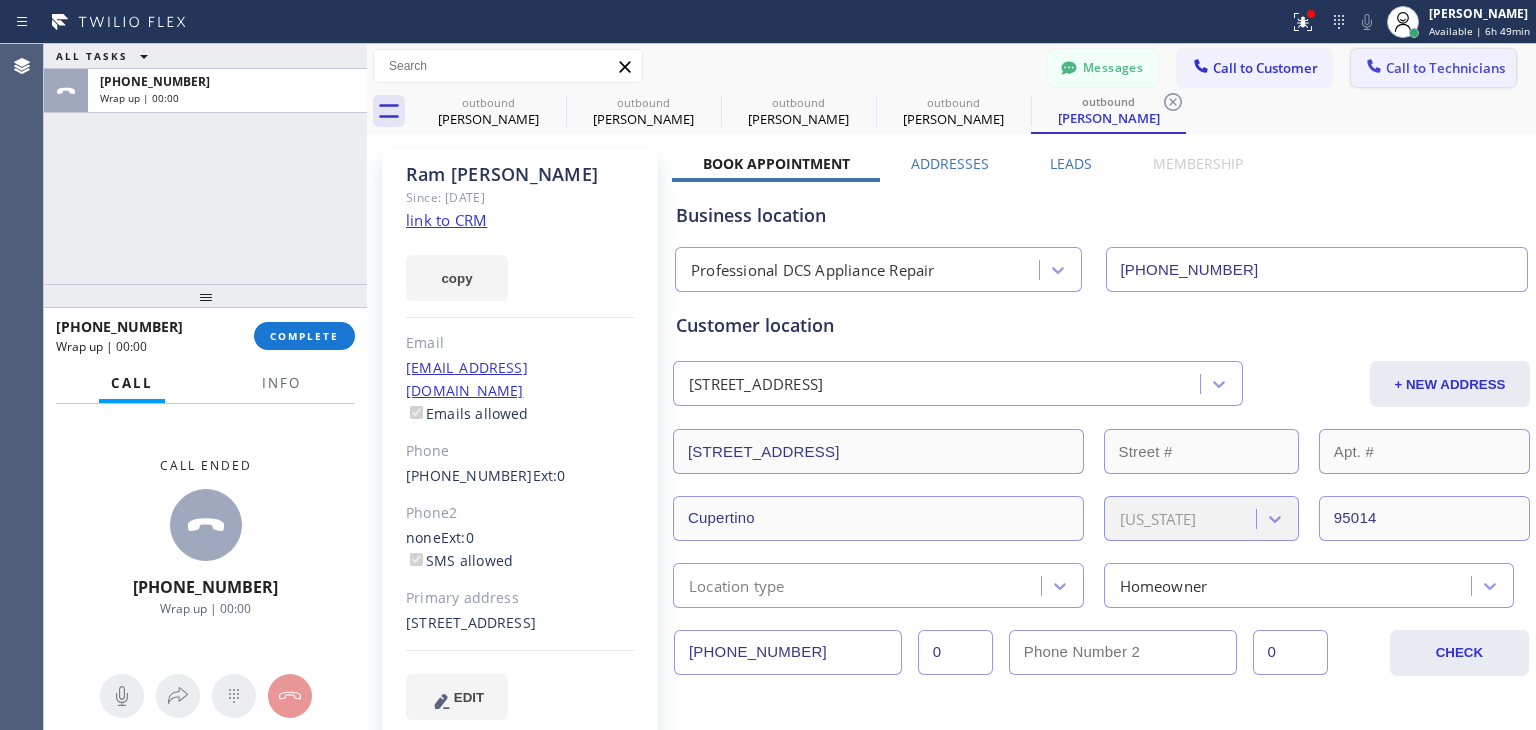 click on "Call to Technicians" at bounding box center [1433, 68] 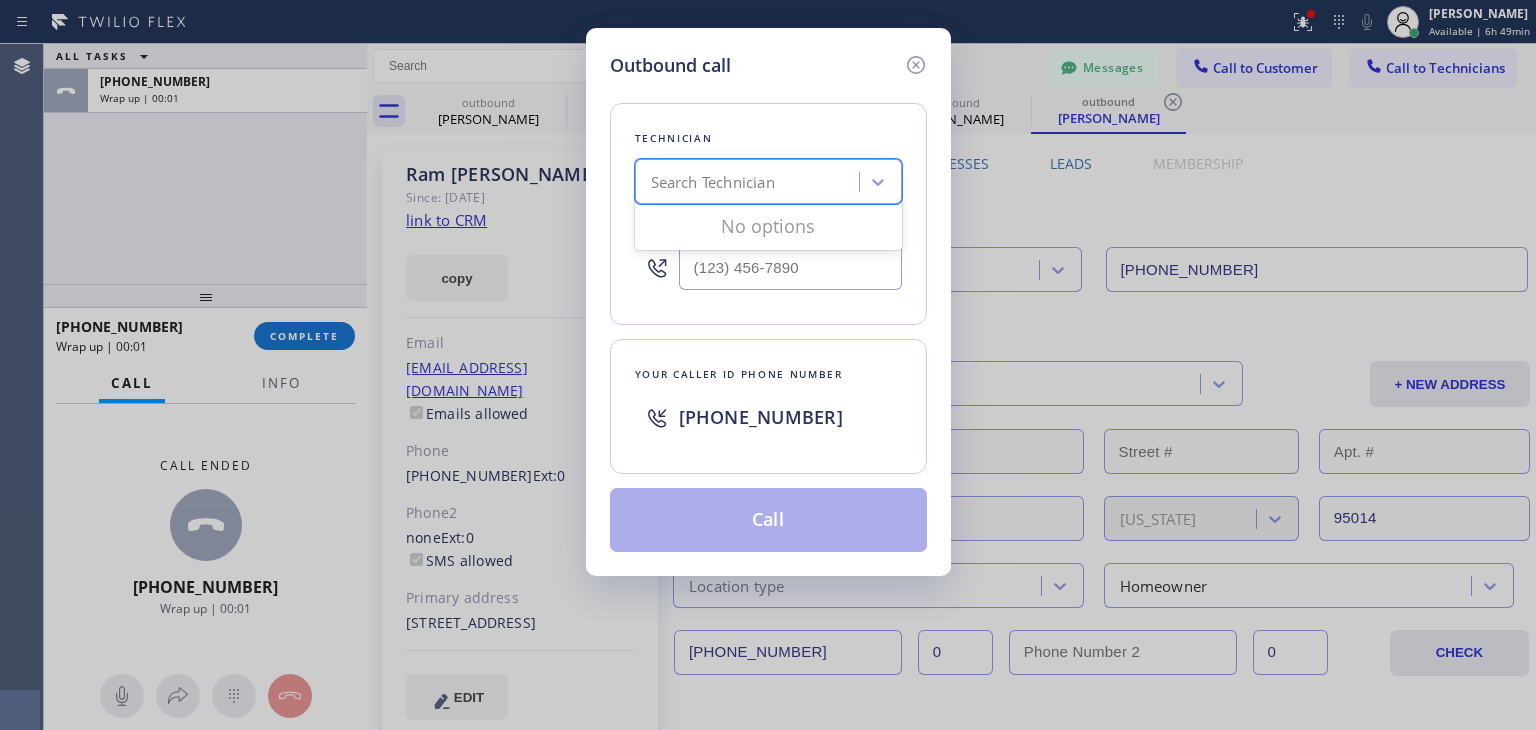 click on "Search Technician" at bounding box center (750, 182) 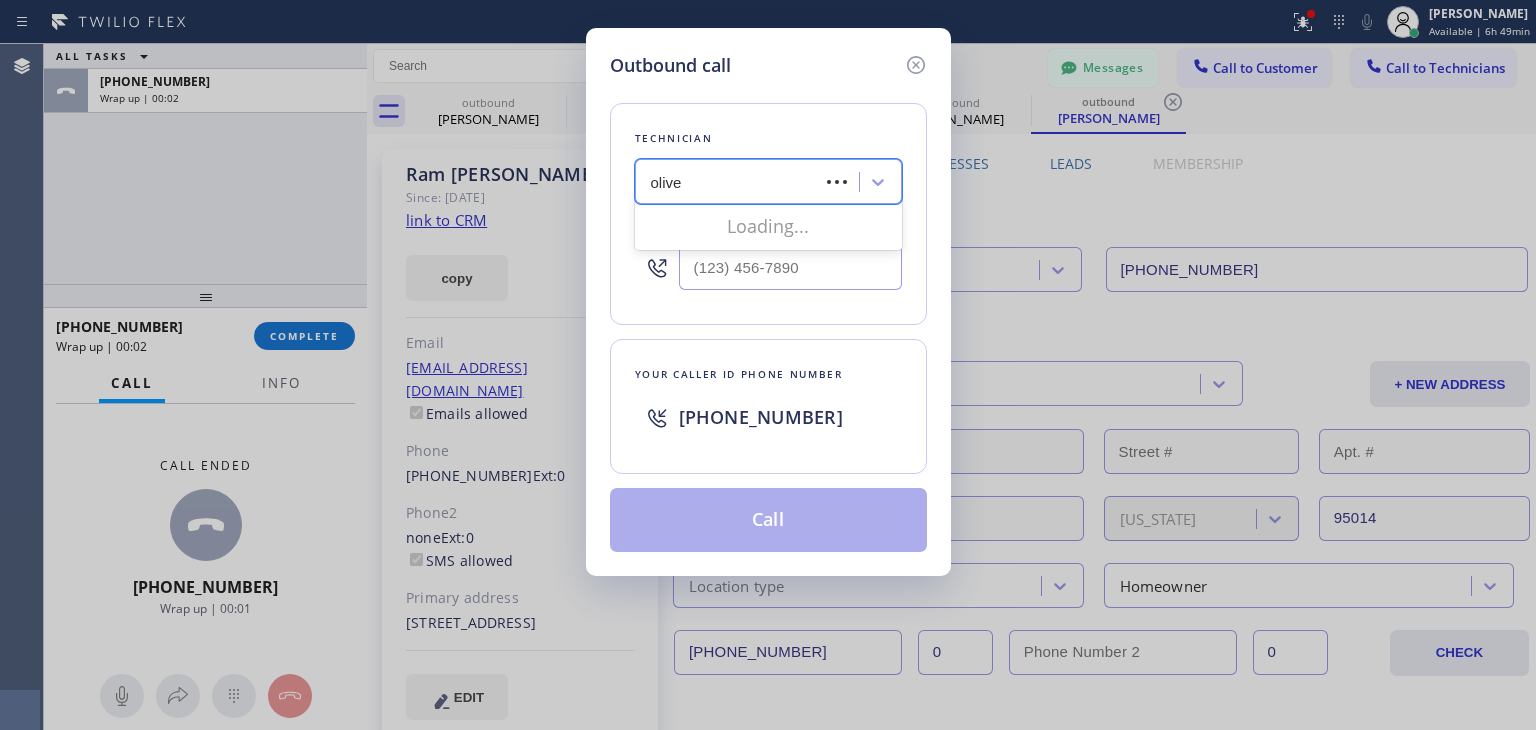type on "[PERSON_NAME]" 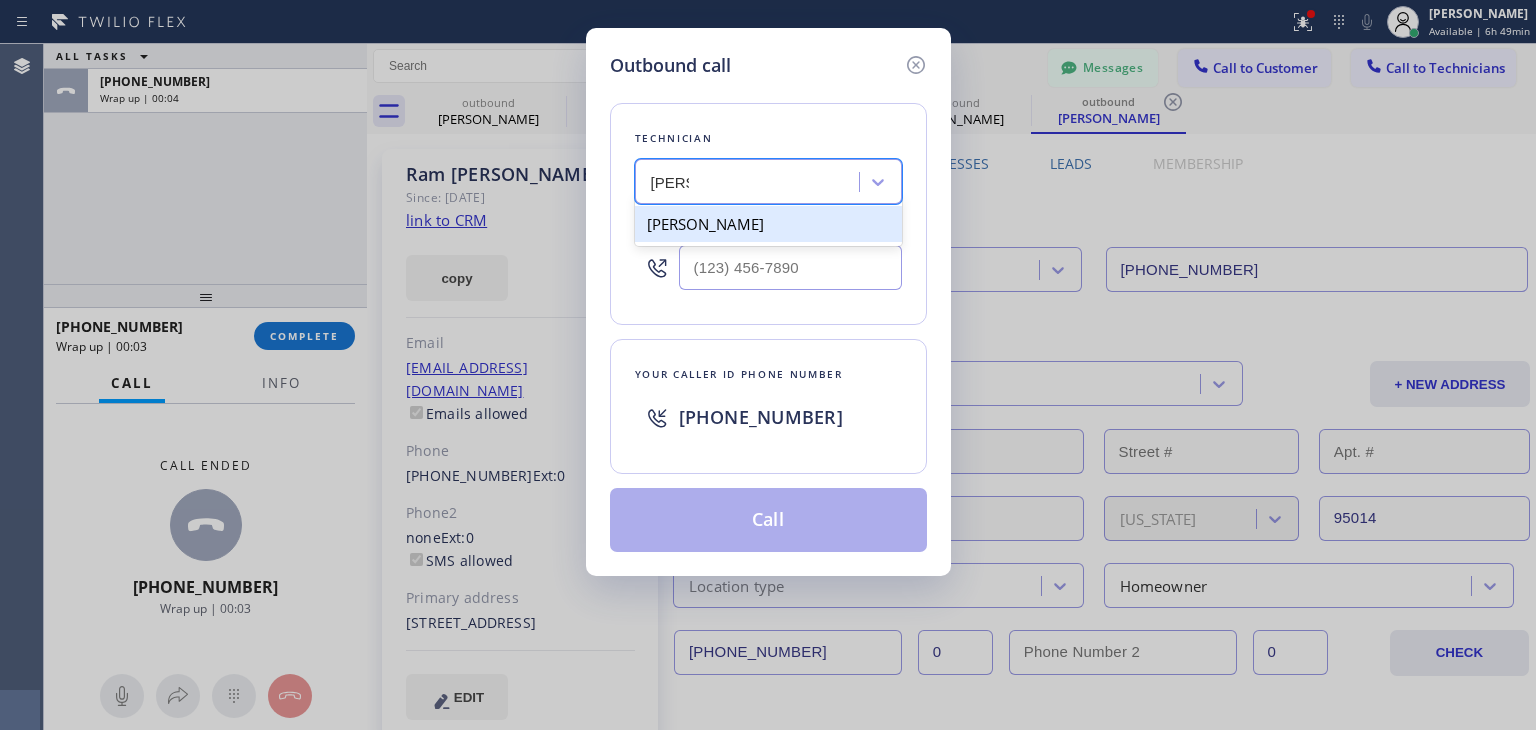 click on "[PERSON_NAME]" at bounding box center [768, 224] 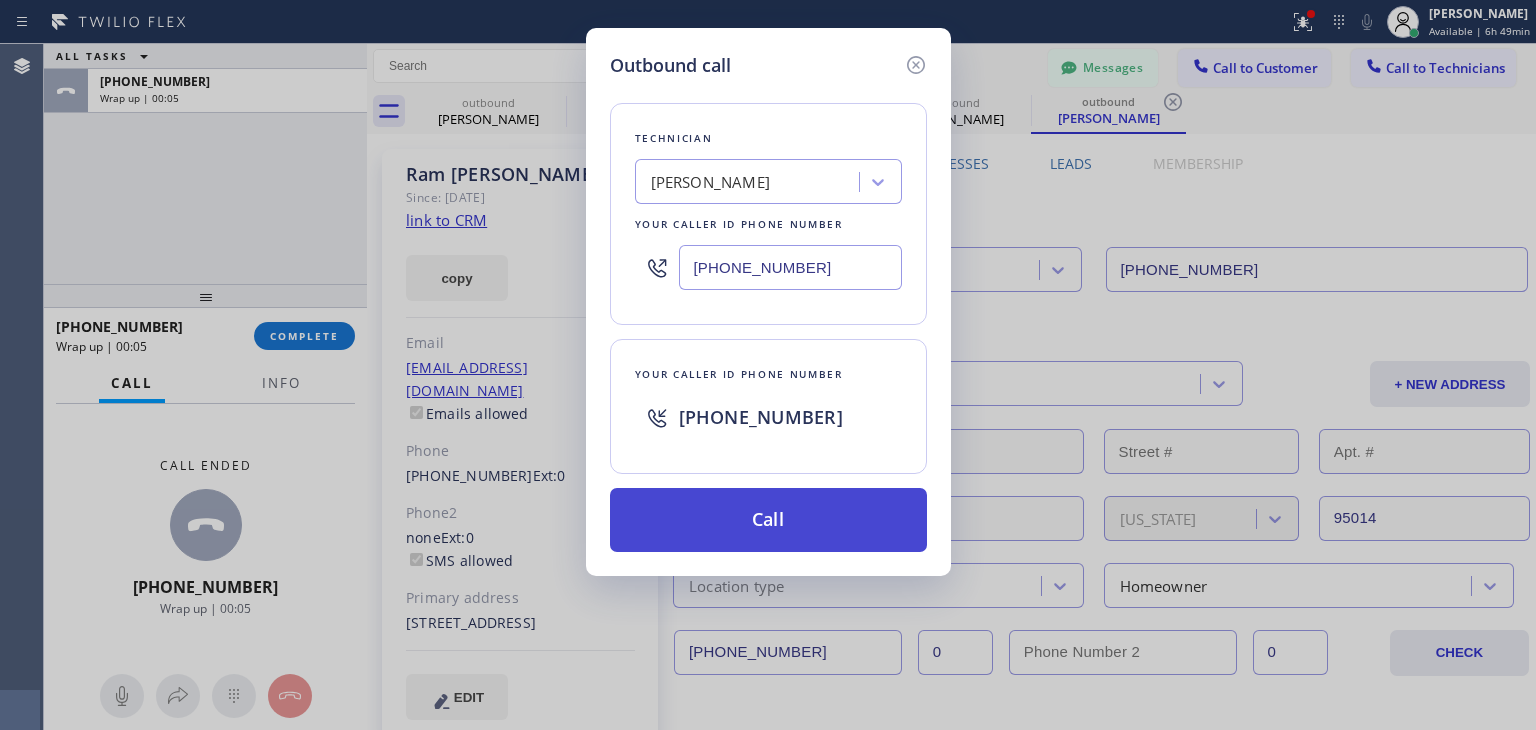 click on "Call" at bounding box center [768, 520] 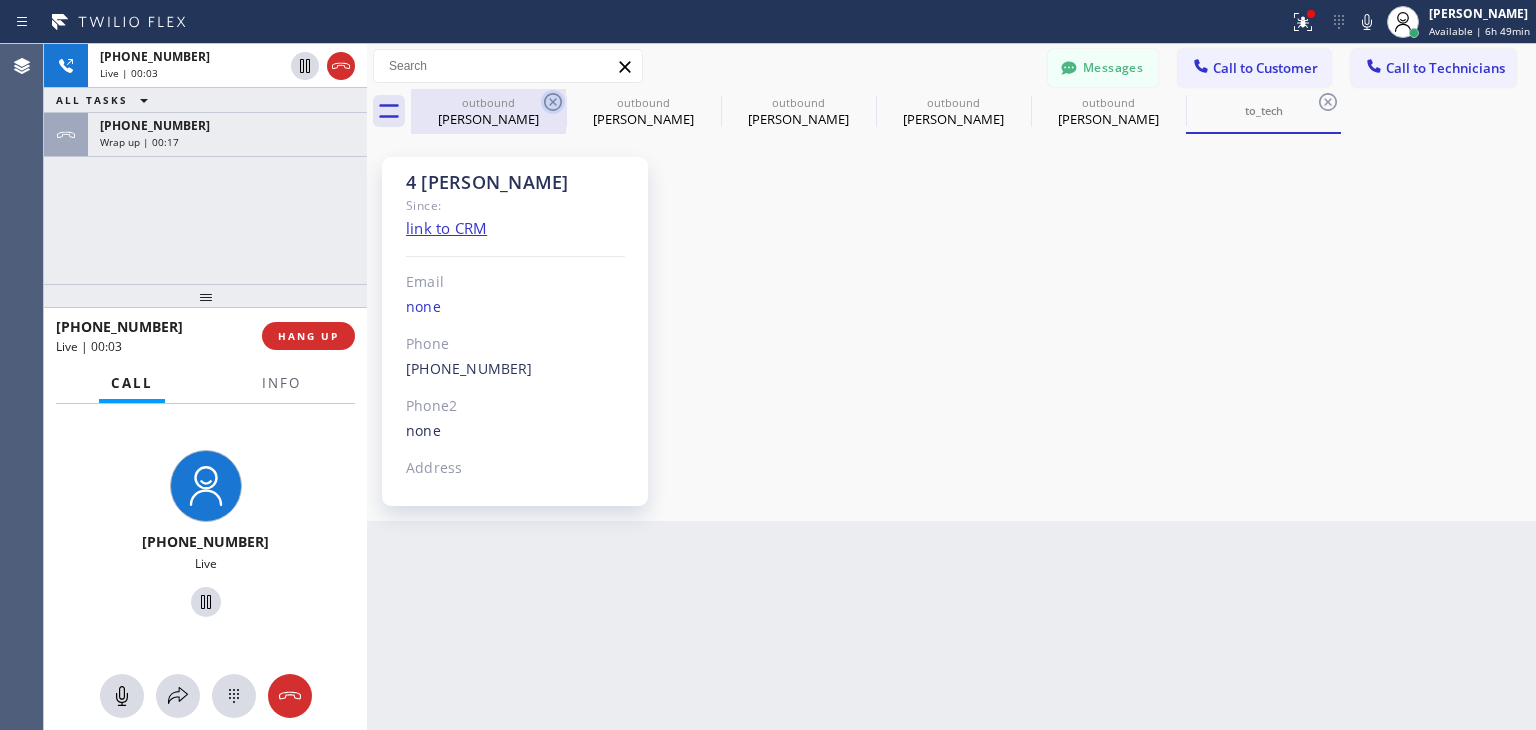 click 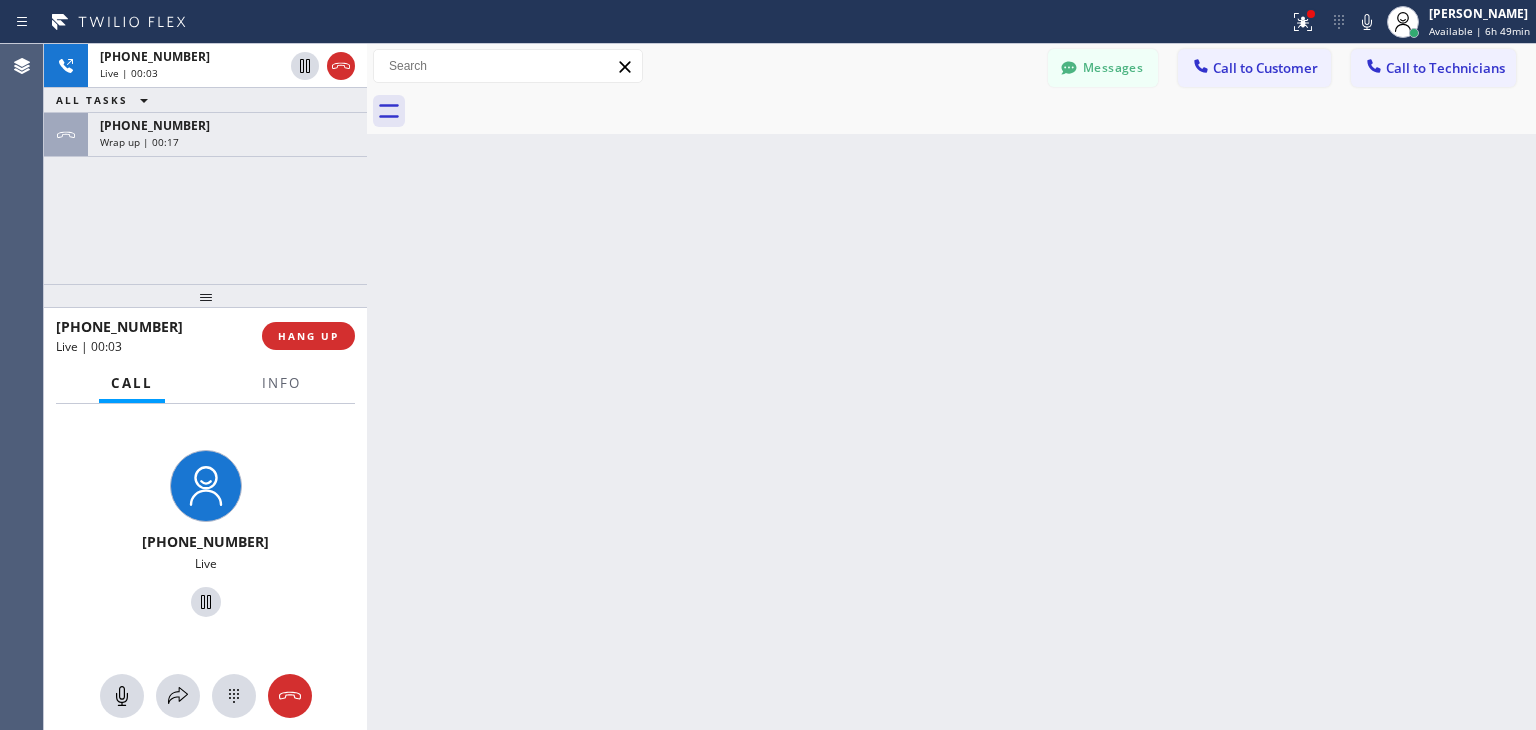 click at bounding box center [973, 111] 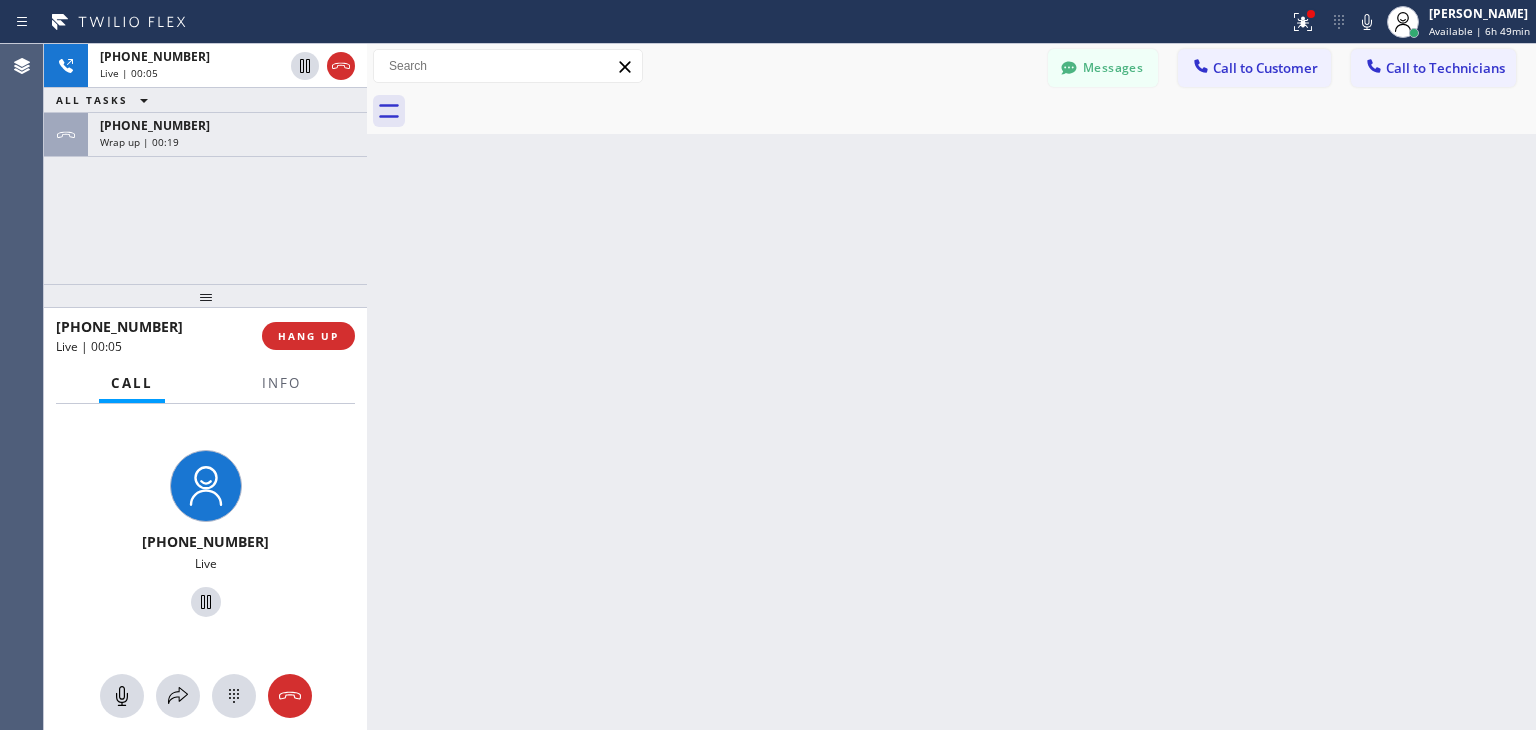 click at bounding box center [973, 111] 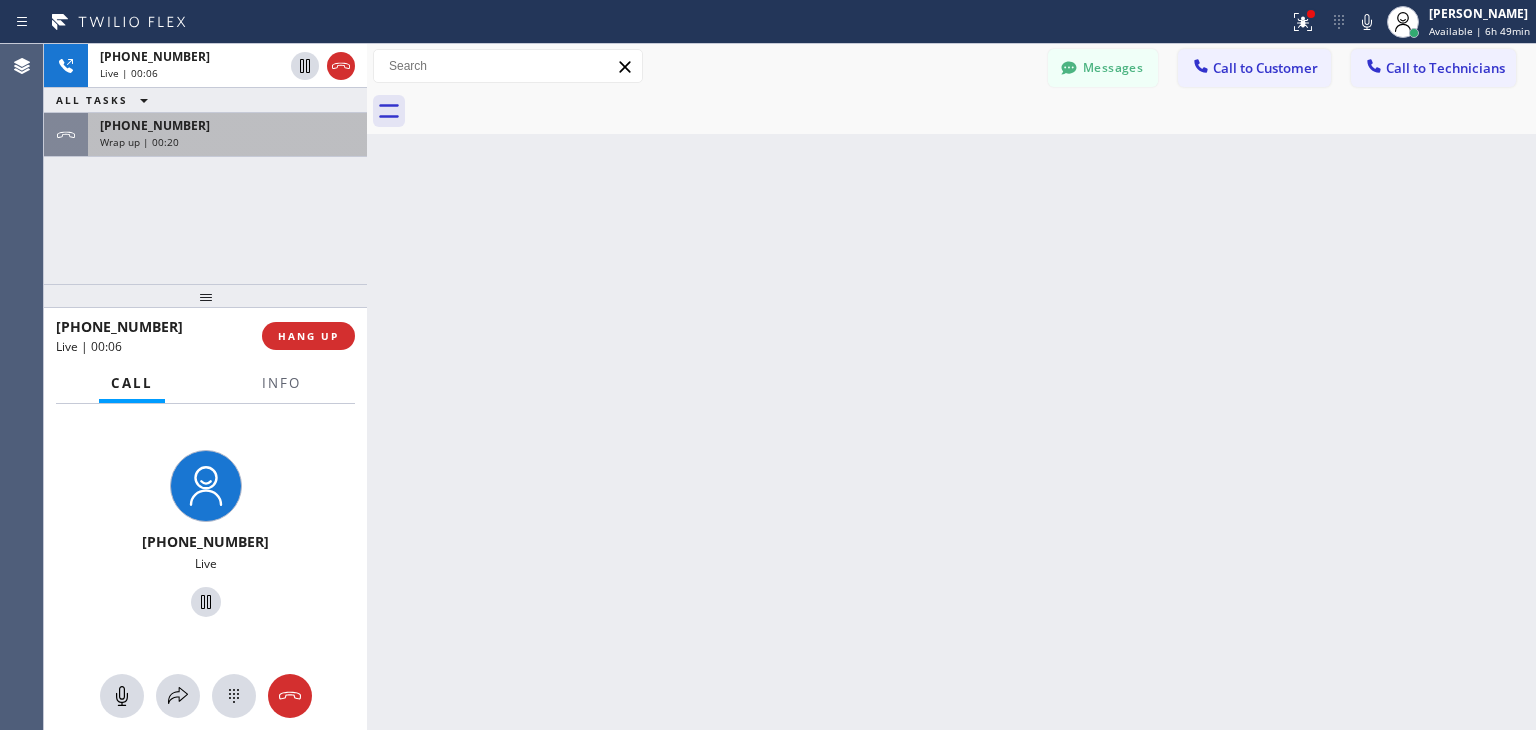 click on "[PHONE_NUMBER] Wrap up | 00:20" at bounding box center (223, 135) 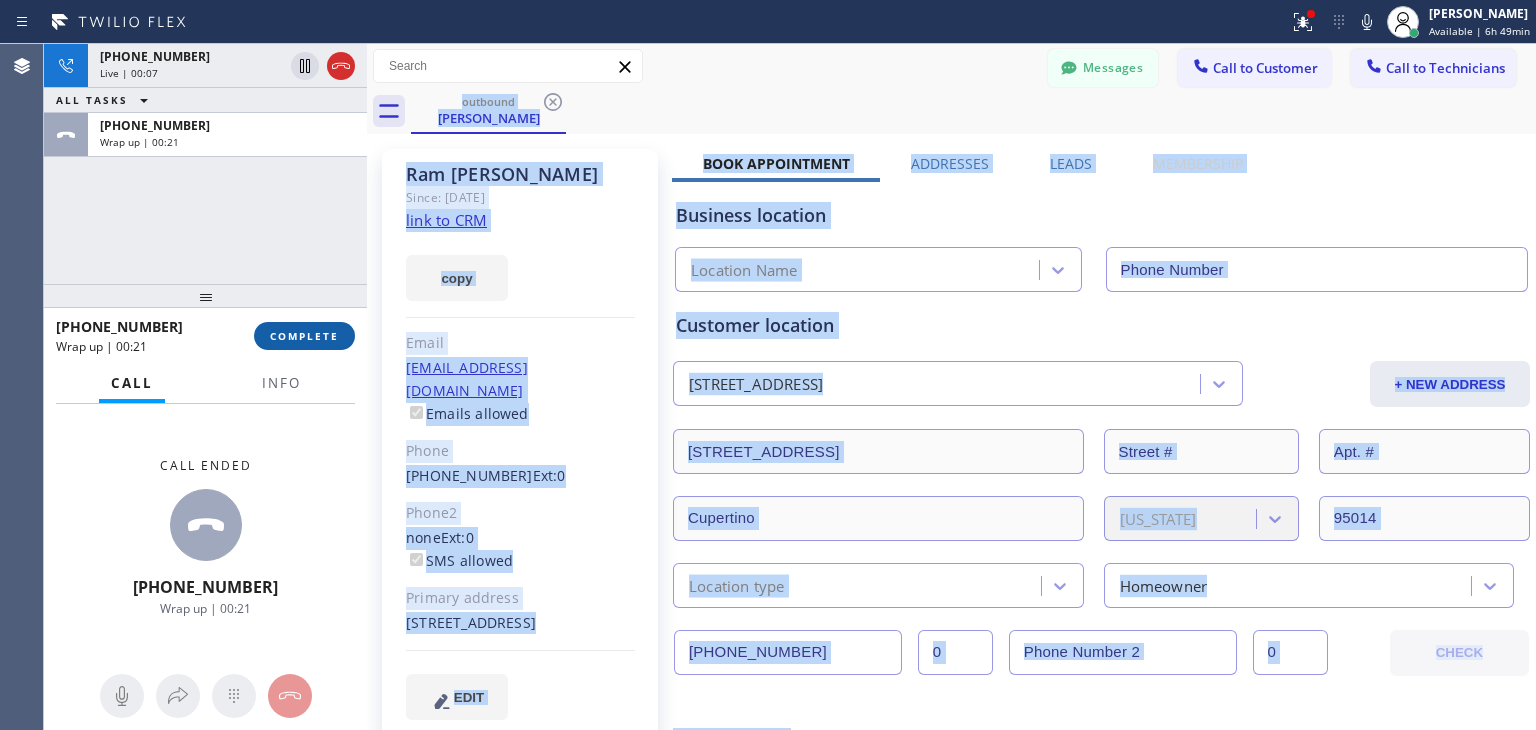 click on "COMPLETE" at bounding box center [304, 336] 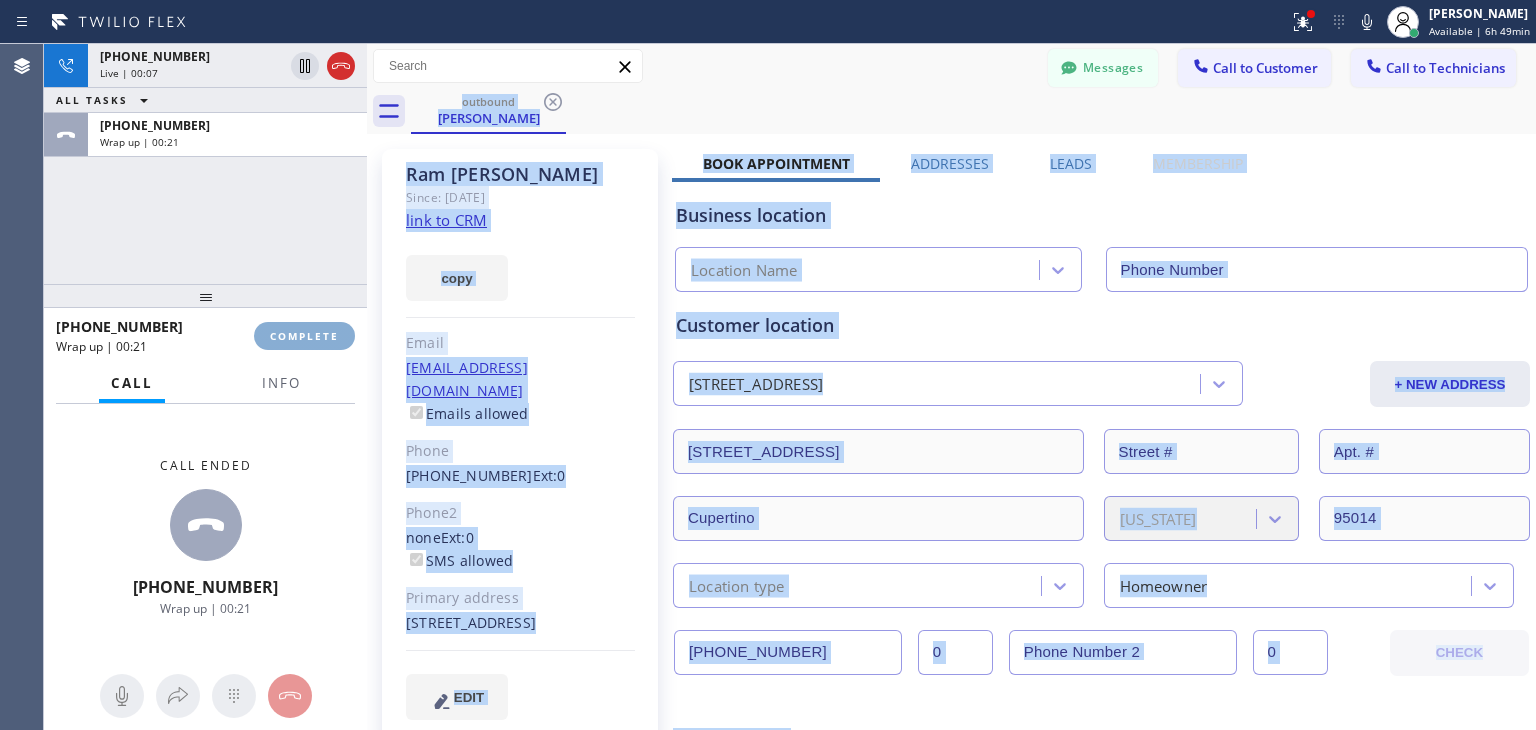 type on "[PHONE_NUMBER]" 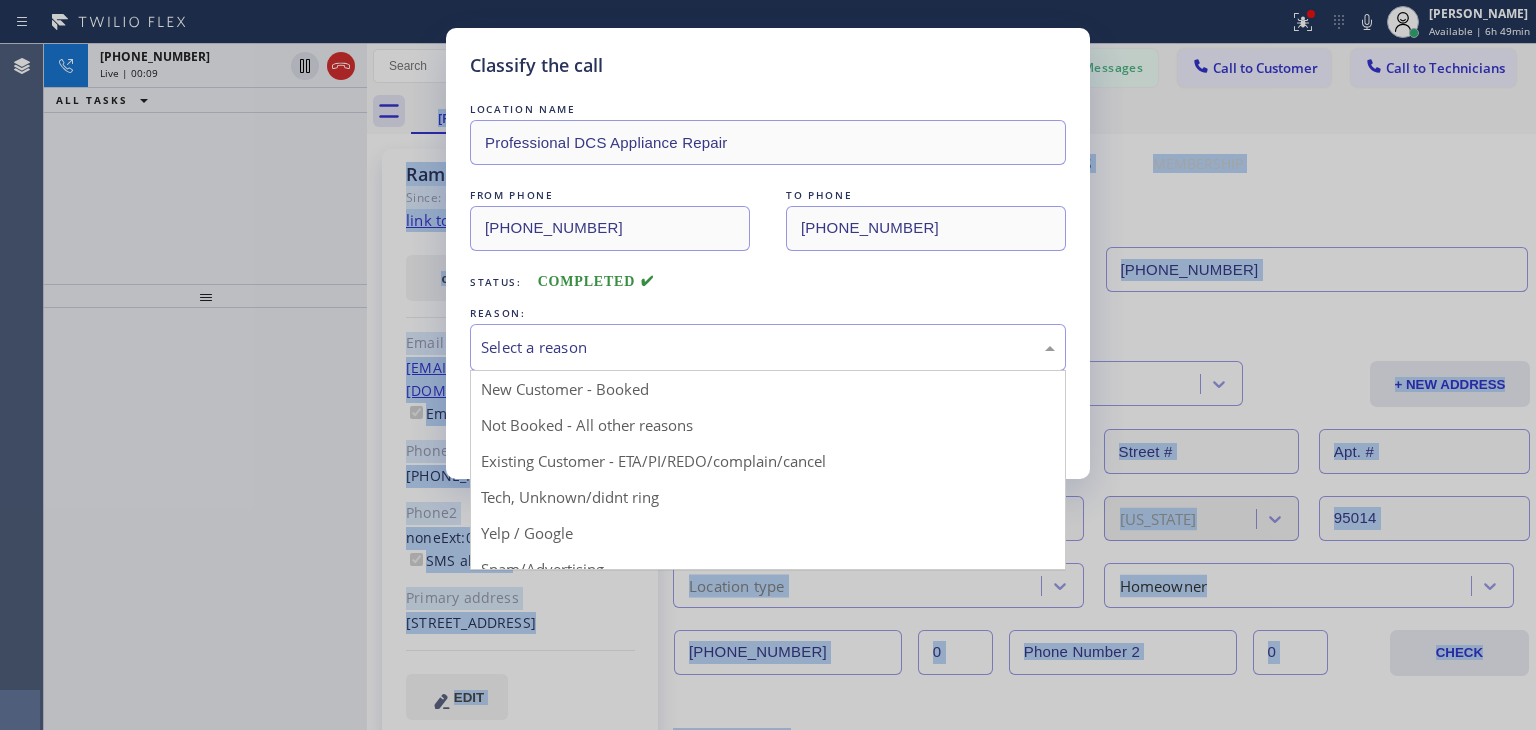 click on "Select a reason" at bounding box center [768, 347] 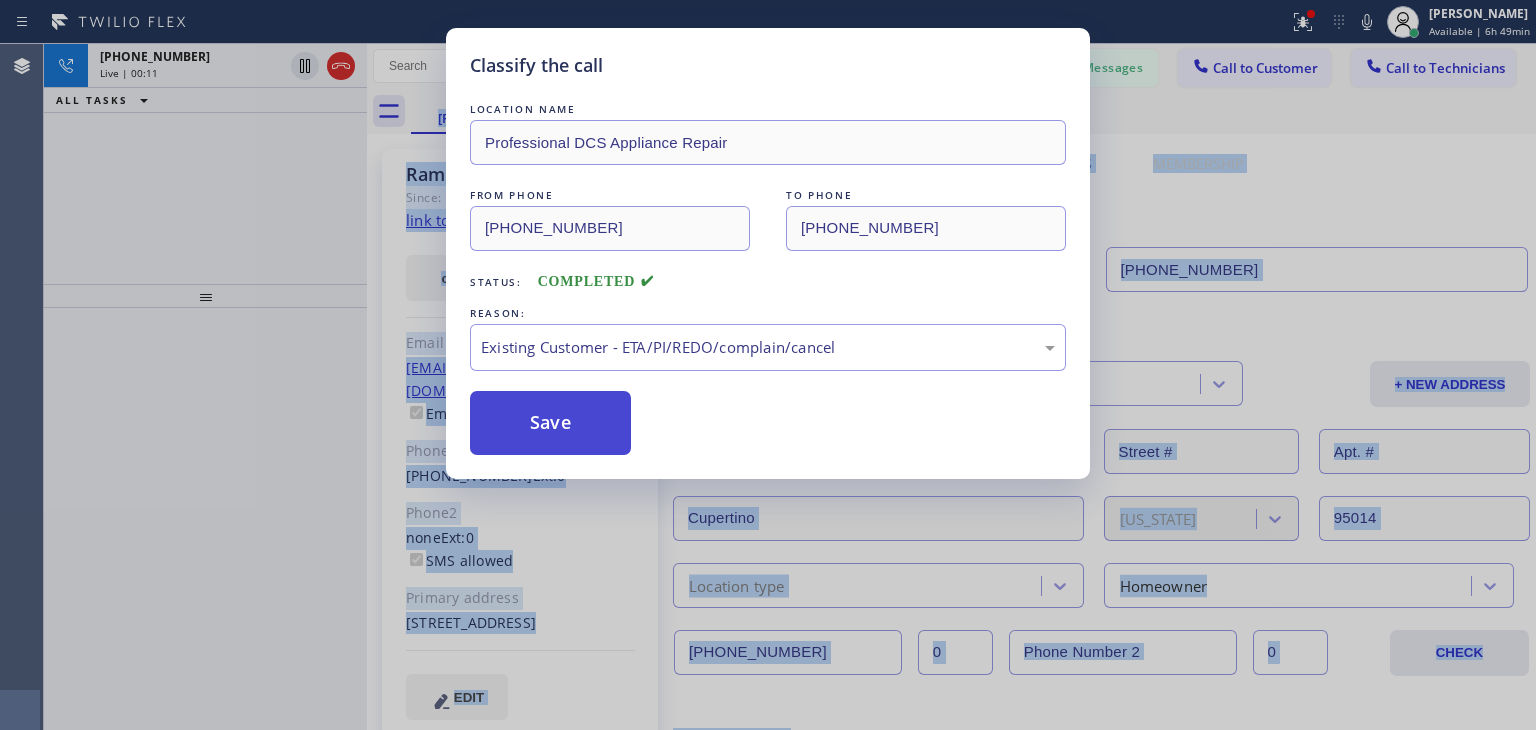 click on "Save" at bounding box center [550, 423] 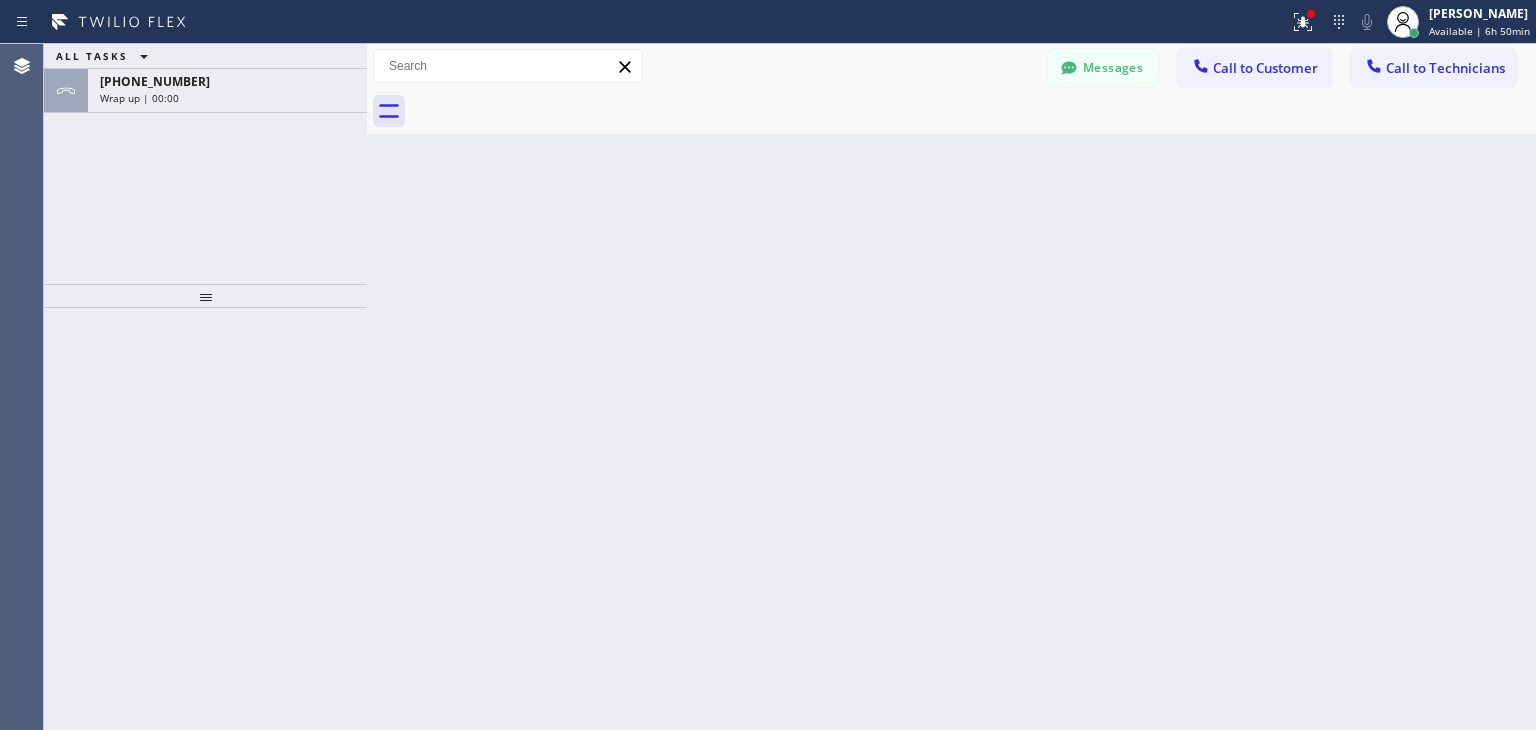 click on "ALL TASKS ALL TASKS ACTIVE TASKS TASKS IN WRAP UP [PHONE_NUMBER] Wrap up | 00:00" at bounding box center (205, 78) 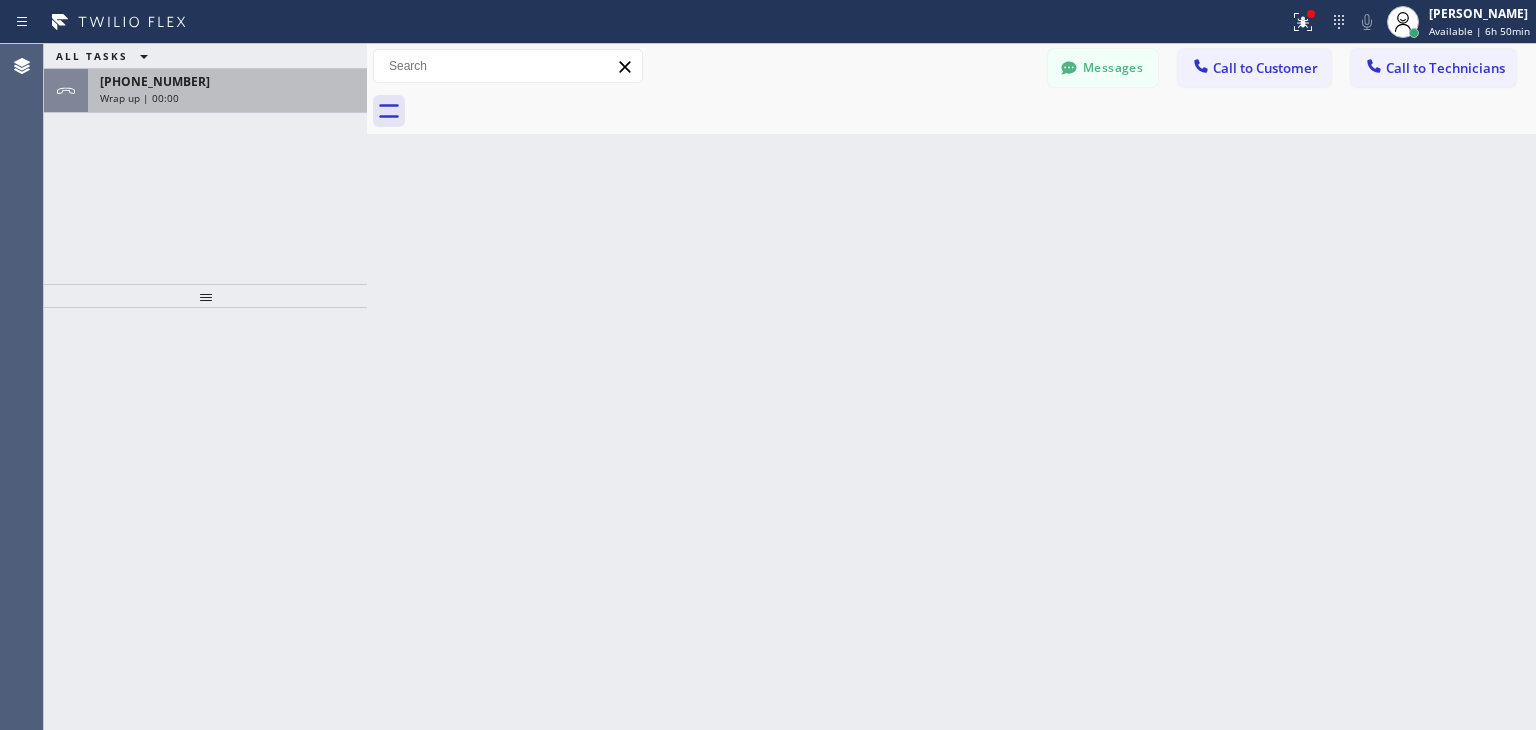click on "[PHONE_NUMBER]" at bounding box center [227, 81] 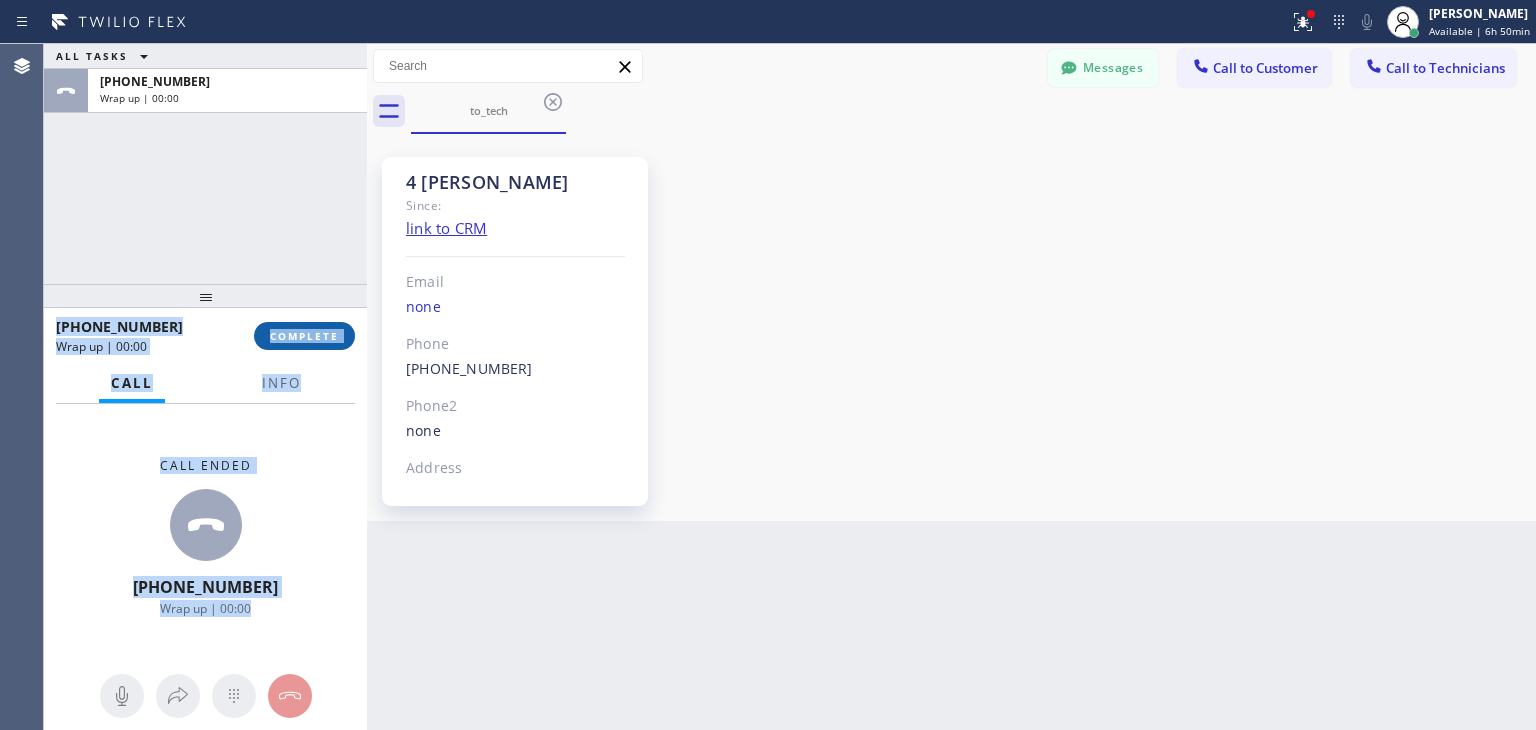 click on "[PHONE_NUMBER] Wrap up | 00:00 COMPLETE" at bounding box center [205, 336] 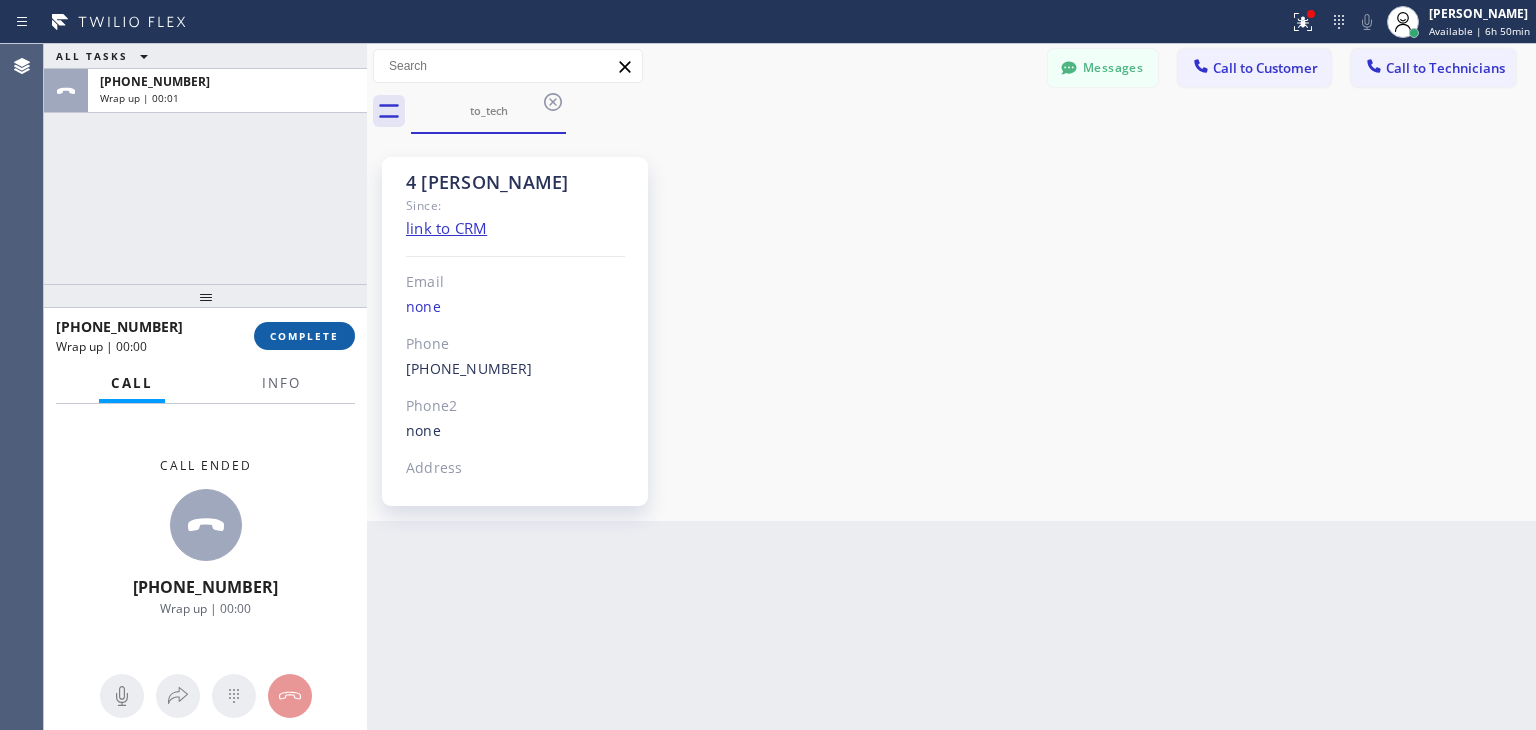 click on "[PHONE_NUMBER] Wrap up | 00:00 COMPLETE" at bounding box center [205, 336] 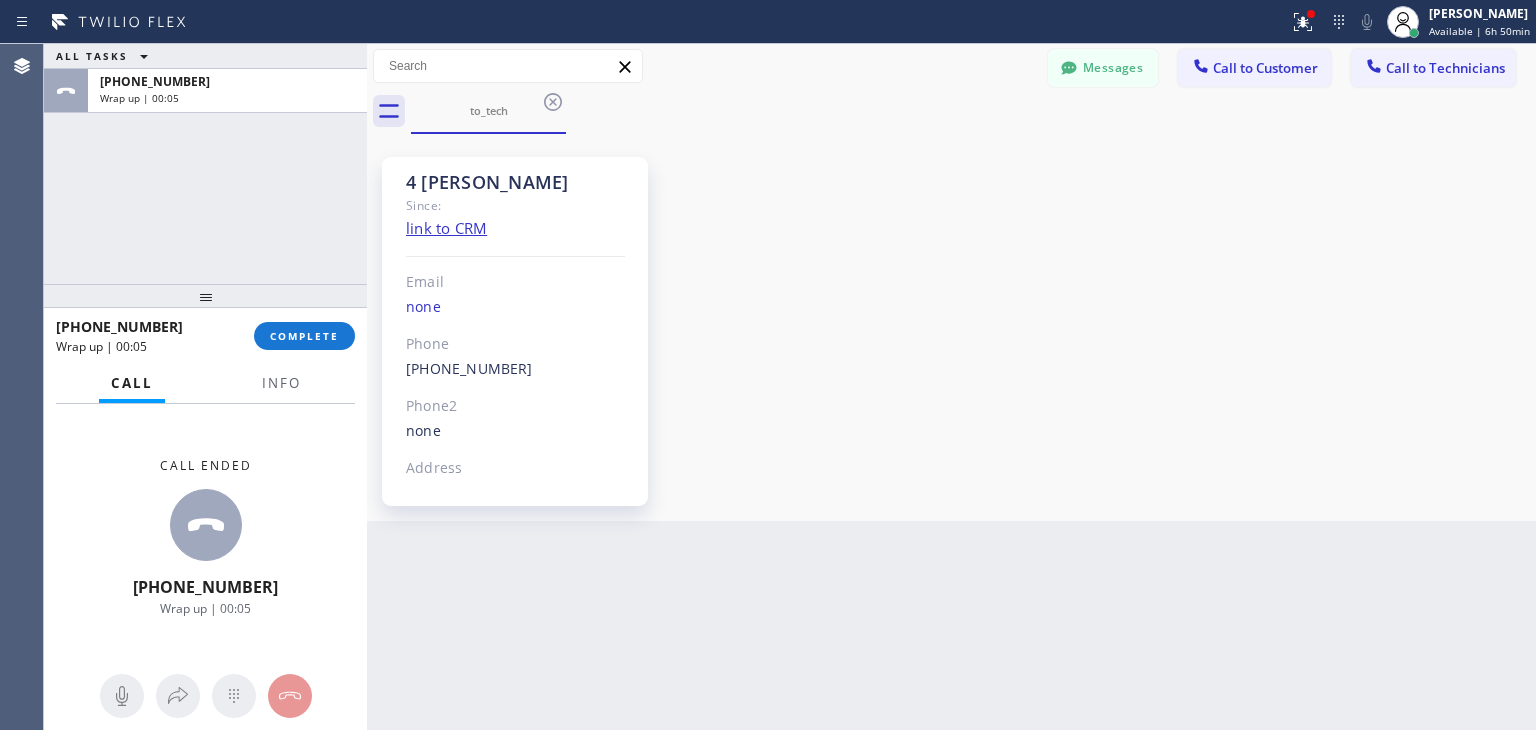 click on "to_tech" at bounding box center [973, 111] 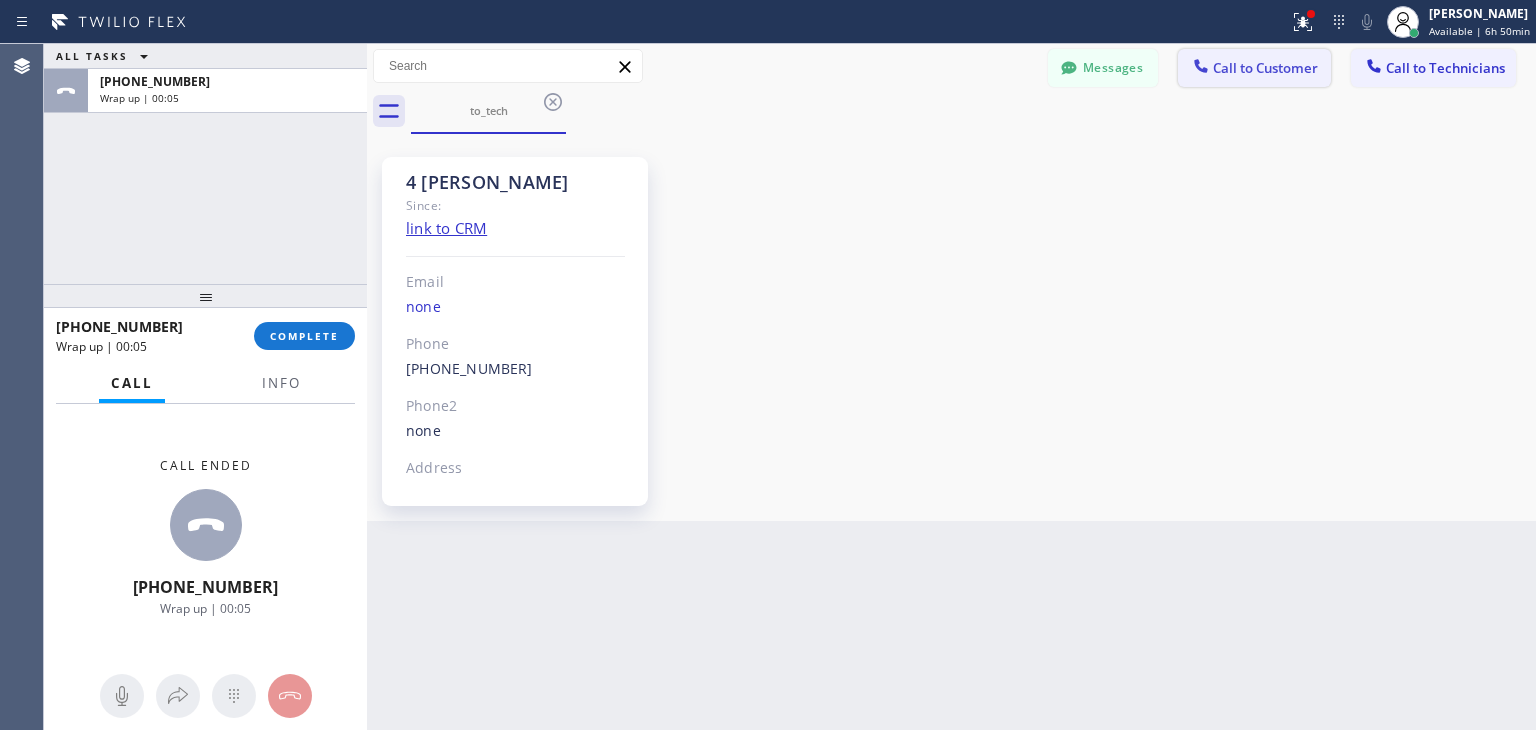 click on "Call to Customer" at bounding box center [1265, 68] 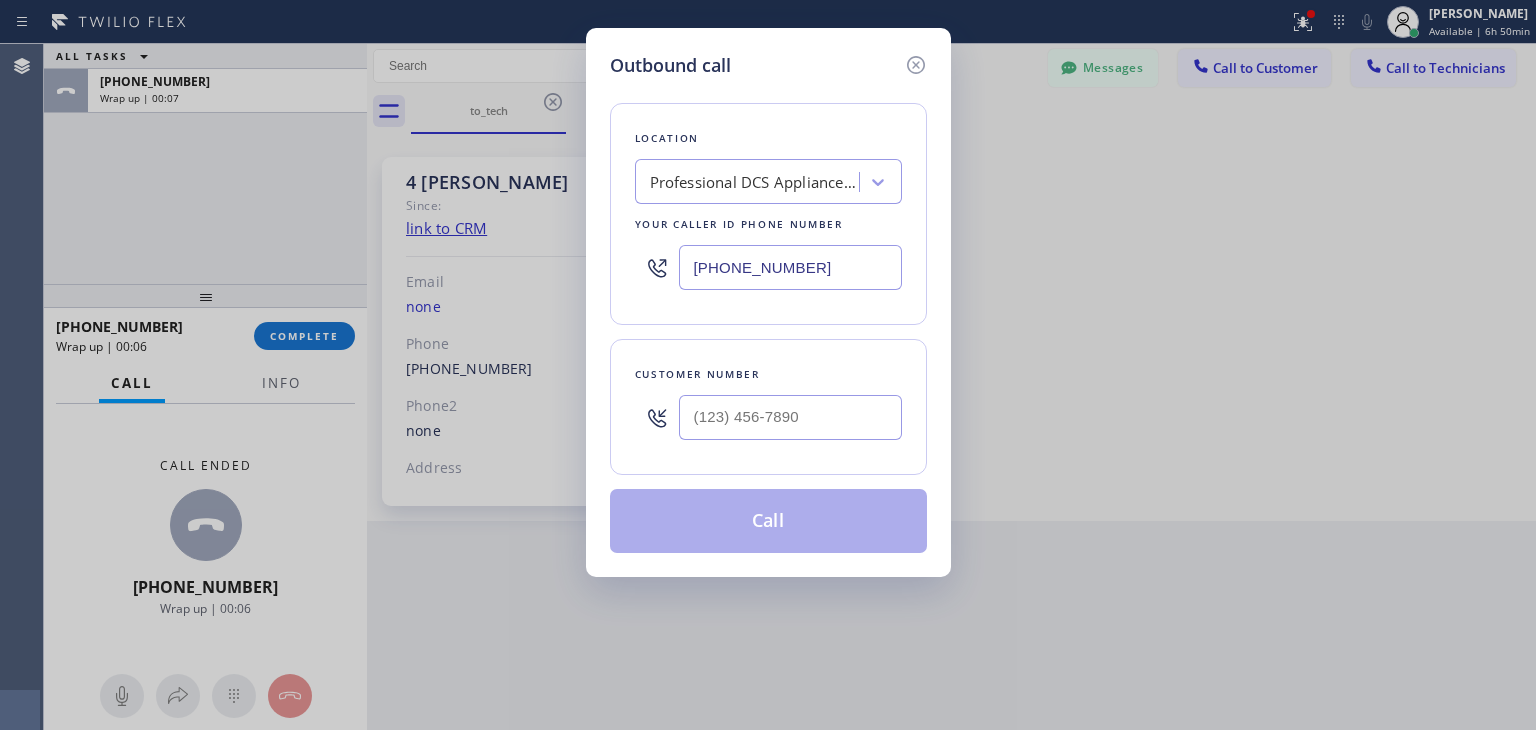 drag, startPoint x: 839, startPoint y: 443, endPoint x: 856, endPoint y: 414, distance: 33.61547 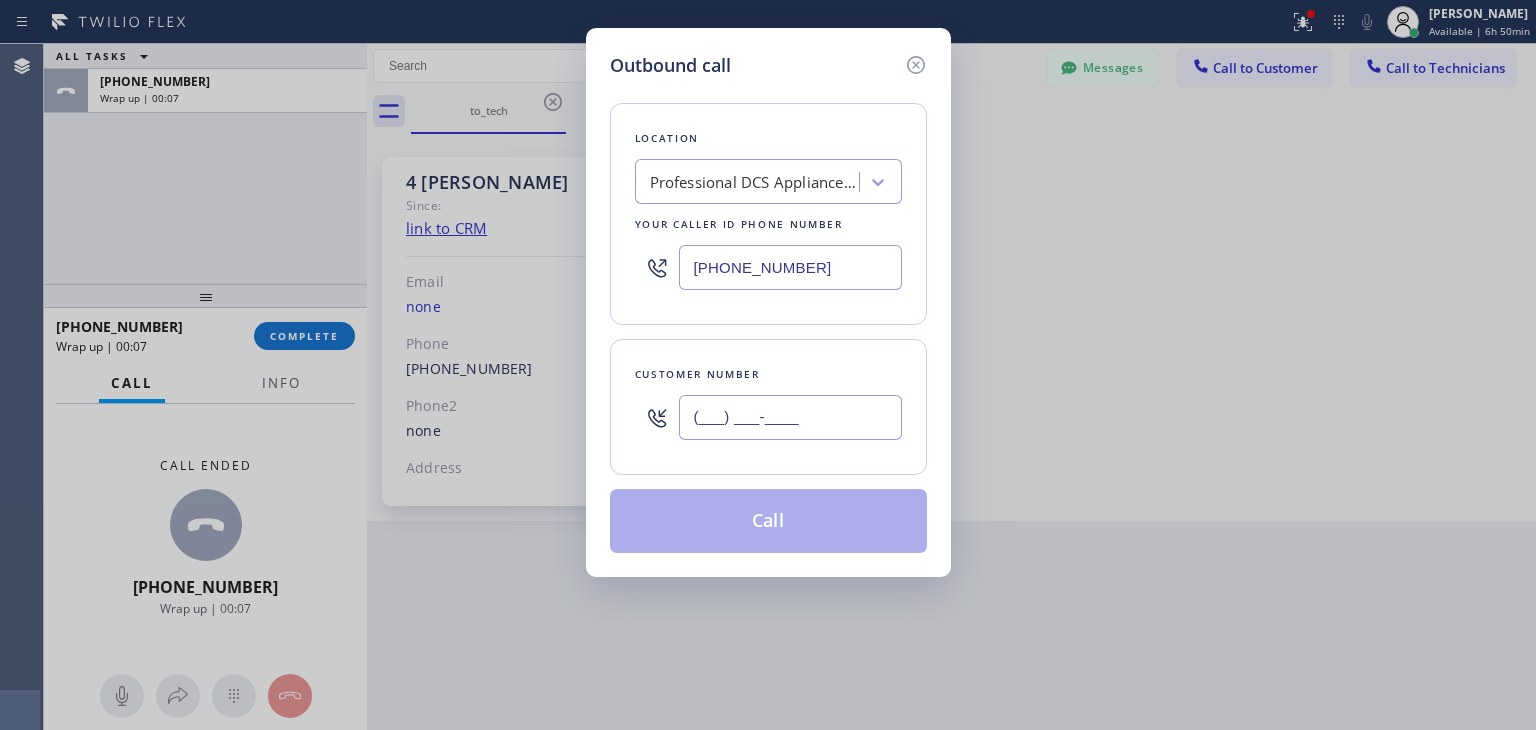 paste on "602) 509-5885" 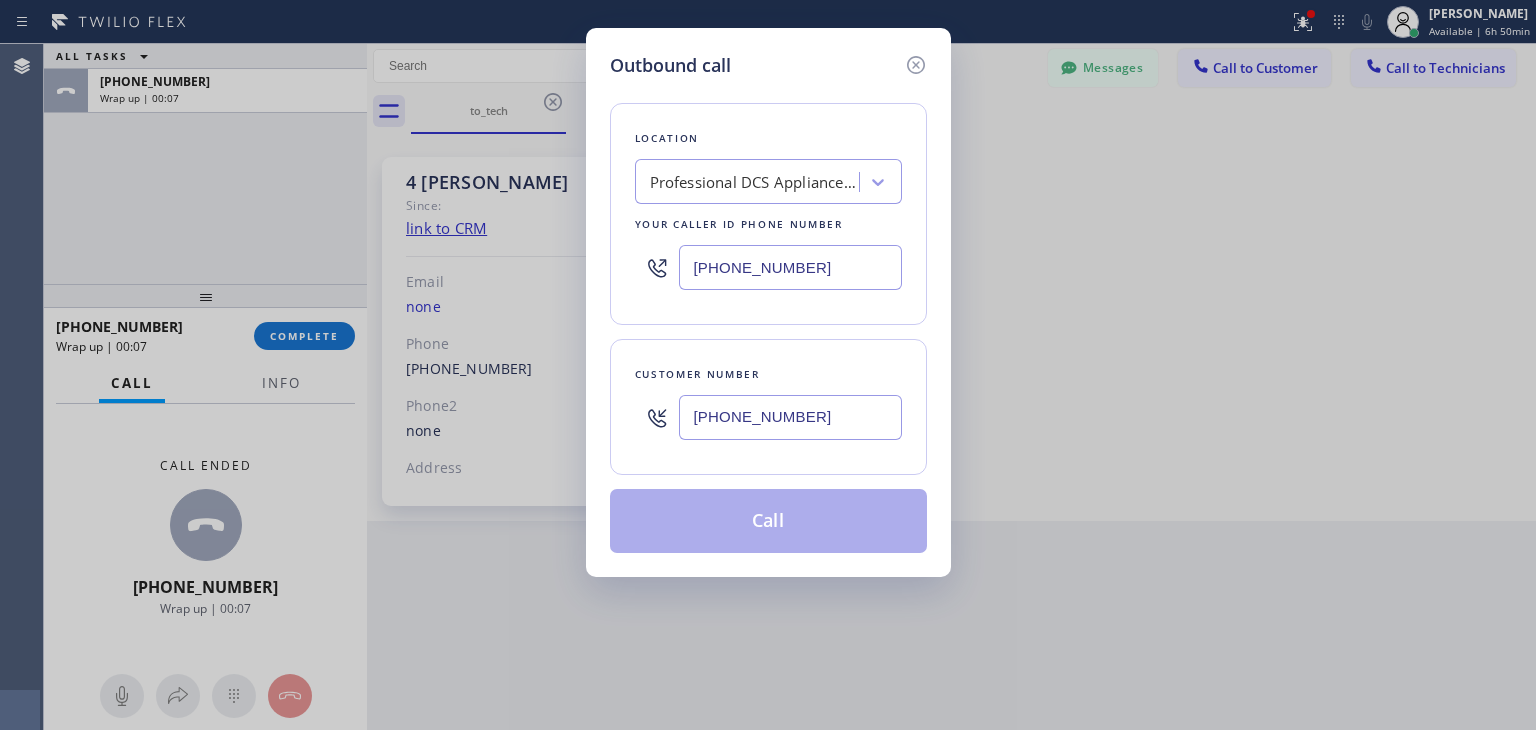 click on "[PHONE_NUMBER]" at bounding box center [790, 417] 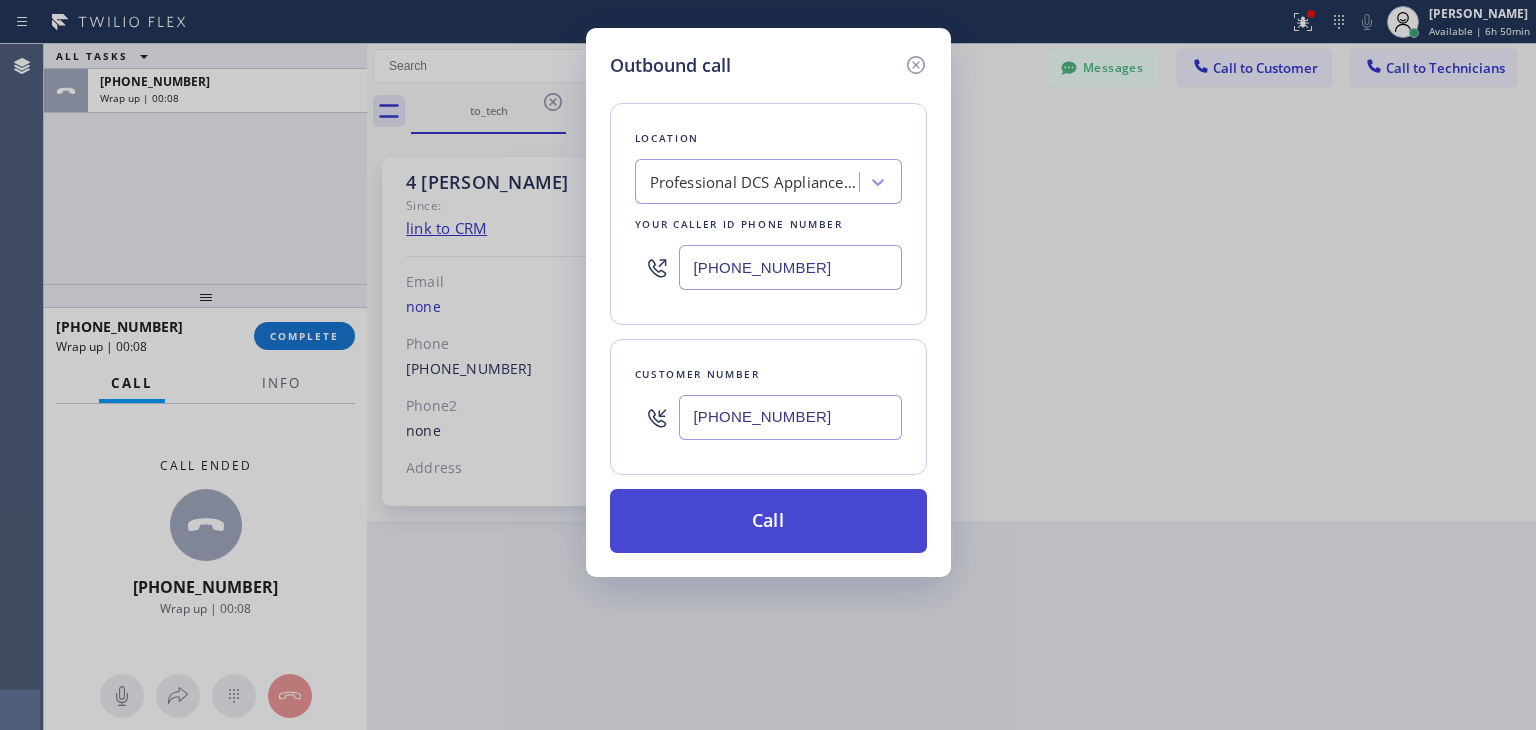 type on "[PHONE_NUMBER]" 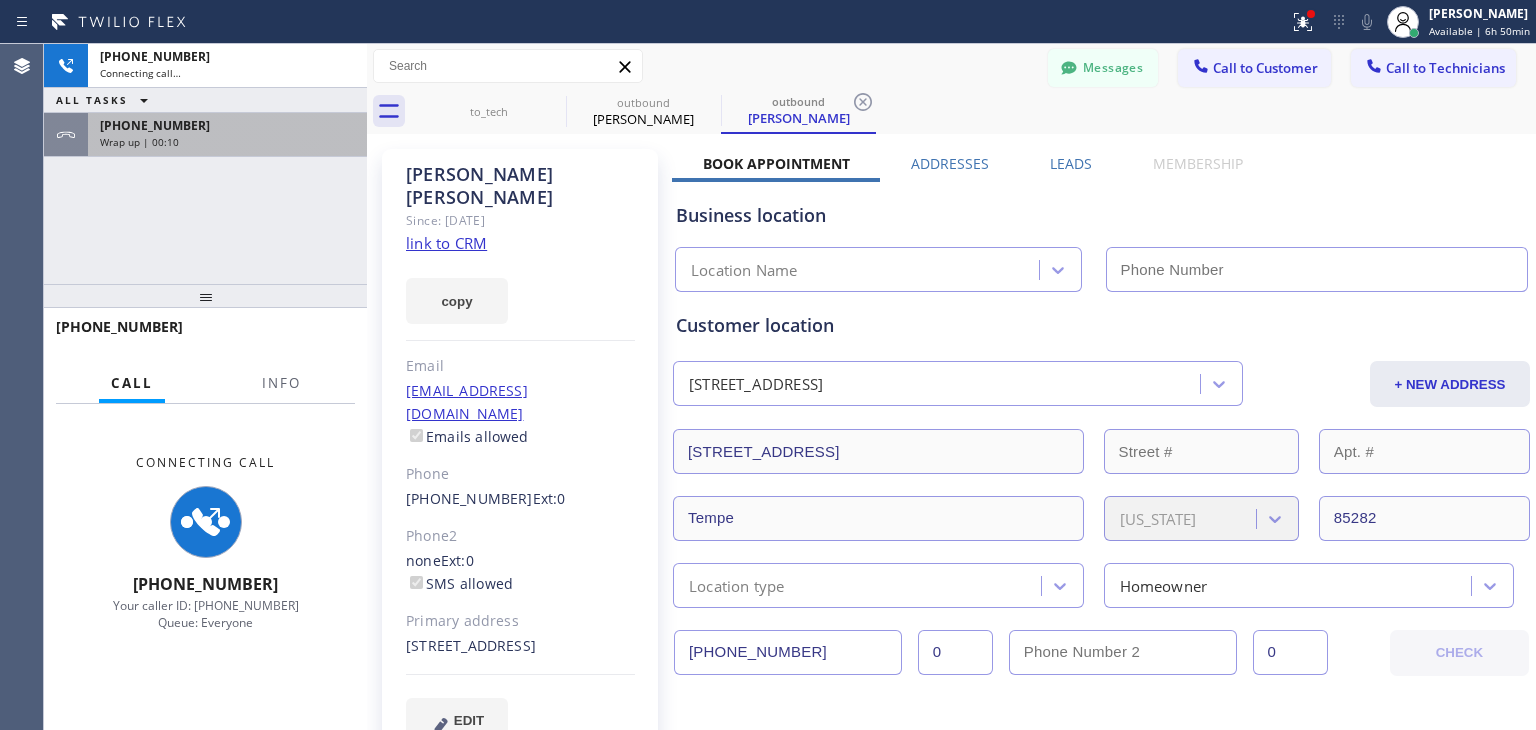 click on "Wrap up | 00:10" at bounding box center (227, 142) 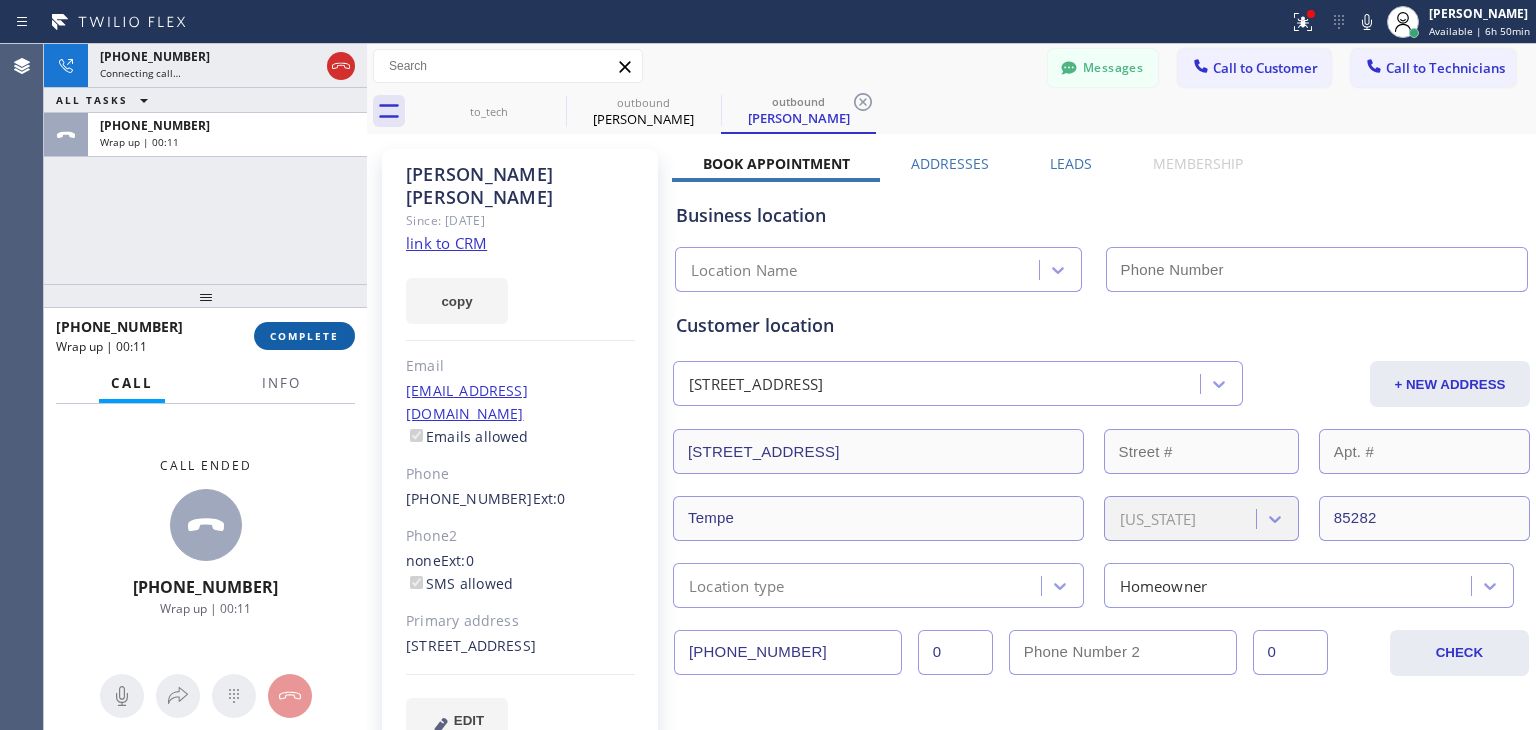 type on "[PHONE_NUMBER]" 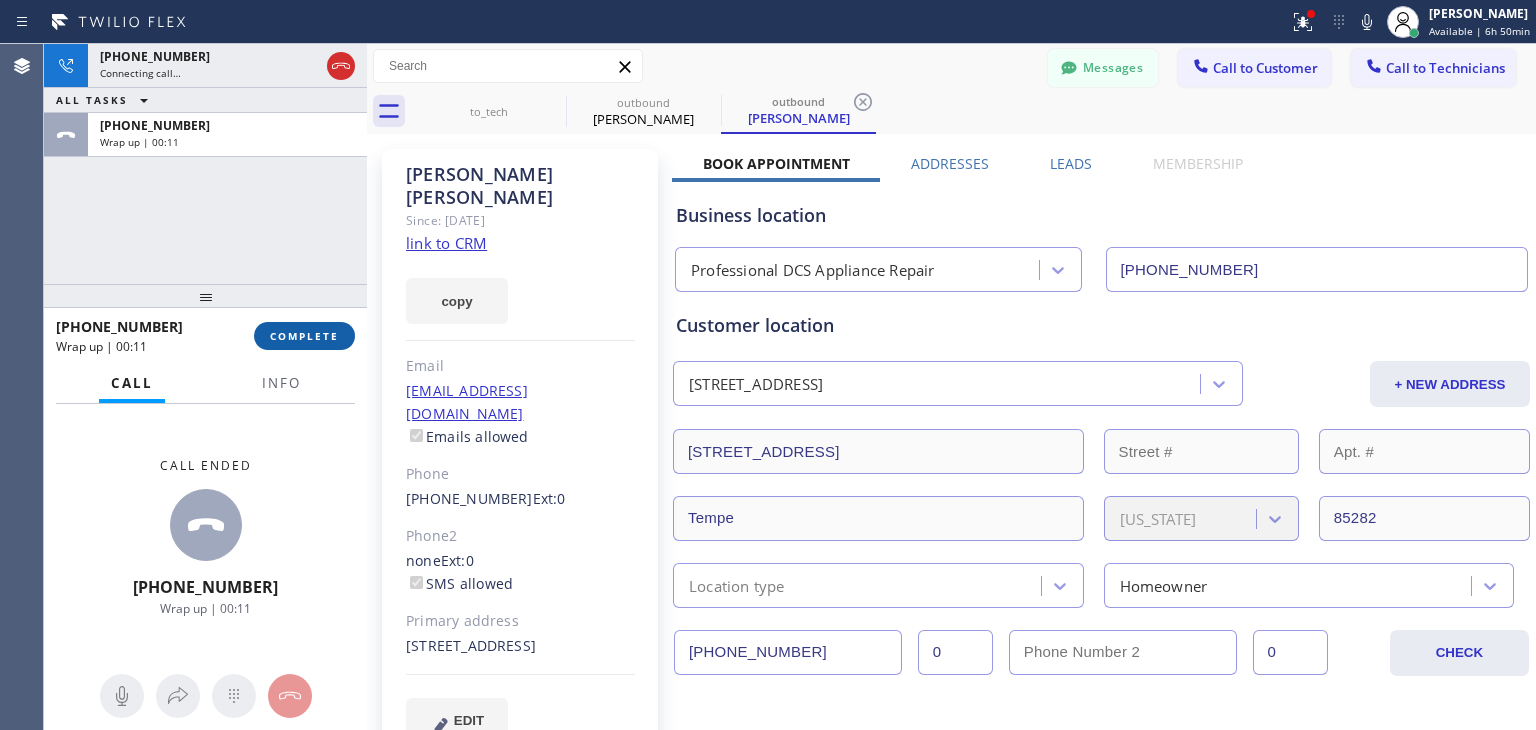 click on "COMPLETE" at bounding box center (304, 336) 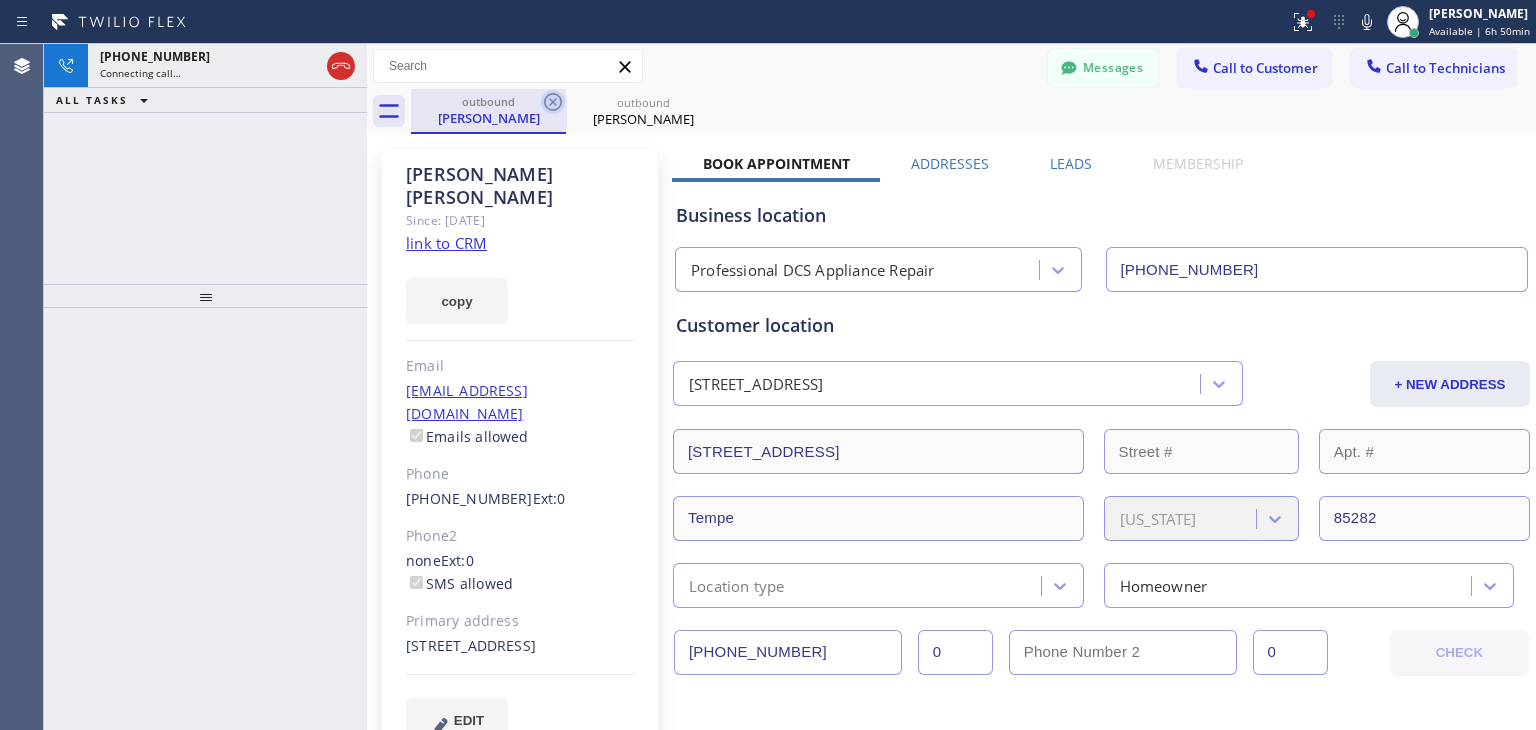 click 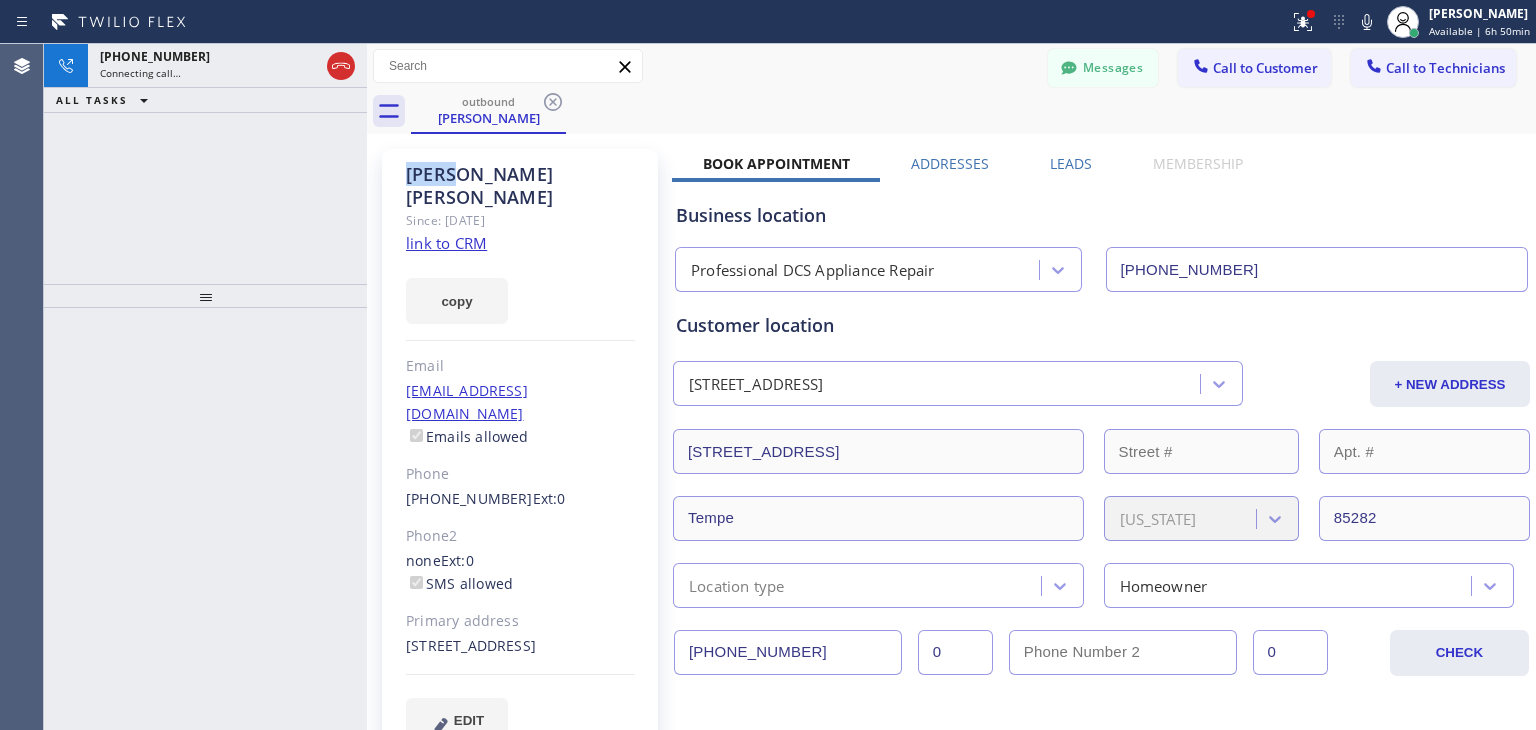 click 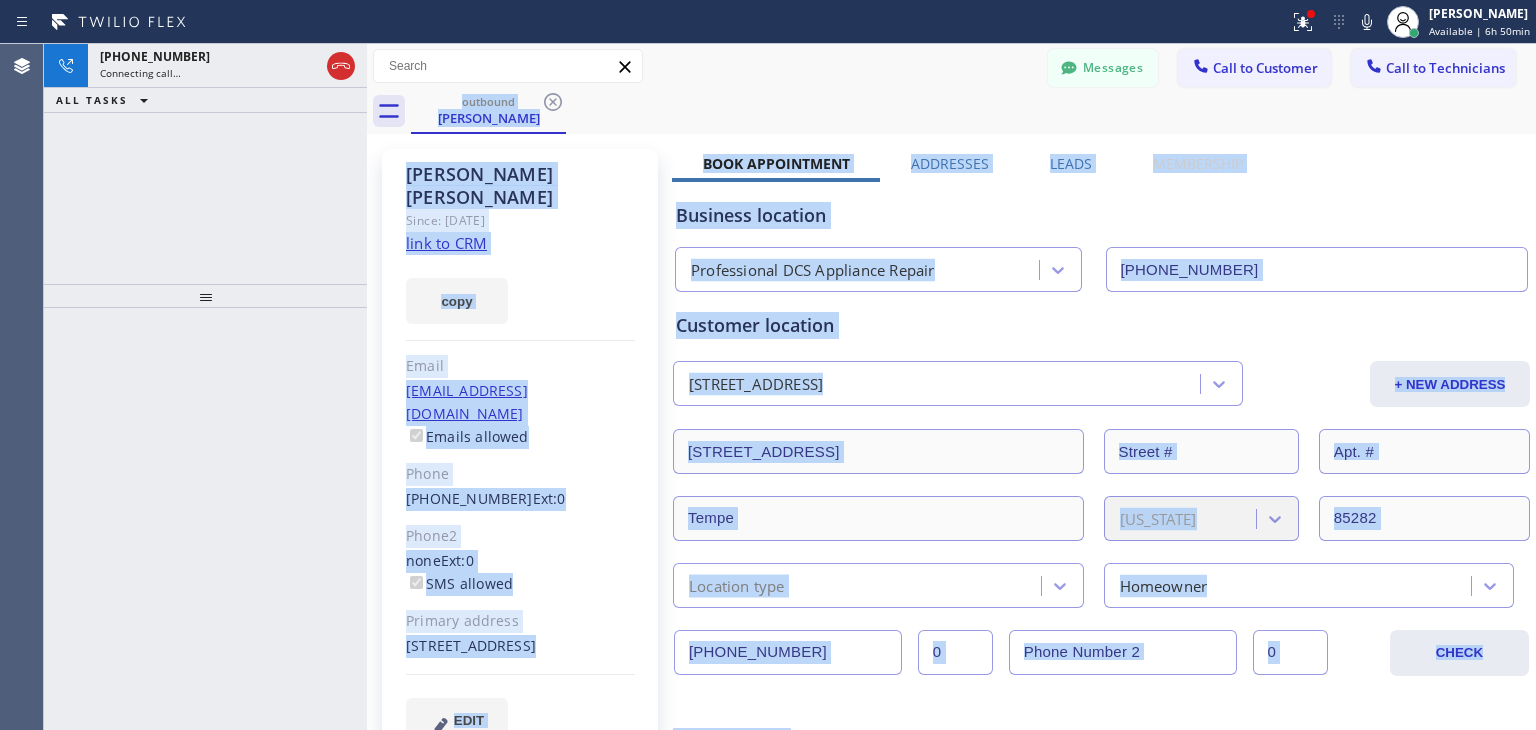 click on "outbound [PERSON_NAME]" at bounding box center [973, 111] 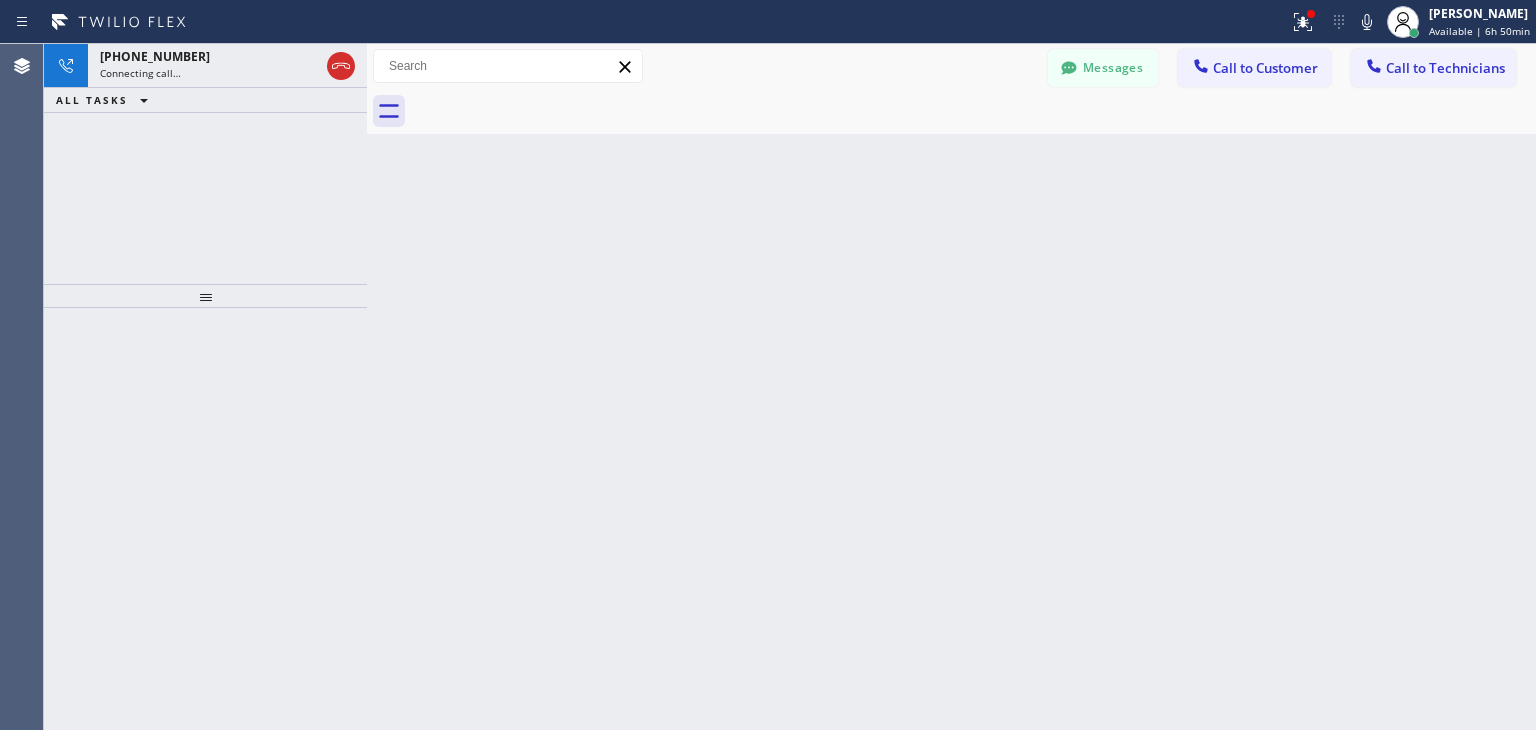 click at bounding box center (973, 111) 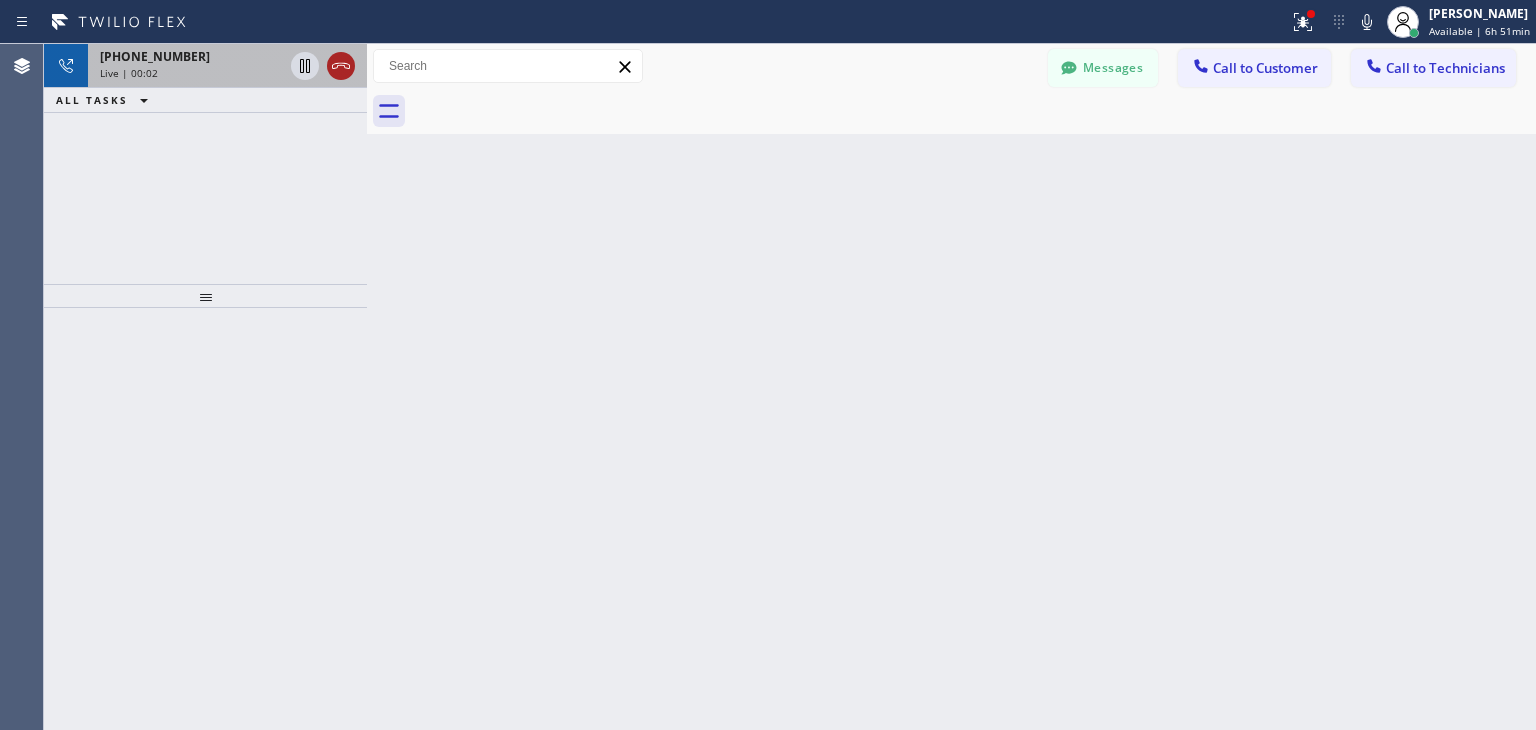 click at bounding box center (323, 66) 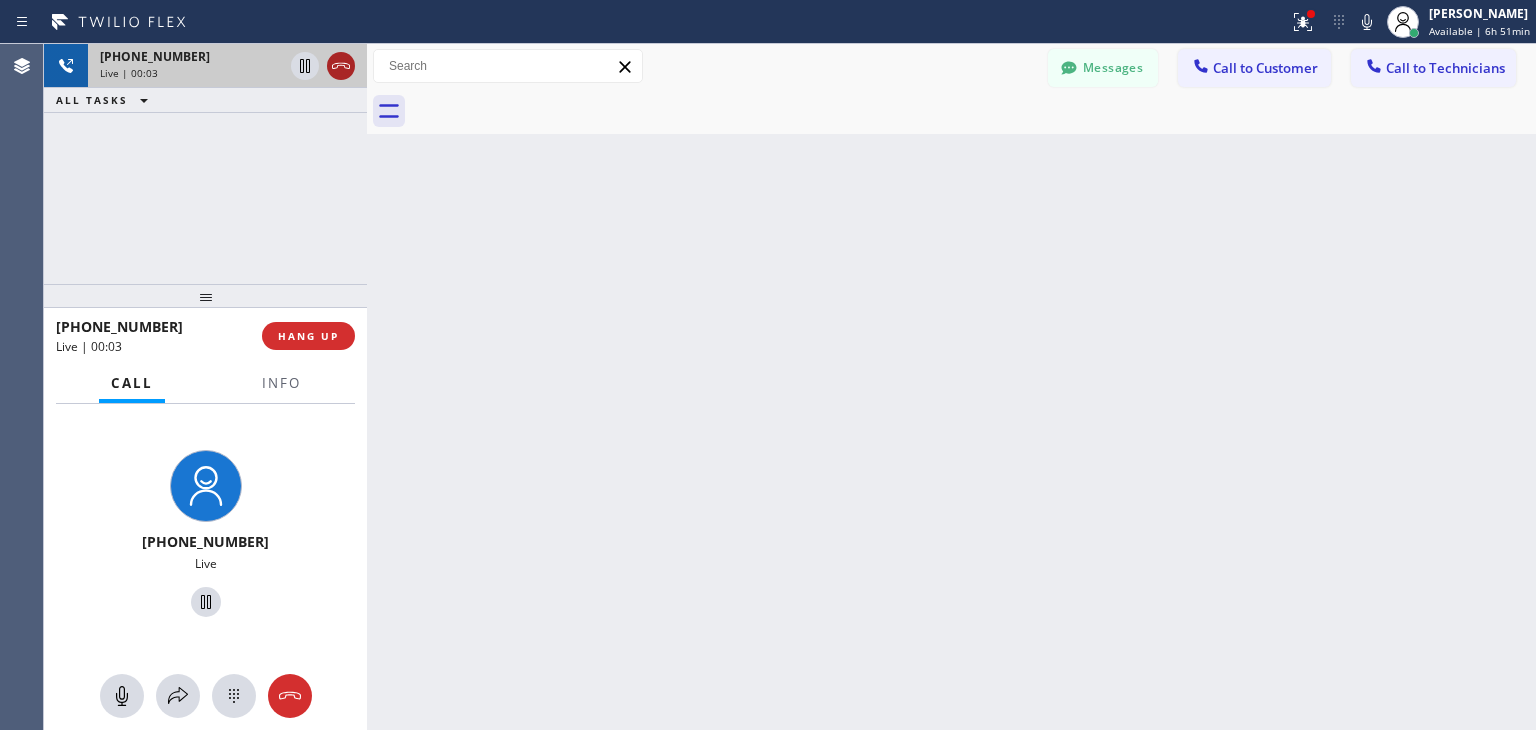 click 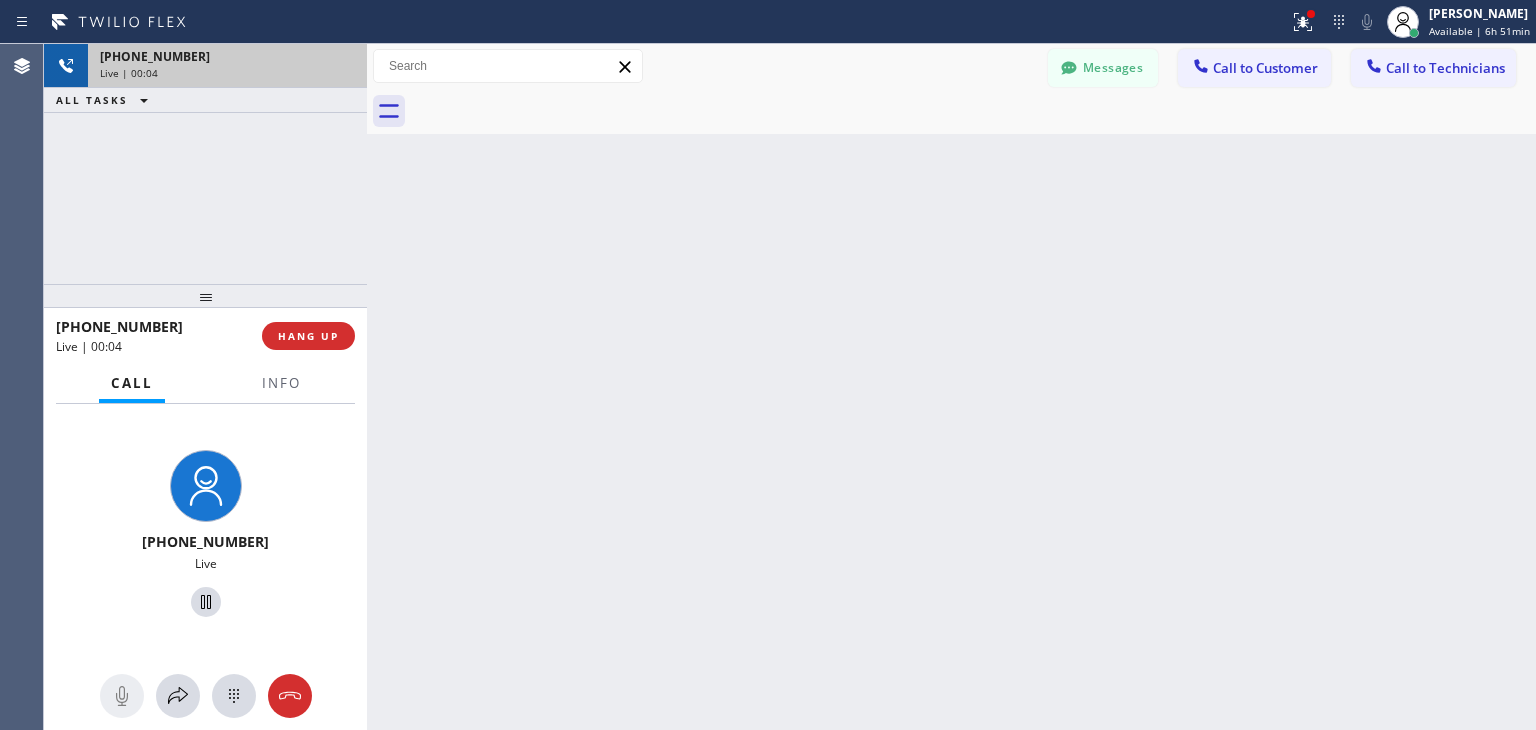 click on "Live | 00:04" at bounding box center [227, 73] 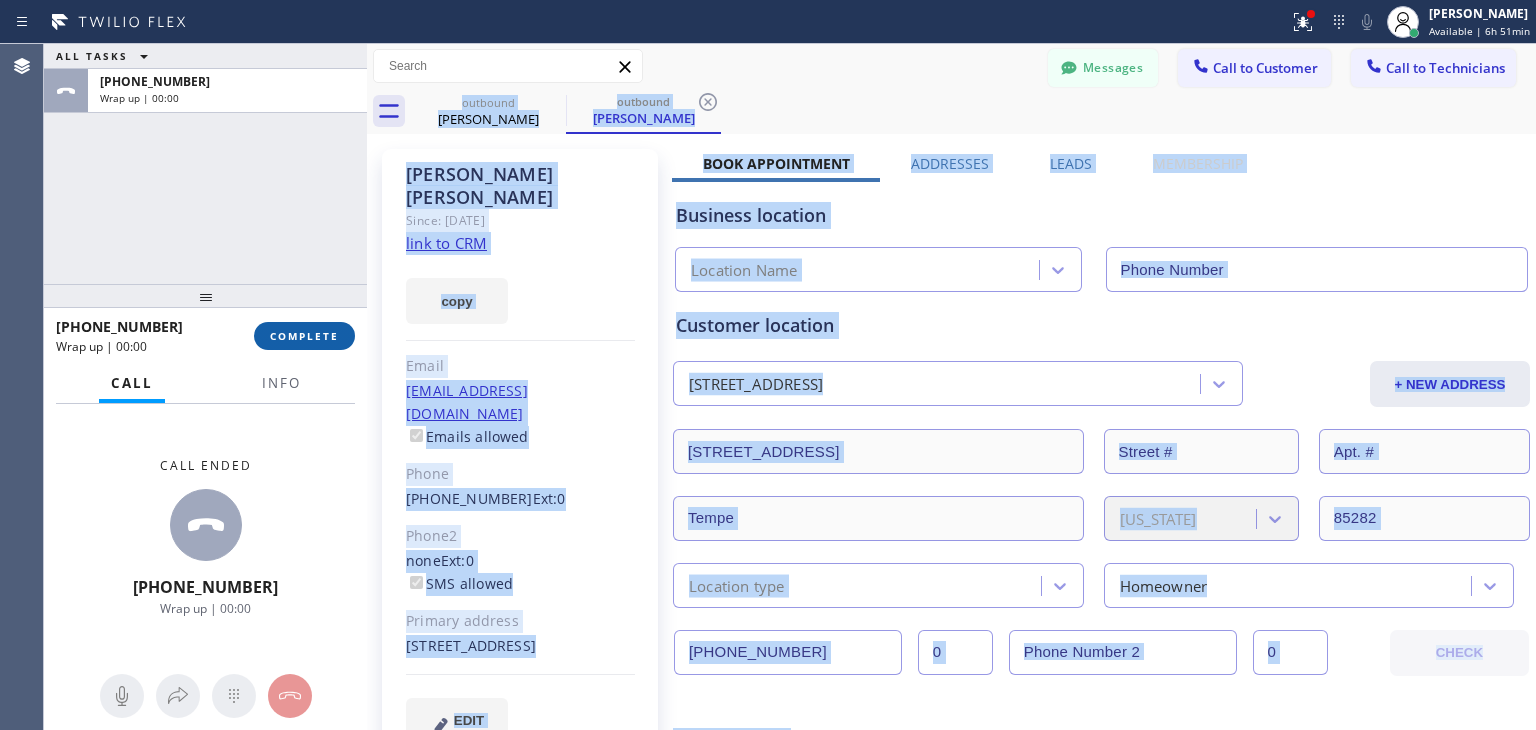 click on "COMPLETE" at bounding box center [304, 336] 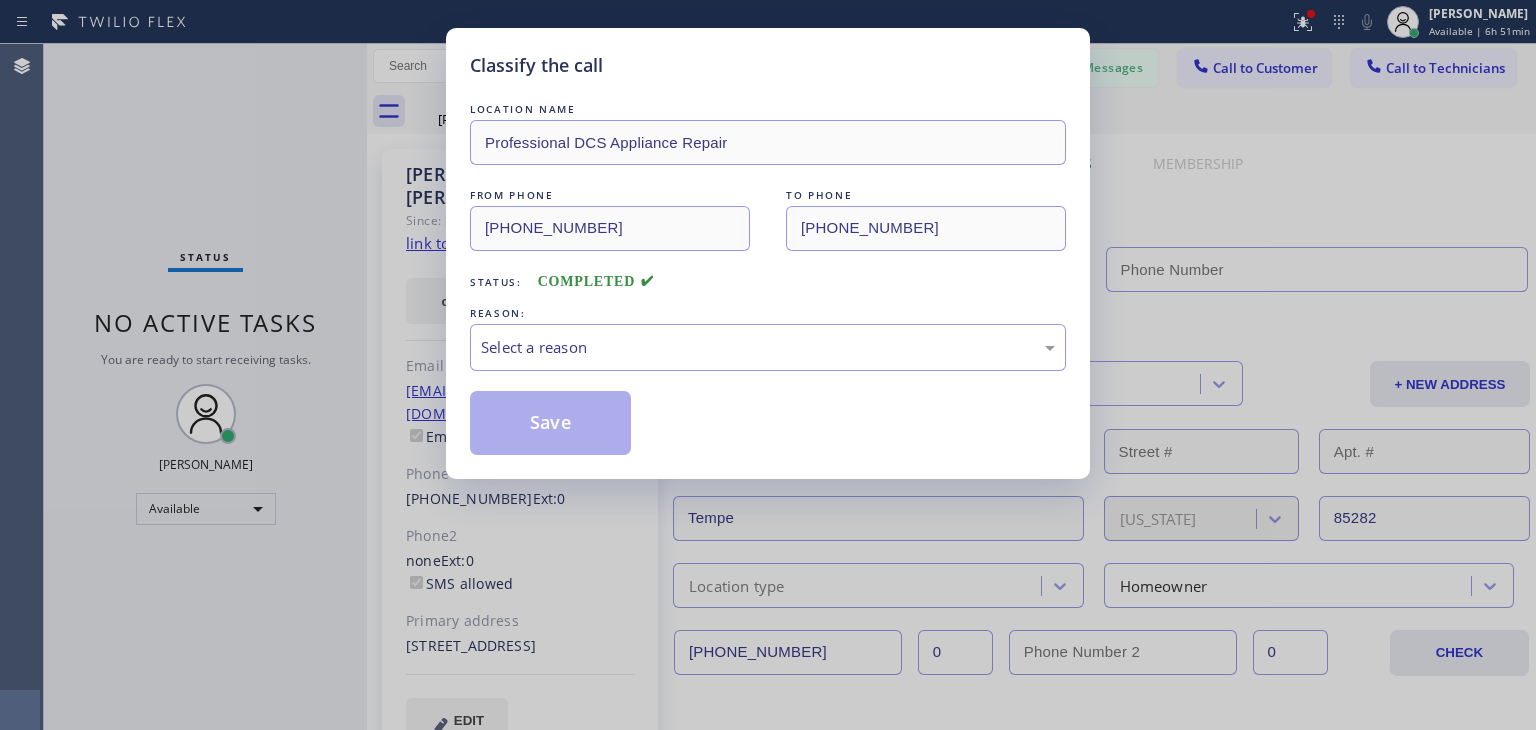 click on "Classify the call LOCATION NAME Professional DCS Appliance Repair FROM PHONE [PHONE_NUMBER] TO PHONE [PHONE_NUMBER] Status: COMPLETED REASON: Select a reason Save" at bounding box center [768, 365] 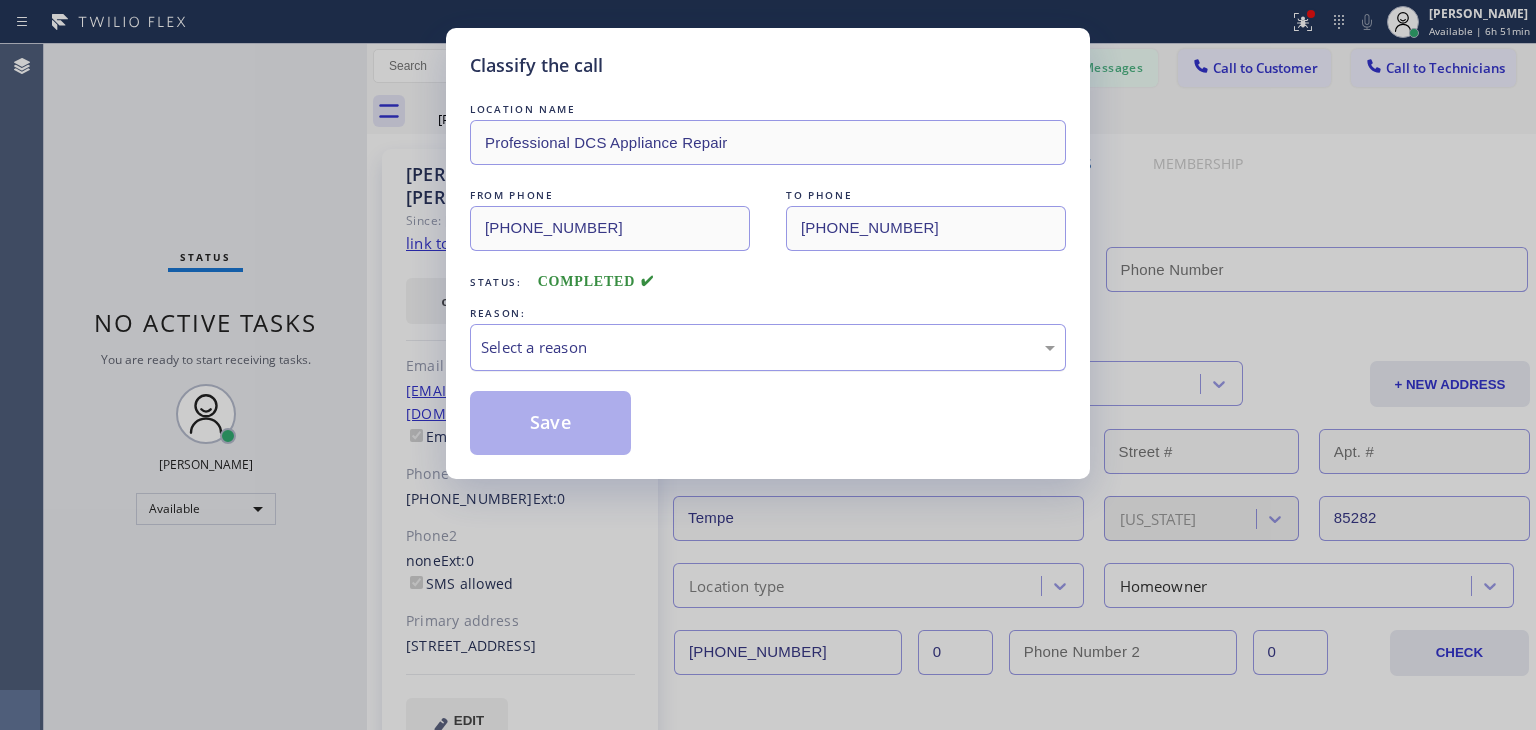 type on "[PHONE_NUMBER]" 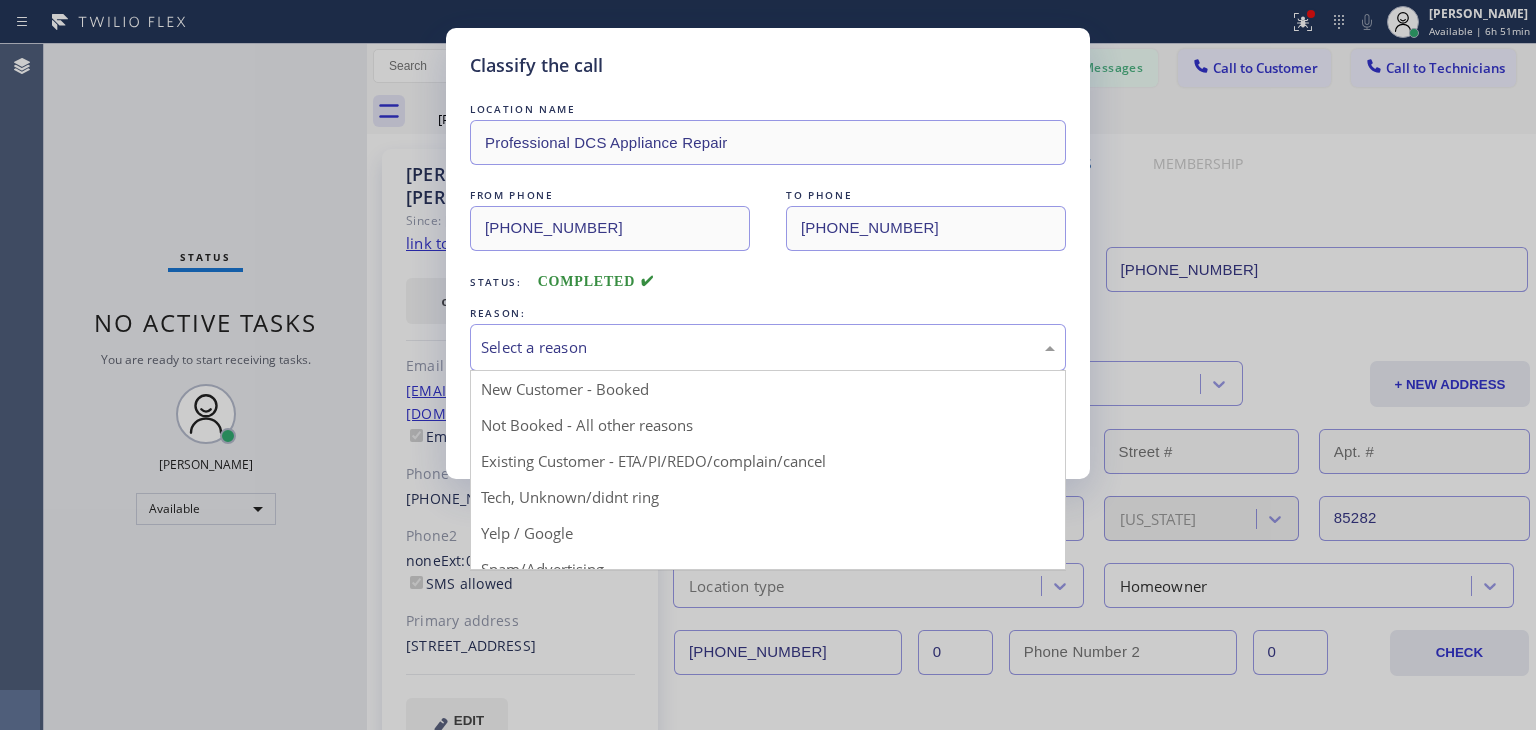 click on "Select a reason" at bounding box center [768, 347] 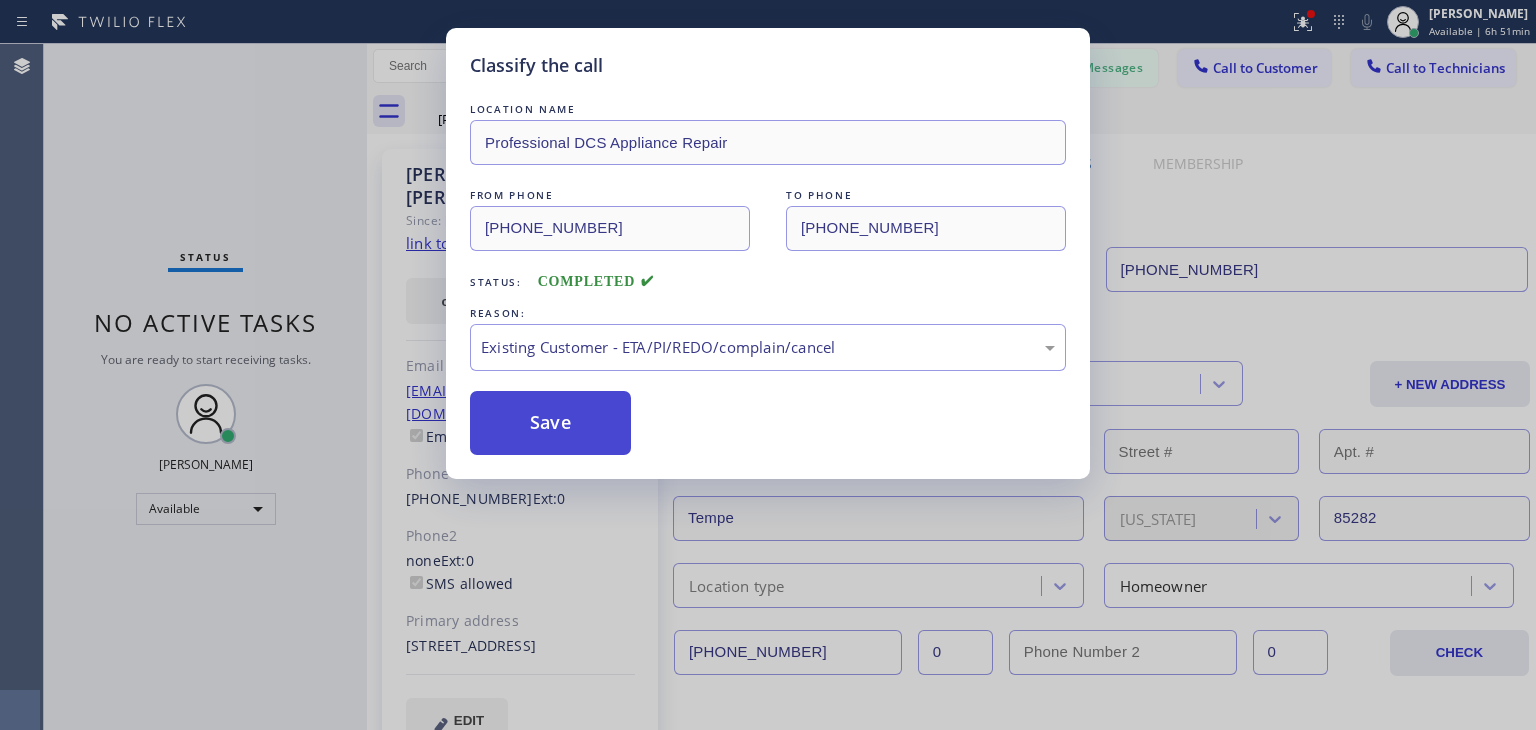 drag, startPoint x: 644, startPoint y: 449, endPoint x: 584, endPoint y: 429, distance: 63.245552 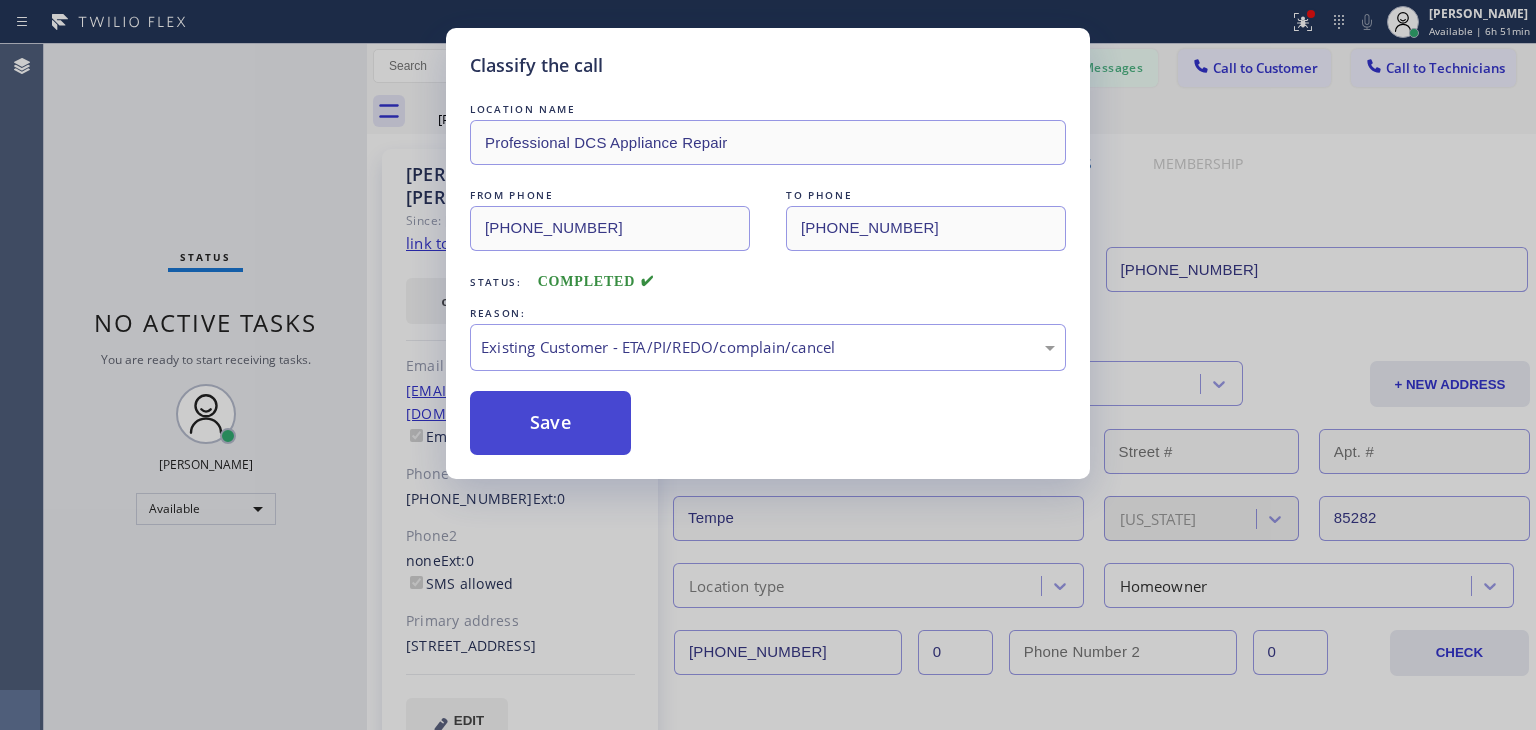 click on "Save" at bounding box center [768, 423] 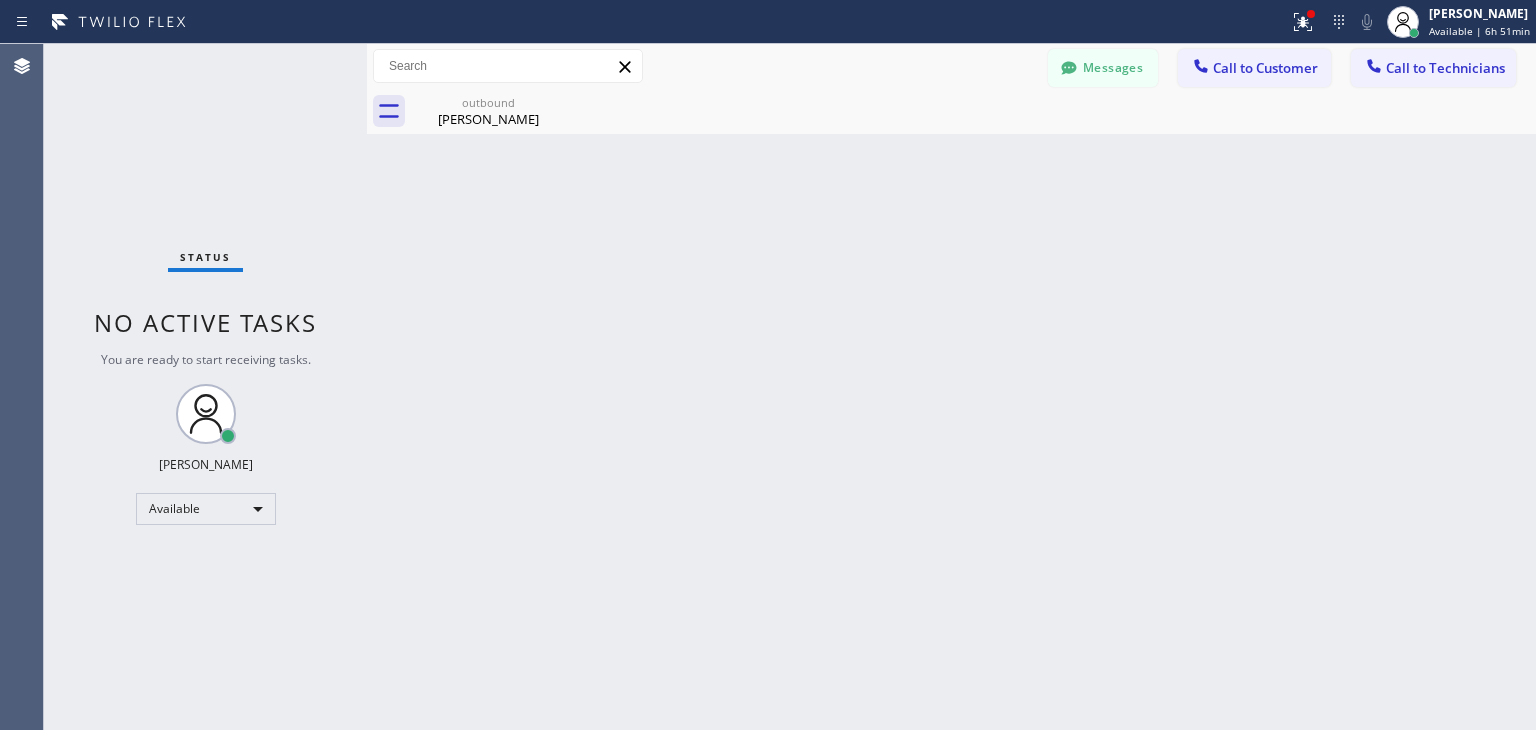 click on "Call to Customer" at bounding box center (1265, 68) 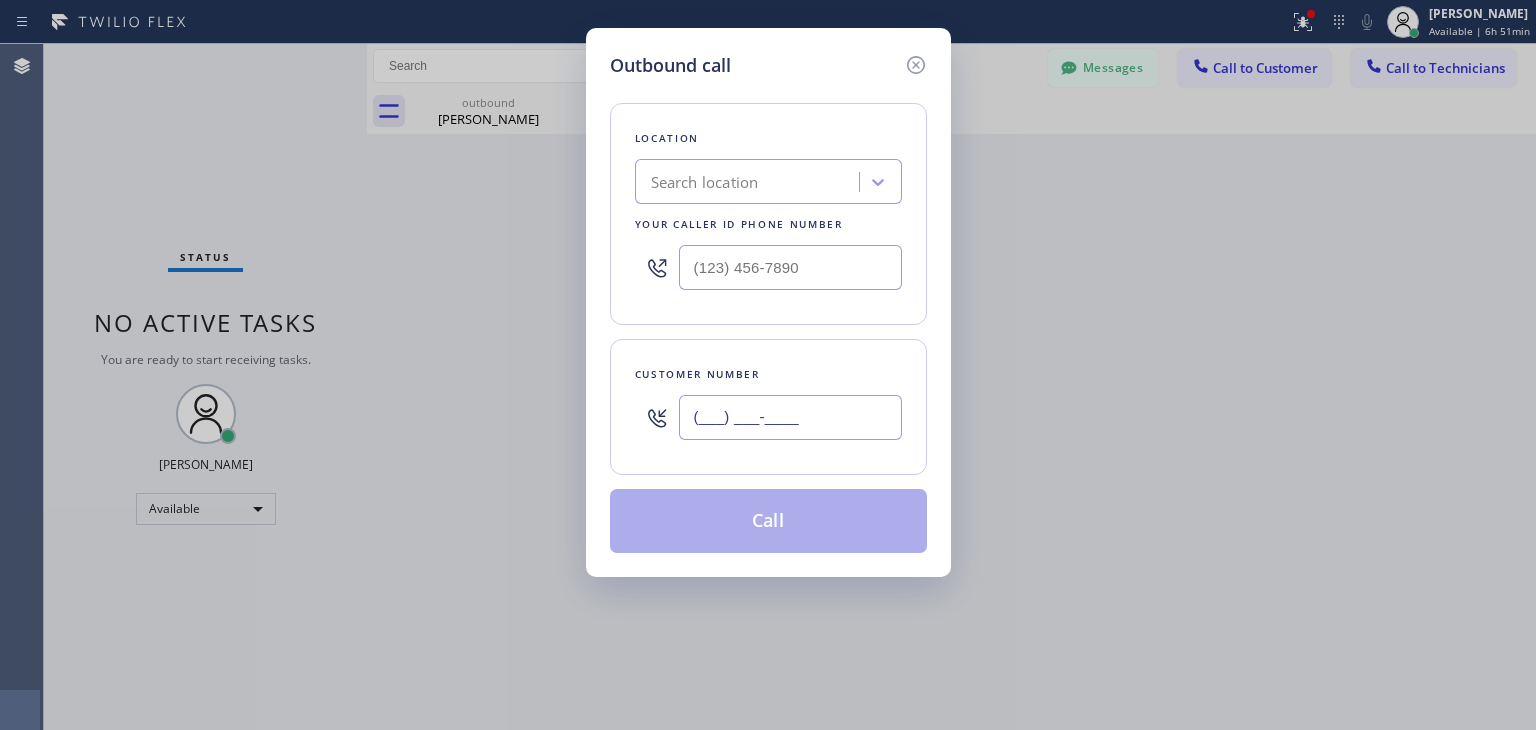 paste on "602) 509-5885" 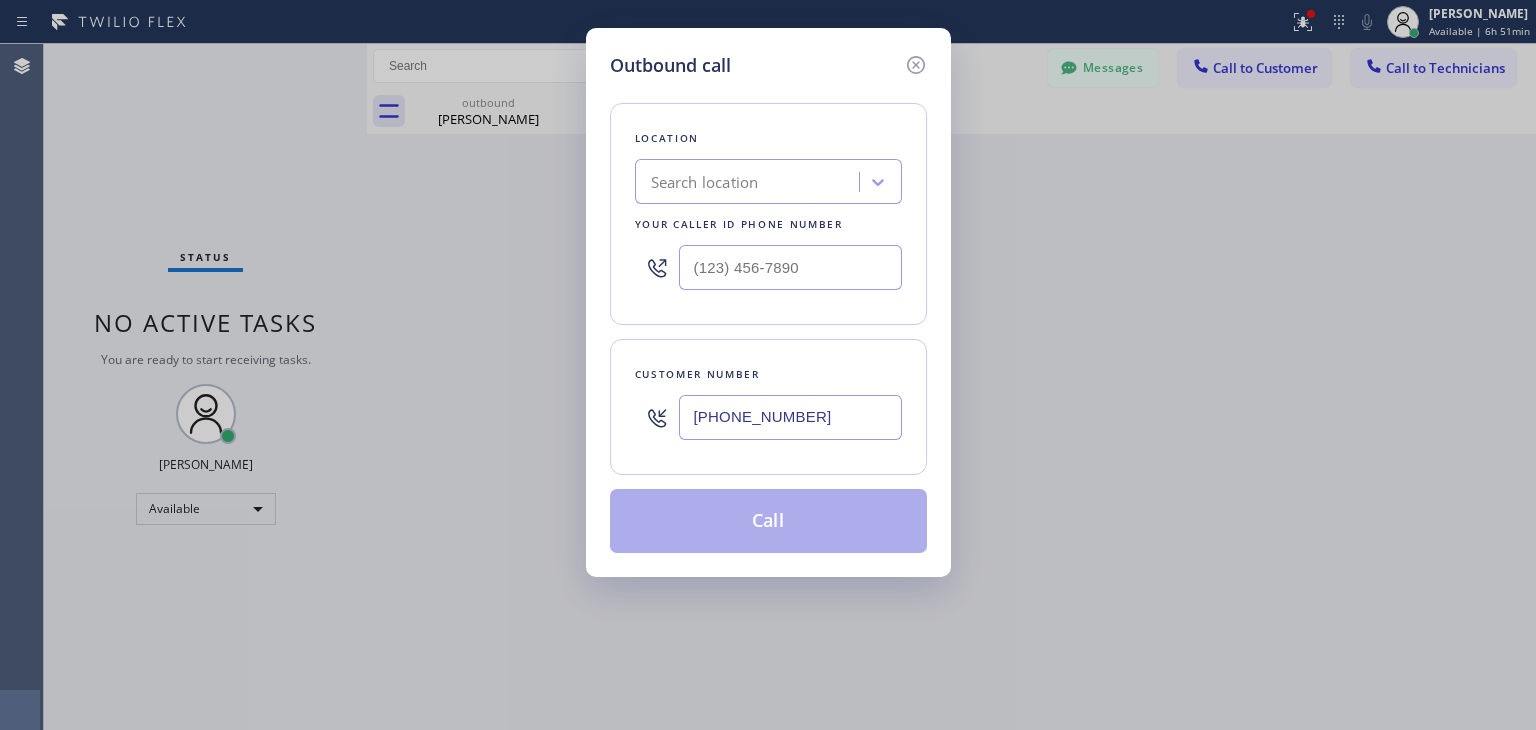 click on "[PHONE_NUMBER]" at bounding box center [790, 417] 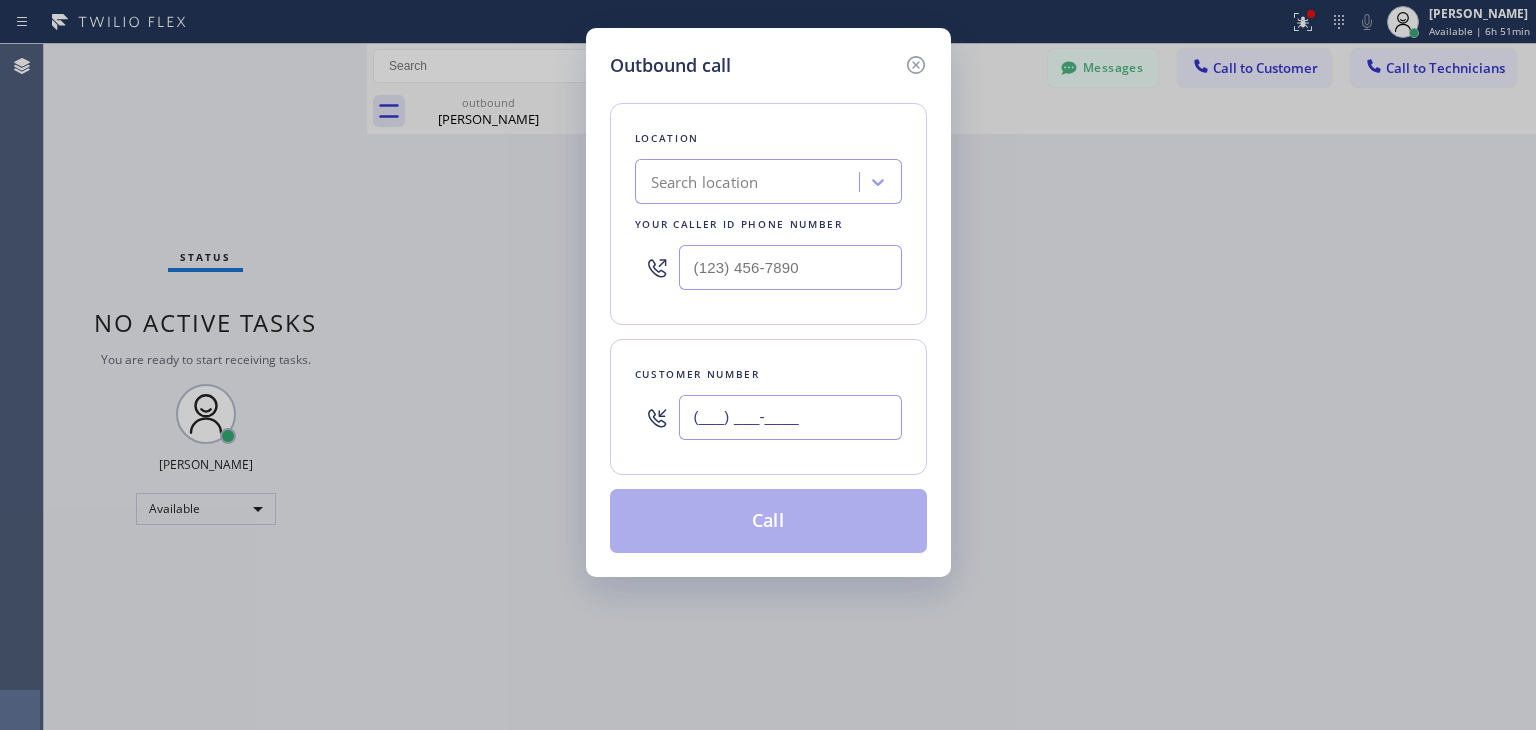 paste on "408) 306-9604" 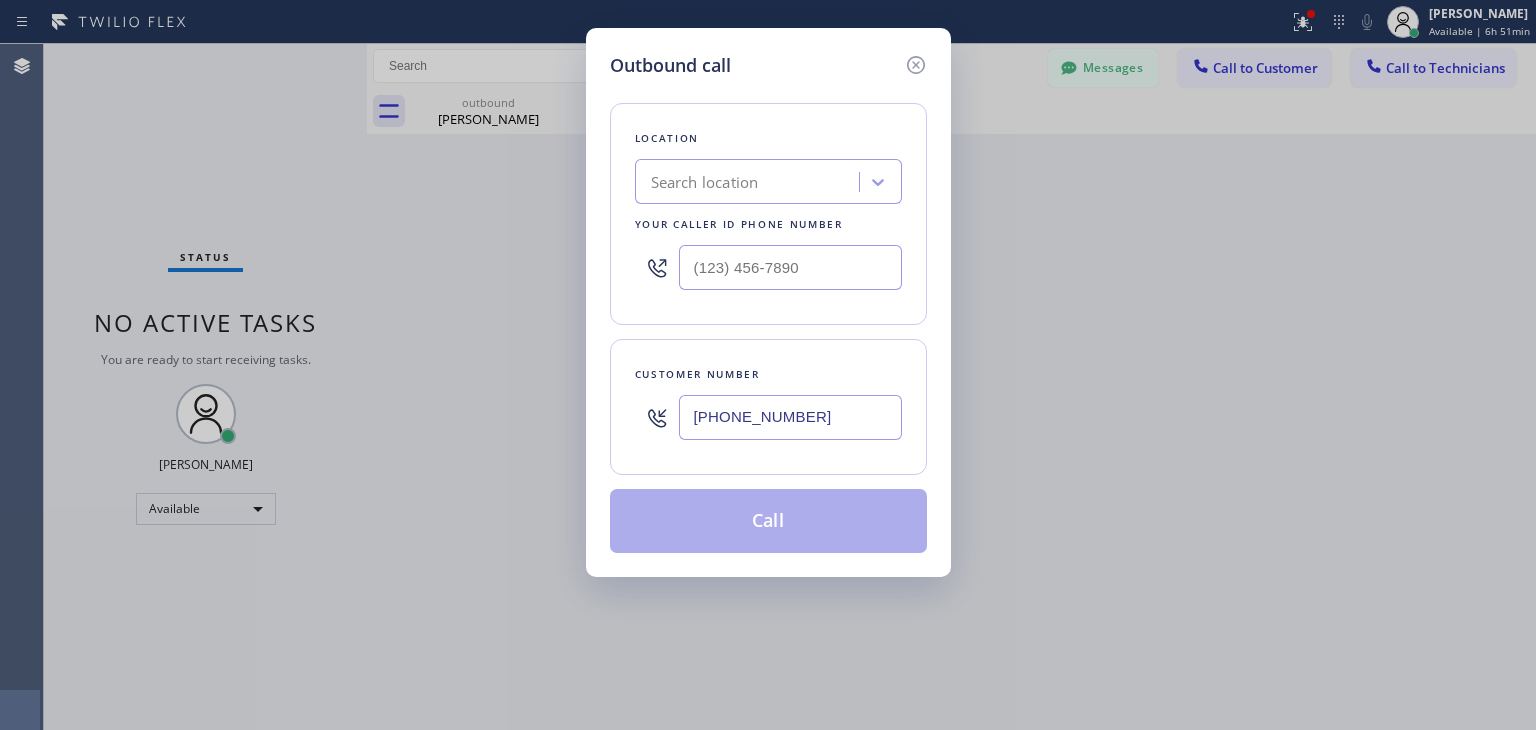 type on "[PHONE_NUMBER]" 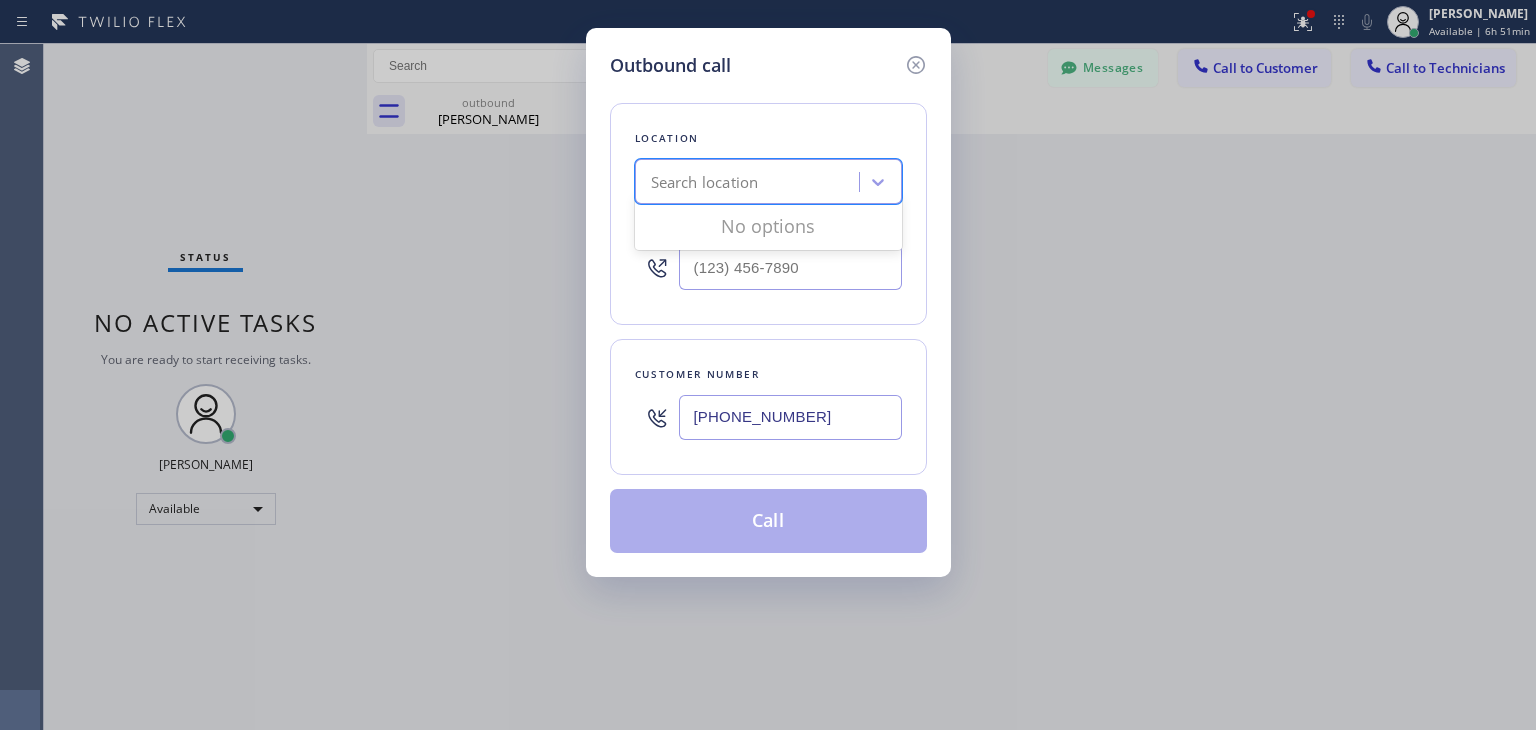 click on "Search location" at bounding box center (750, 182) 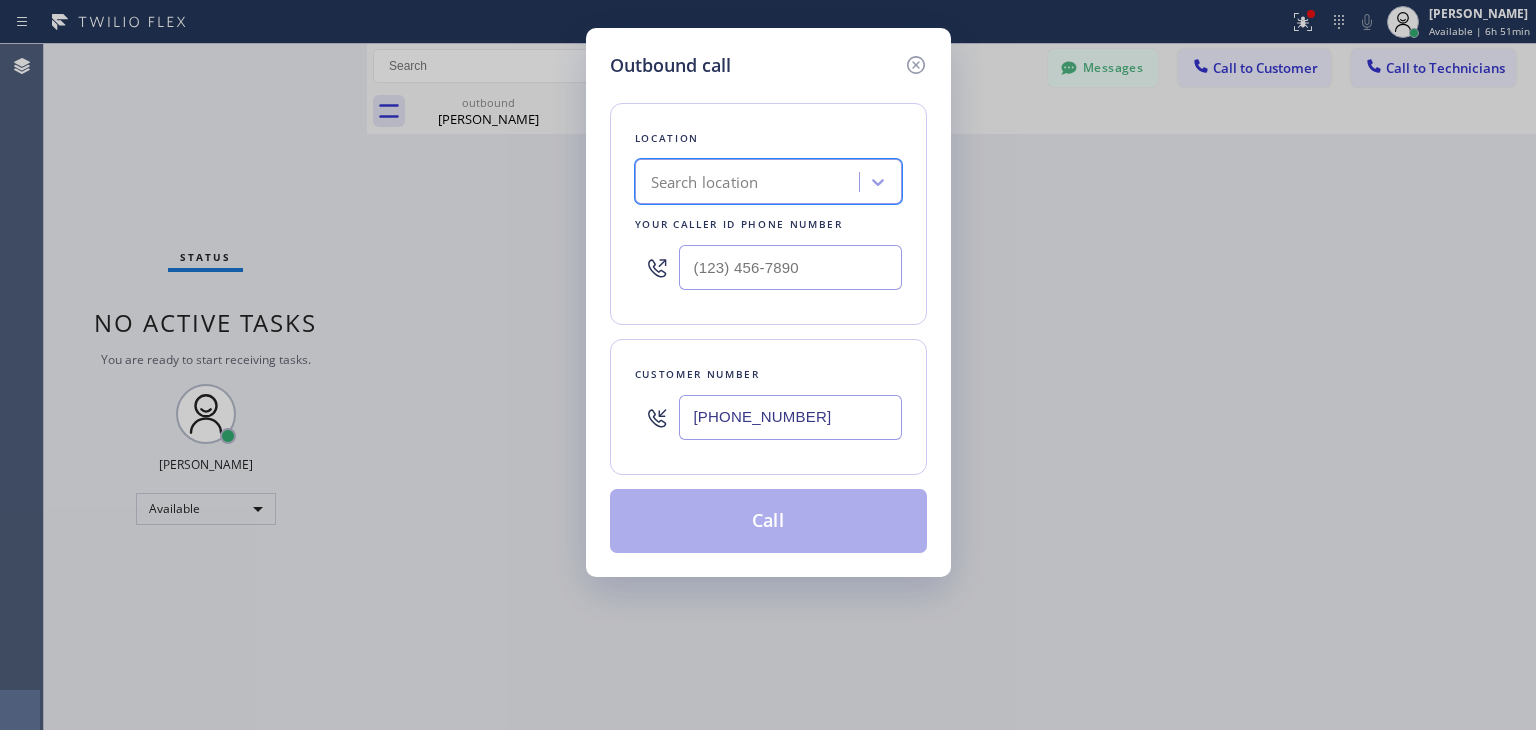 paste on "Professional DCS Appliance Repair" 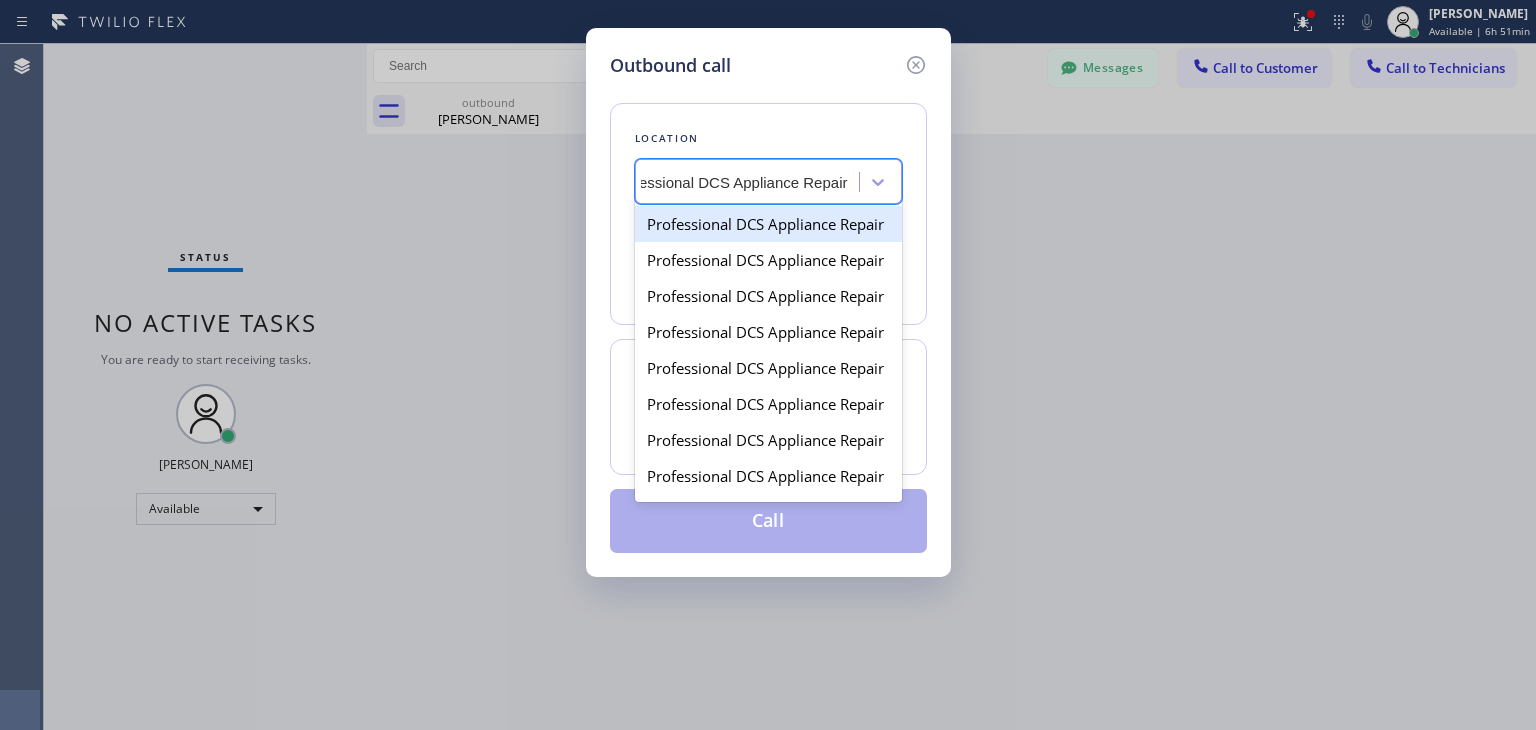 click on "Professional DCS Appliance Repair" at bounding box center (768, 224) 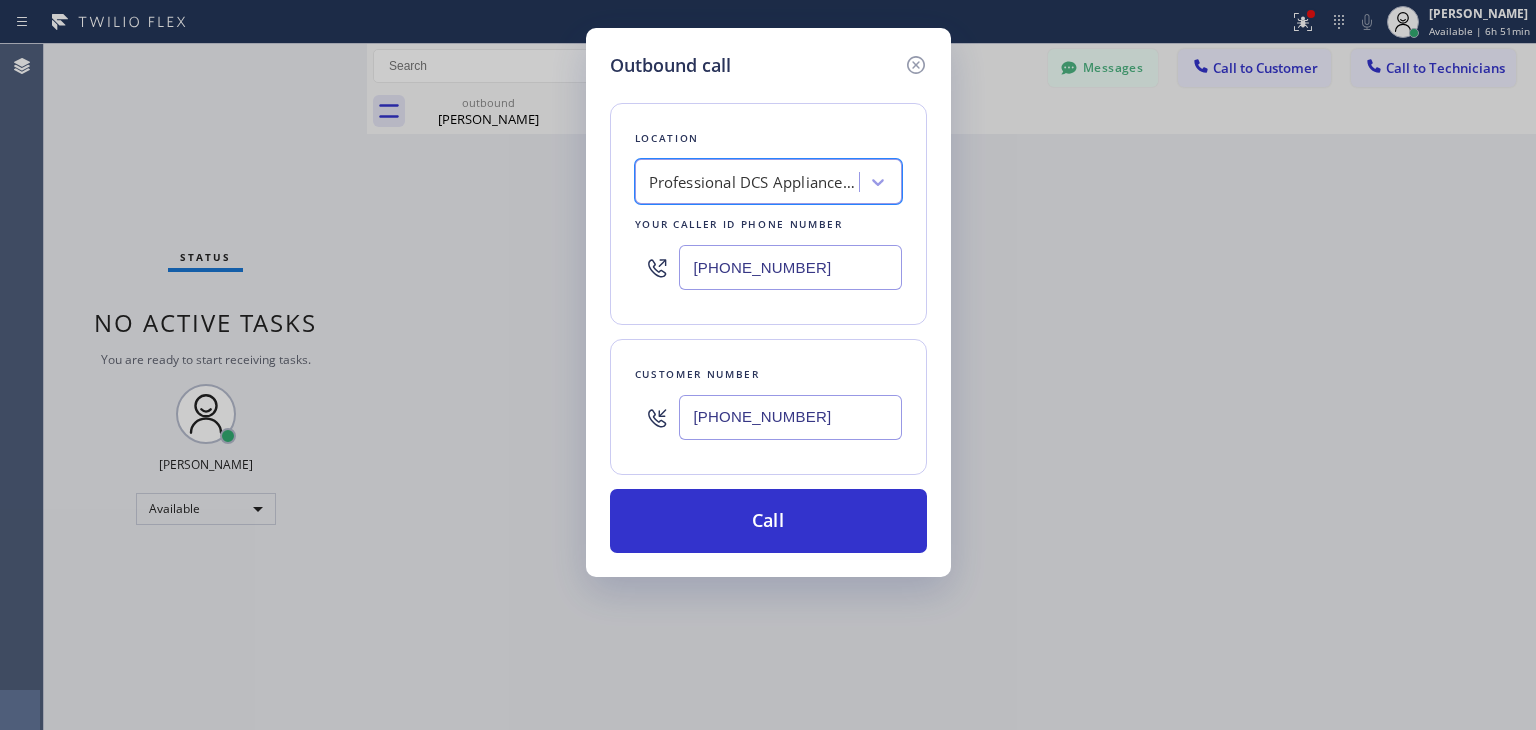 scroll, scrollTop: 0, scrollLeft: 1, axis: horizontal 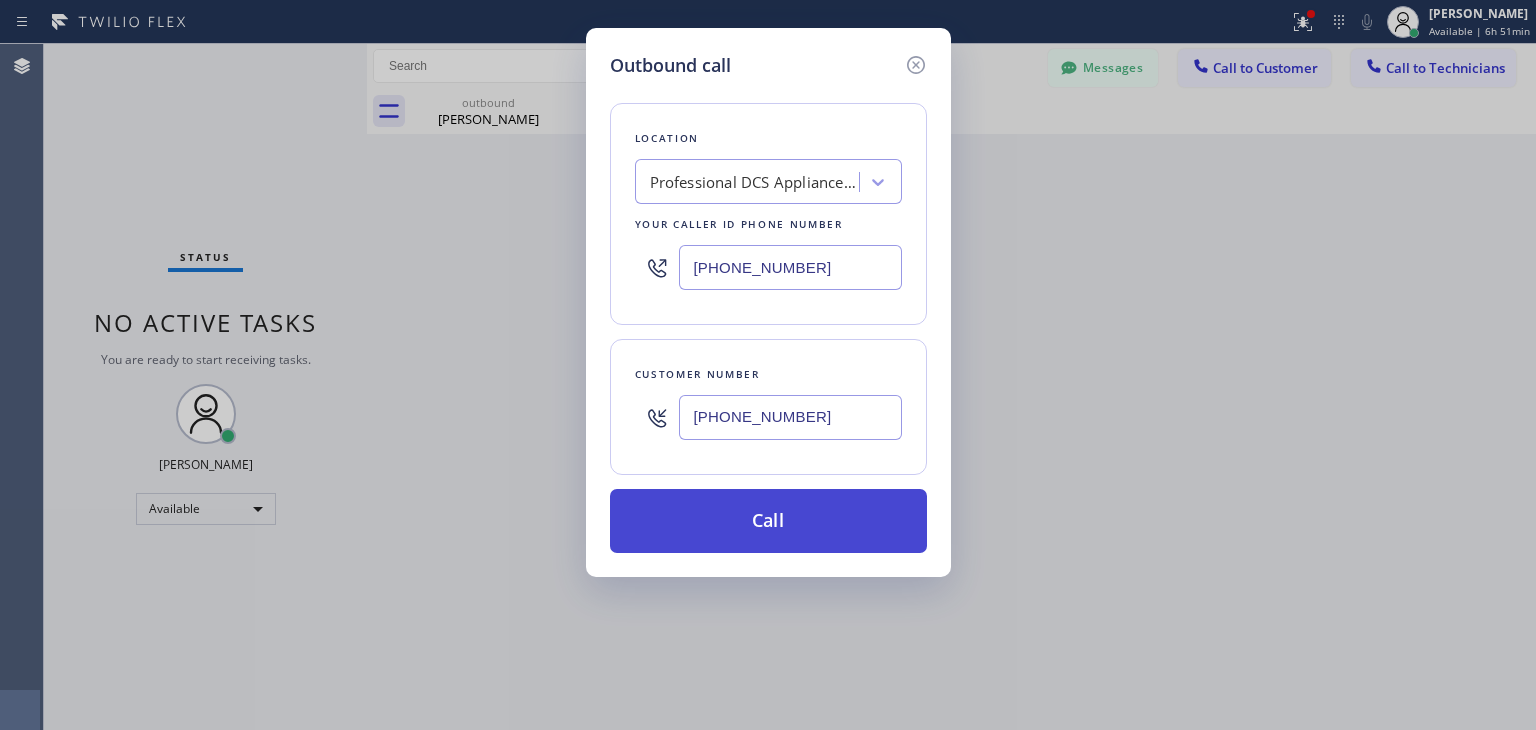 click on "Call" at bounding box center [768, 521] 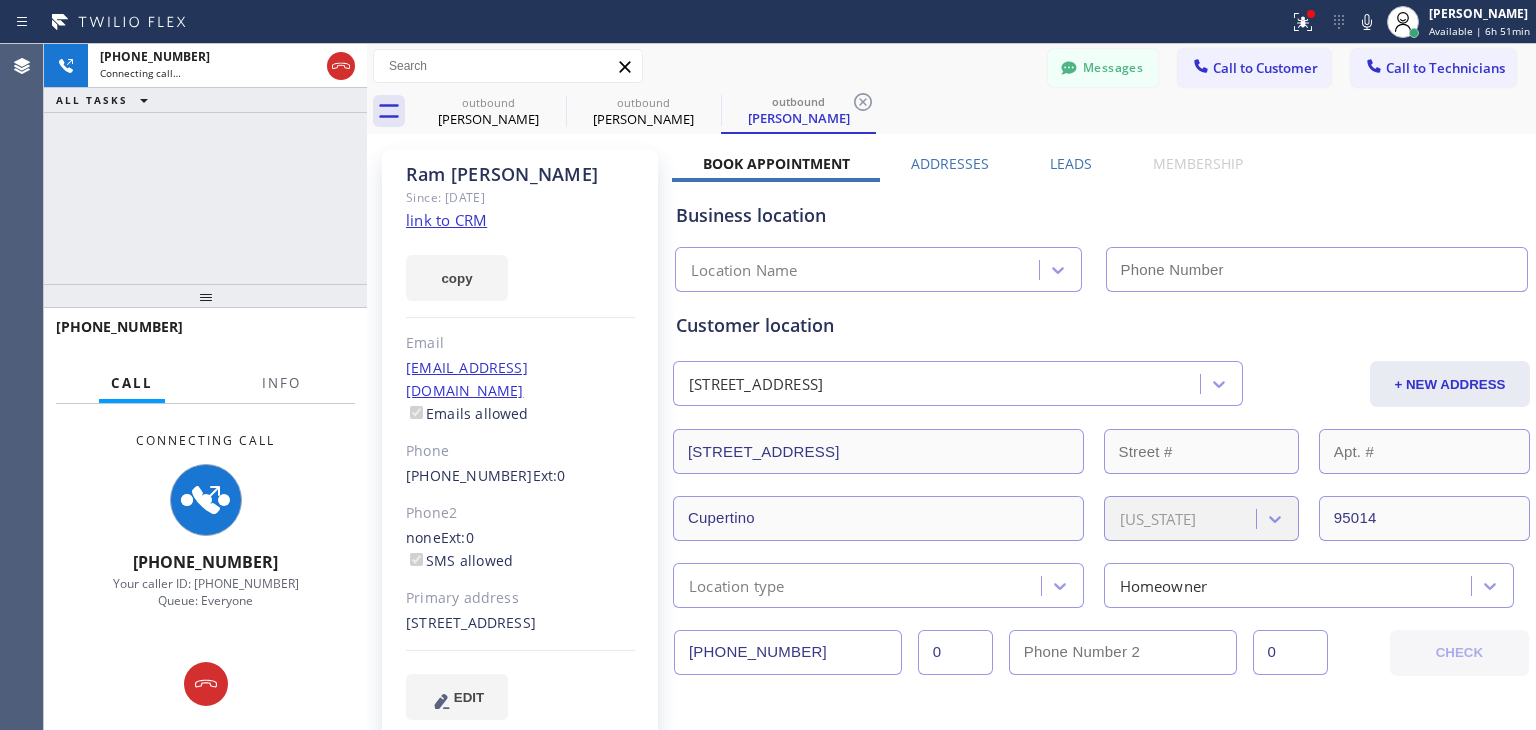 type on "[PHONE_NUMBER]" 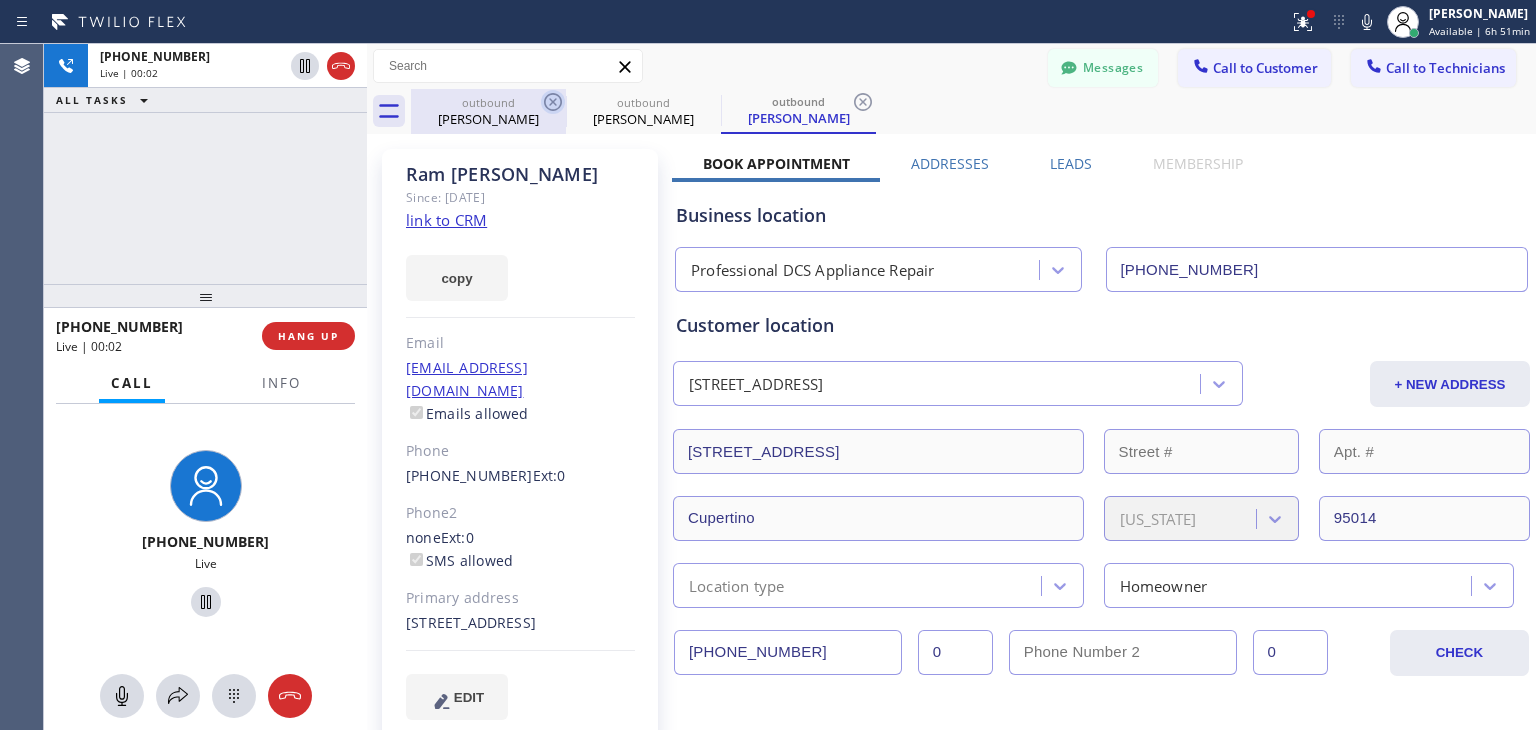 click 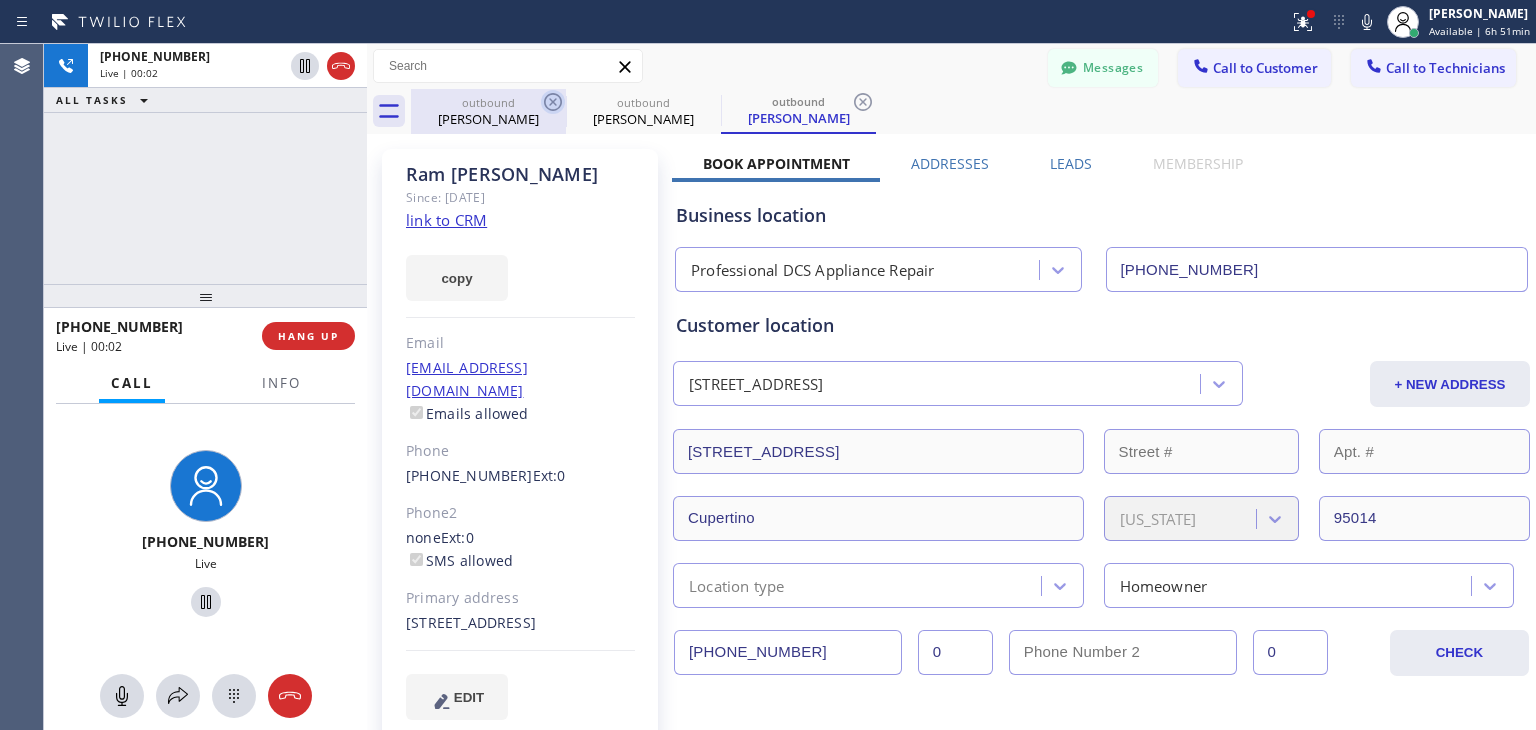 click 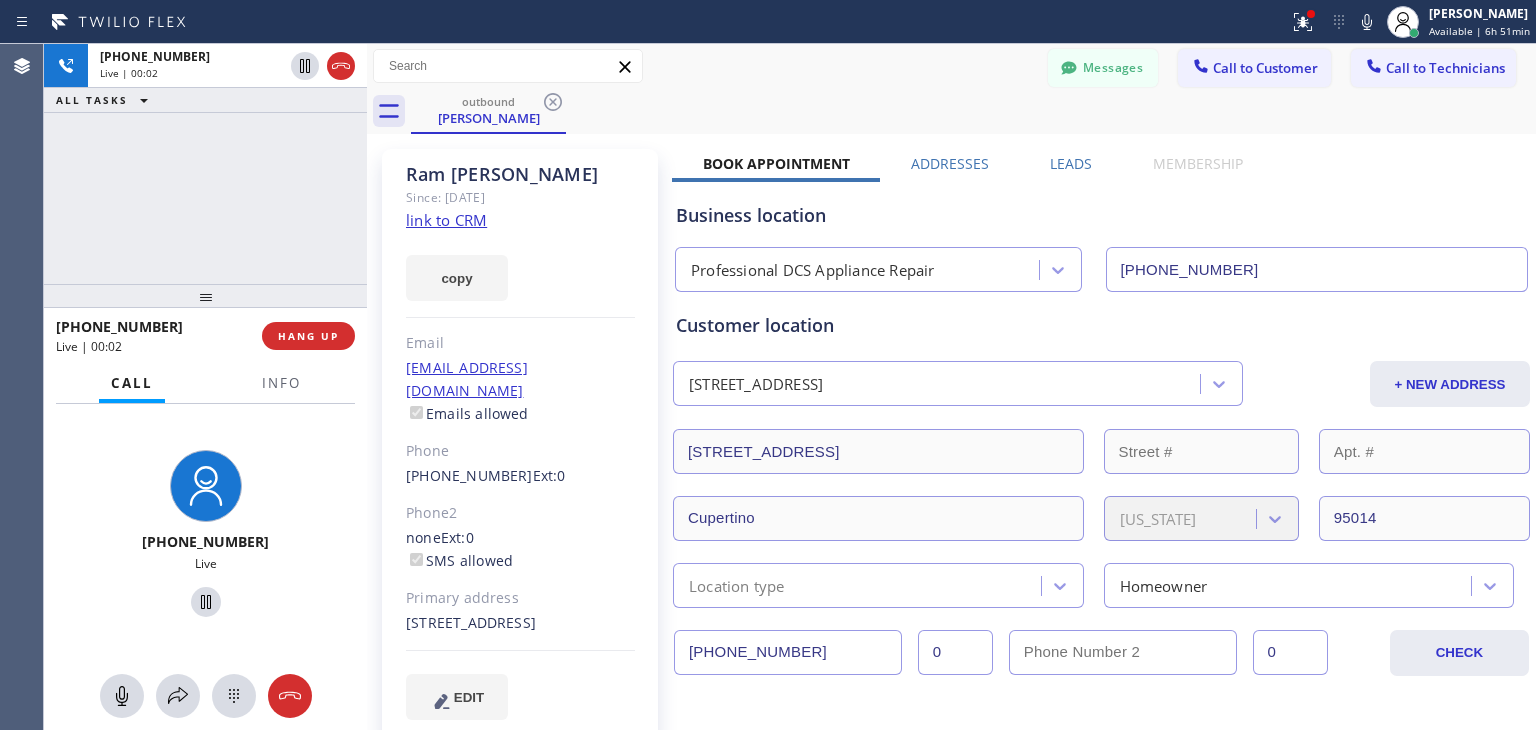 click 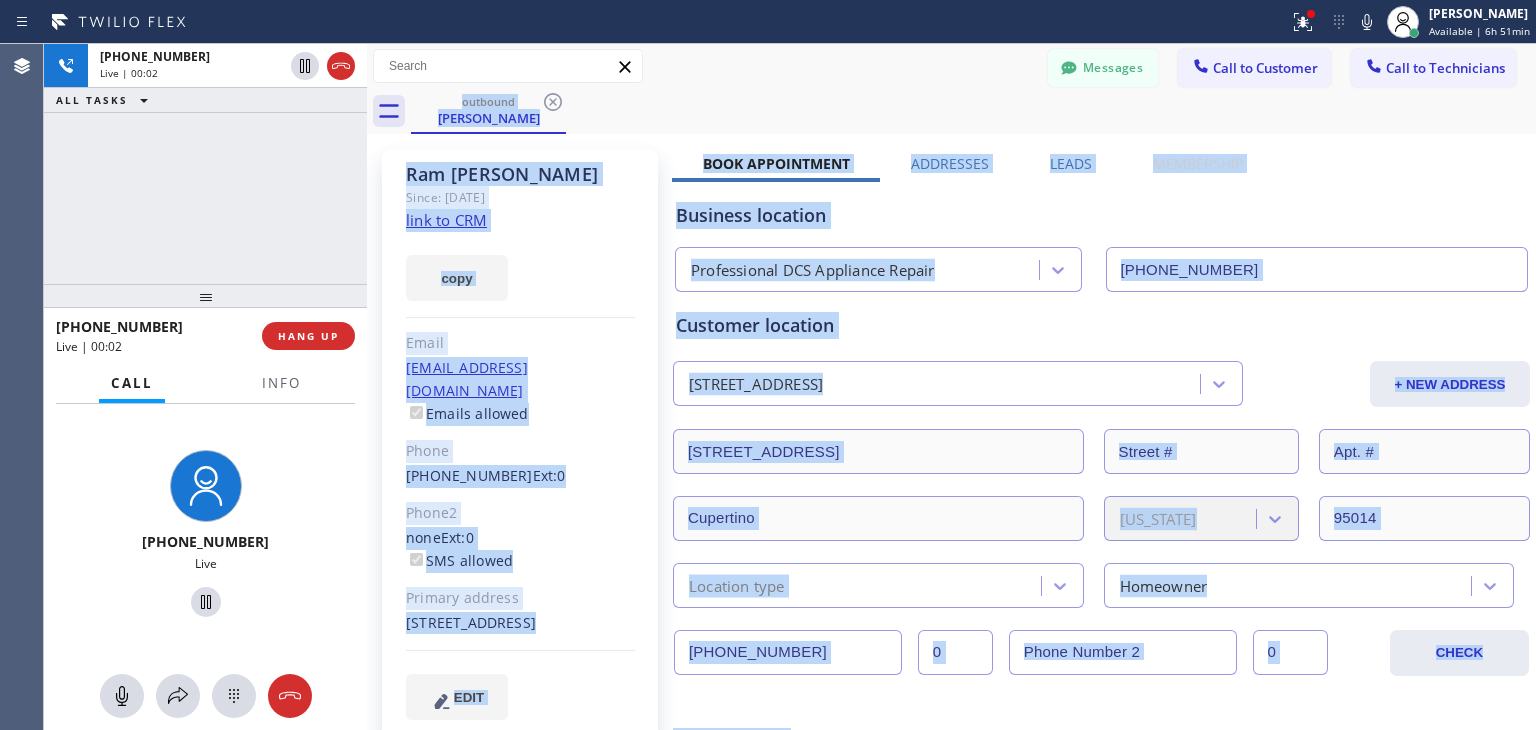 click on "outbound [PERSON_NAME]" at bounding box center [973, 111] 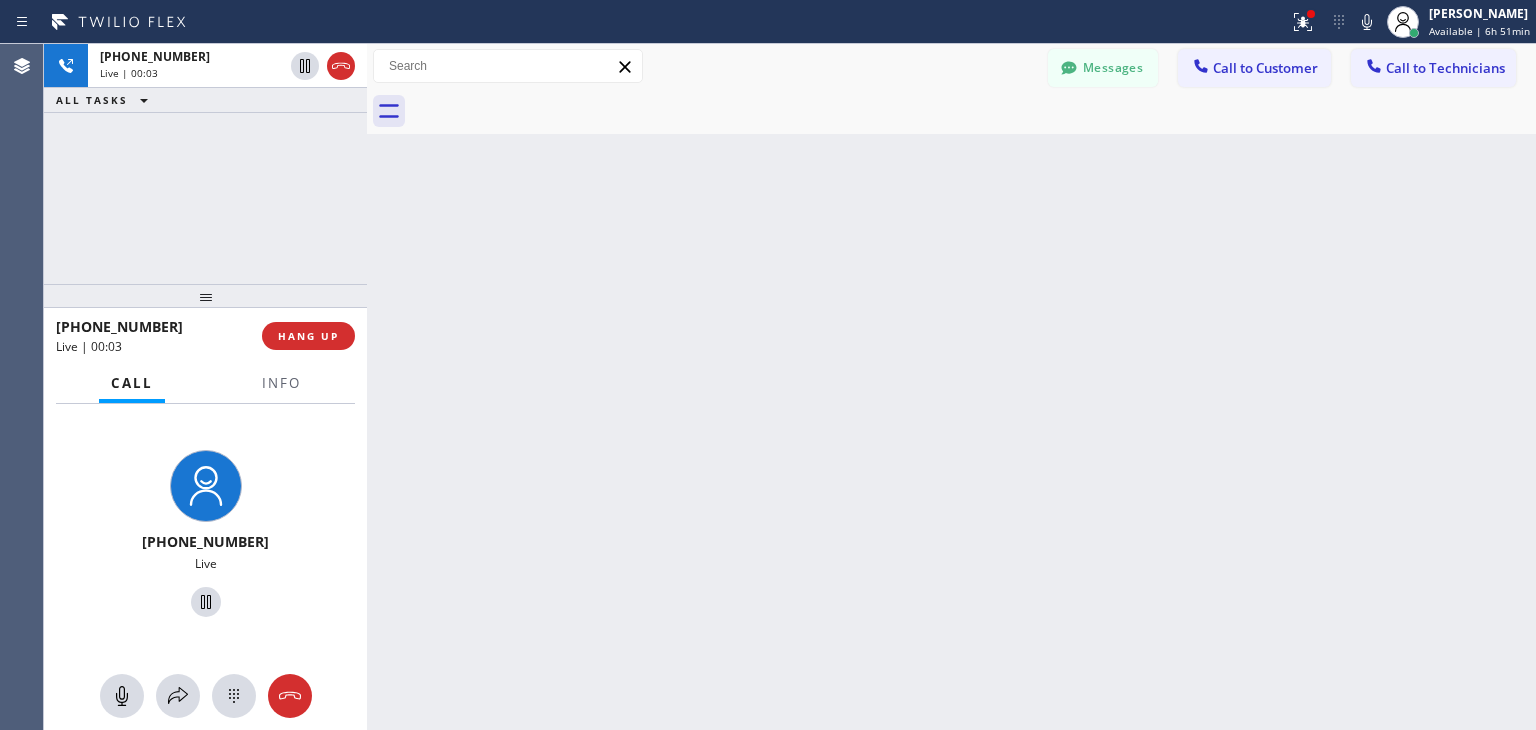 click at bounding box center (973, 111) 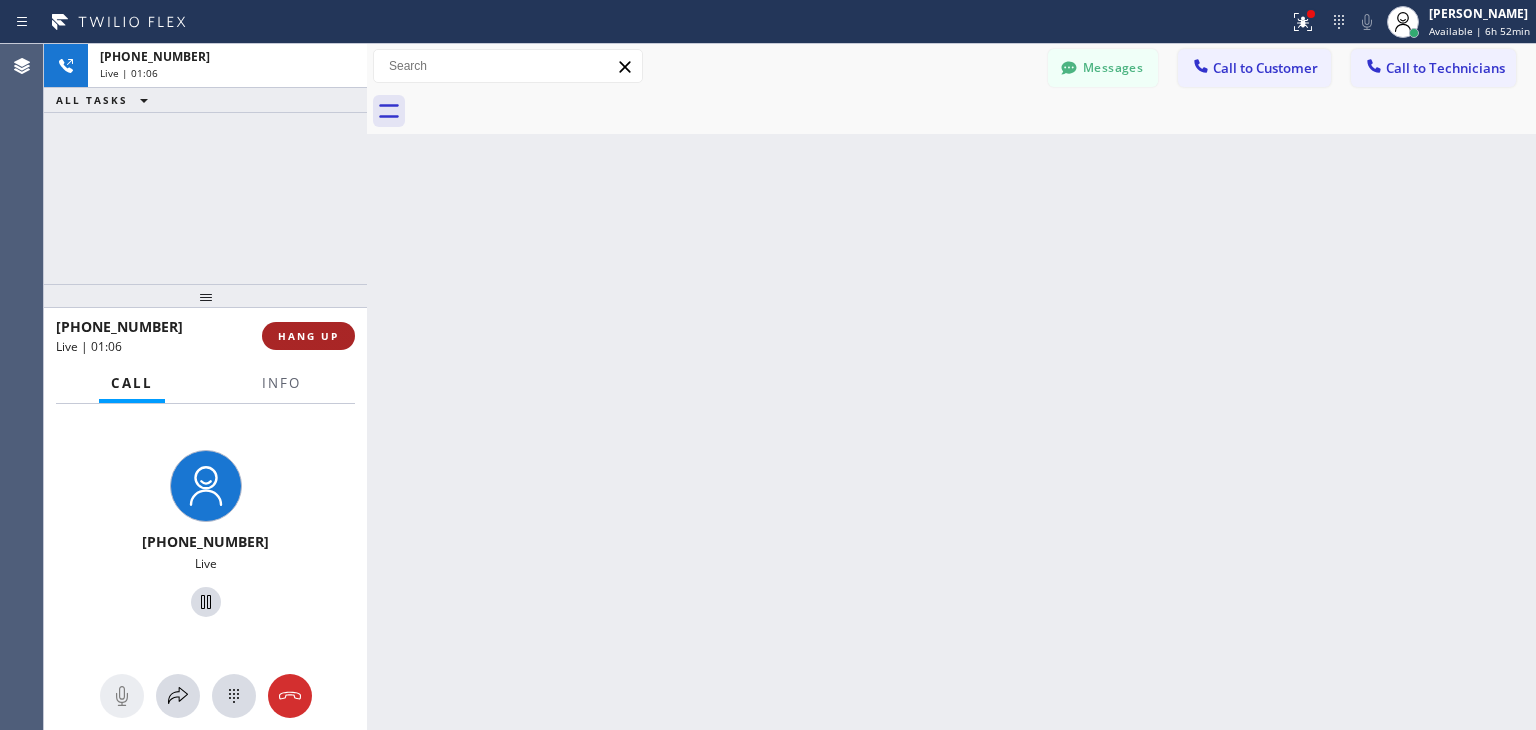 click on "HANG UP" at bounding box center (308, 336) 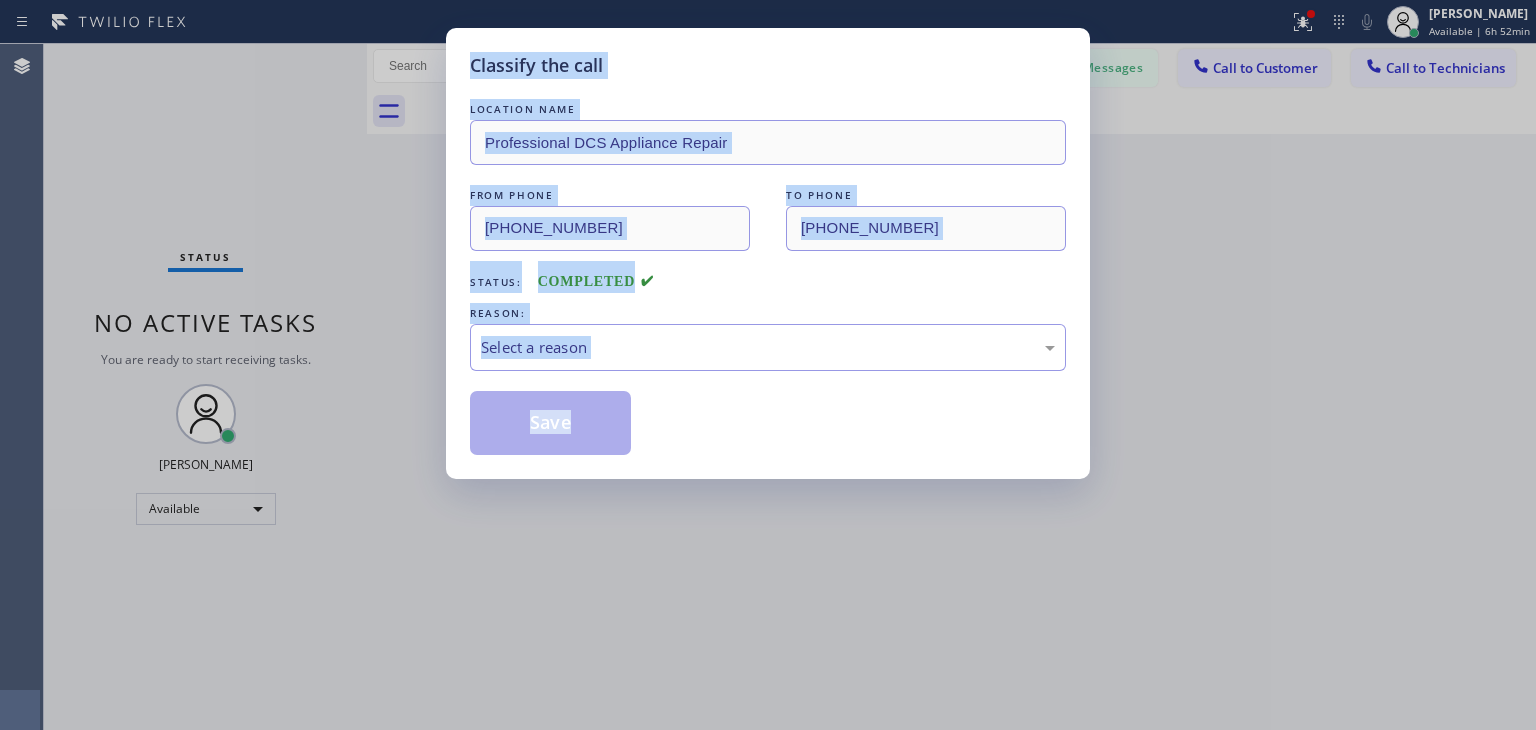 click on "Classify the call LOCATION NAME Professional DCS Appliance Repair FROM PHONE [PHONE_NUMBER] TO PHONE [PHONE_NUMBER] Status: COMPLETED REASON: Select a reason Save" at bounding box center [768, 365] 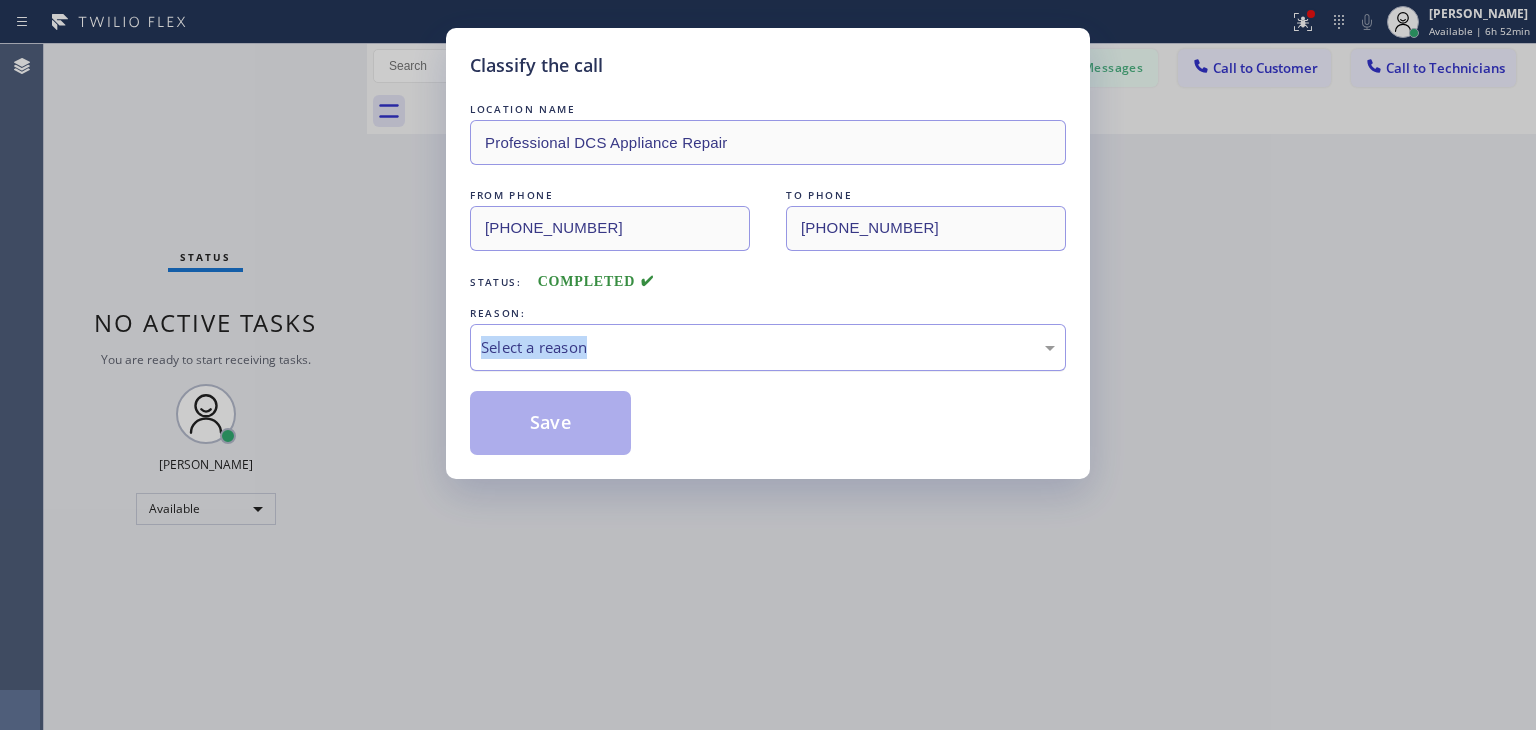 drag, startPoint x: 312, startPoint y: 341, endPoint x: 620, endPoint y: 340, distance: 308.00162 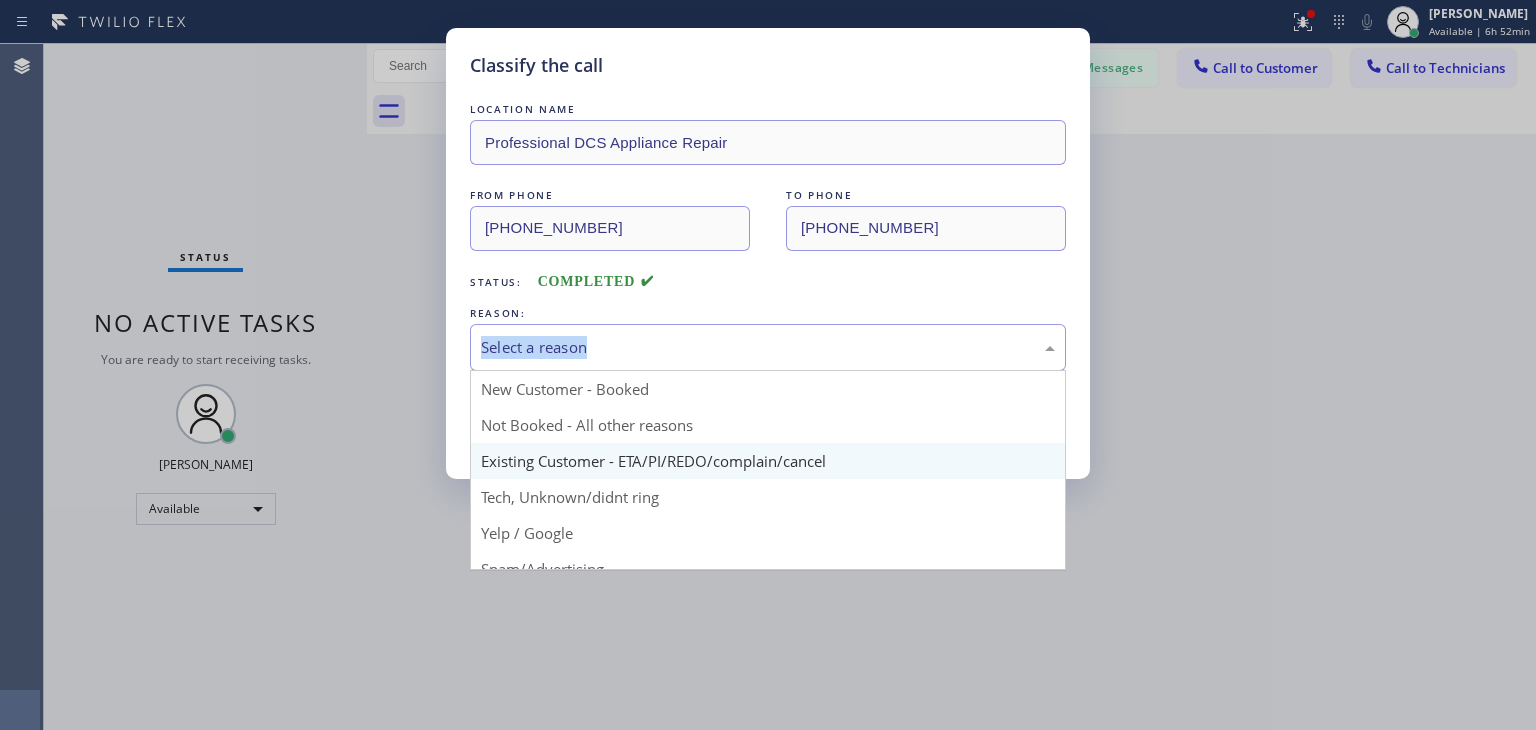 drag, startPoint x: 620, startPoint y: 340, endPoint x: 640, endPoint y: 447, distance: 108.85311 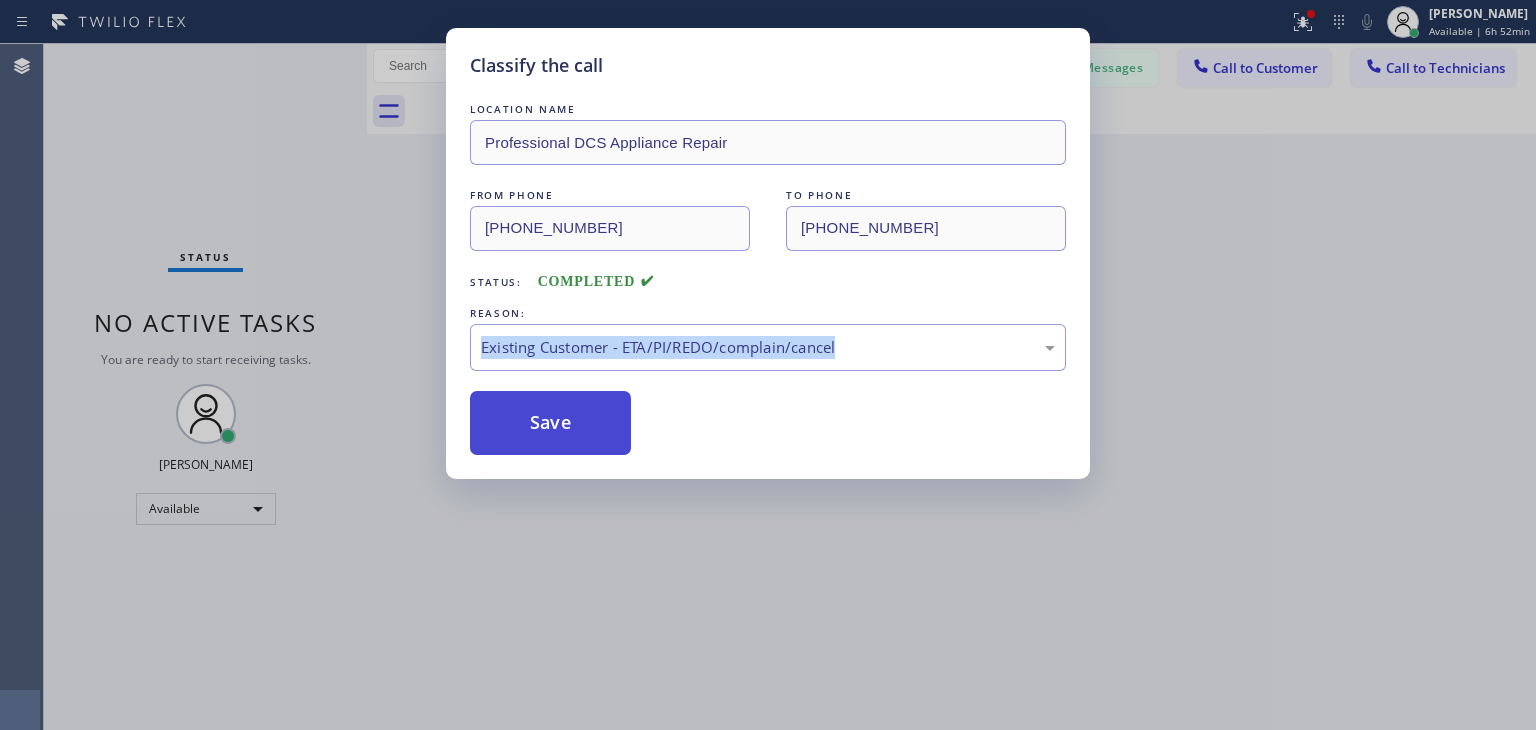 click on "Save" at bounding box center [550, 423] 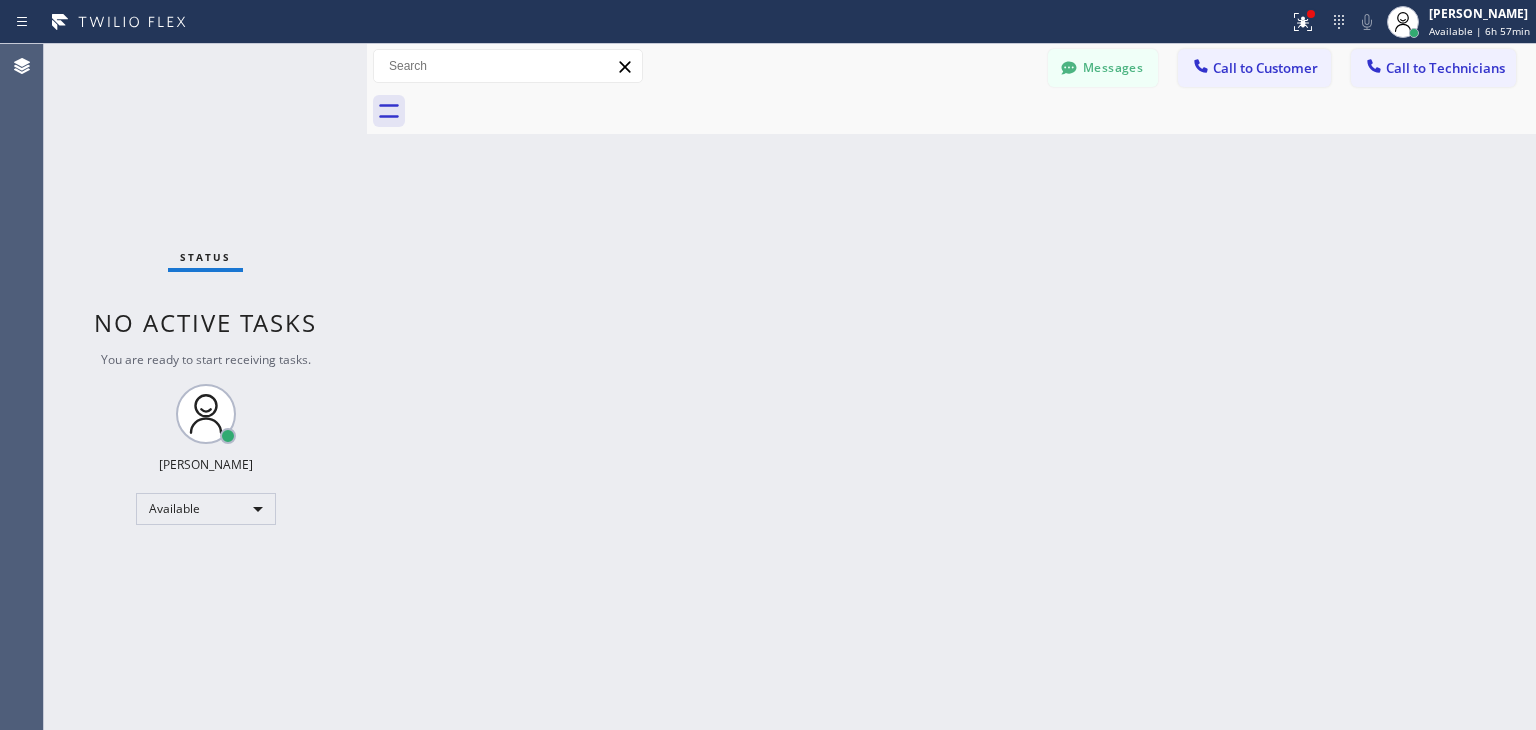 click on "Messages Call to Customer Call to Technicians Outbound call Location Professional DCS Appliance Repair Your caller id phone number [PHONE_NUMBER] Customer number Call Outbound call Technician Search Technician Your caller id phone number Your caller id phone number [PHONE_NUMBER] Call" at bounding box center (1292, 66) 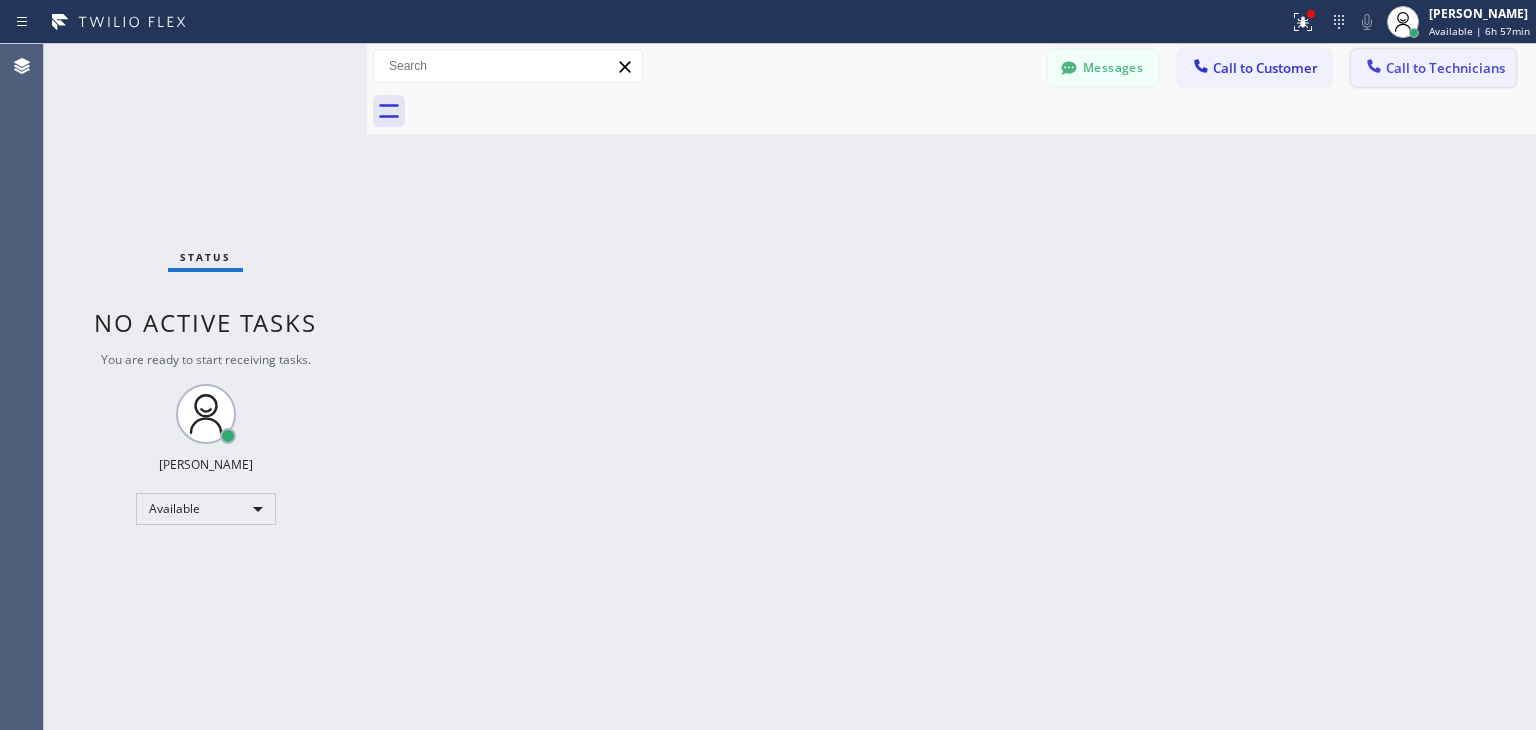 click on "Call to Technicians" at bounding box center (1445, 68) 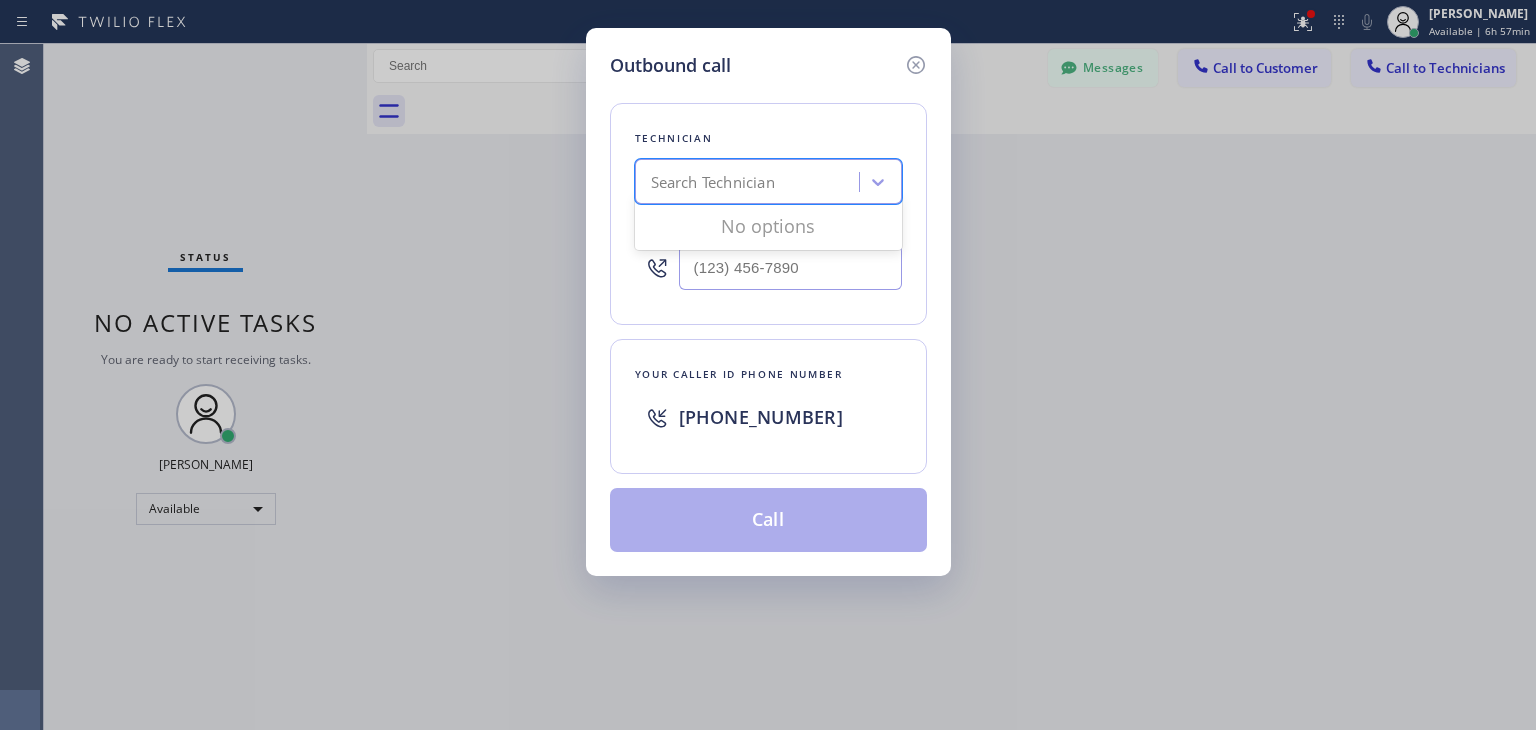 click on "Search Technician" at bounding box center [750, 182] 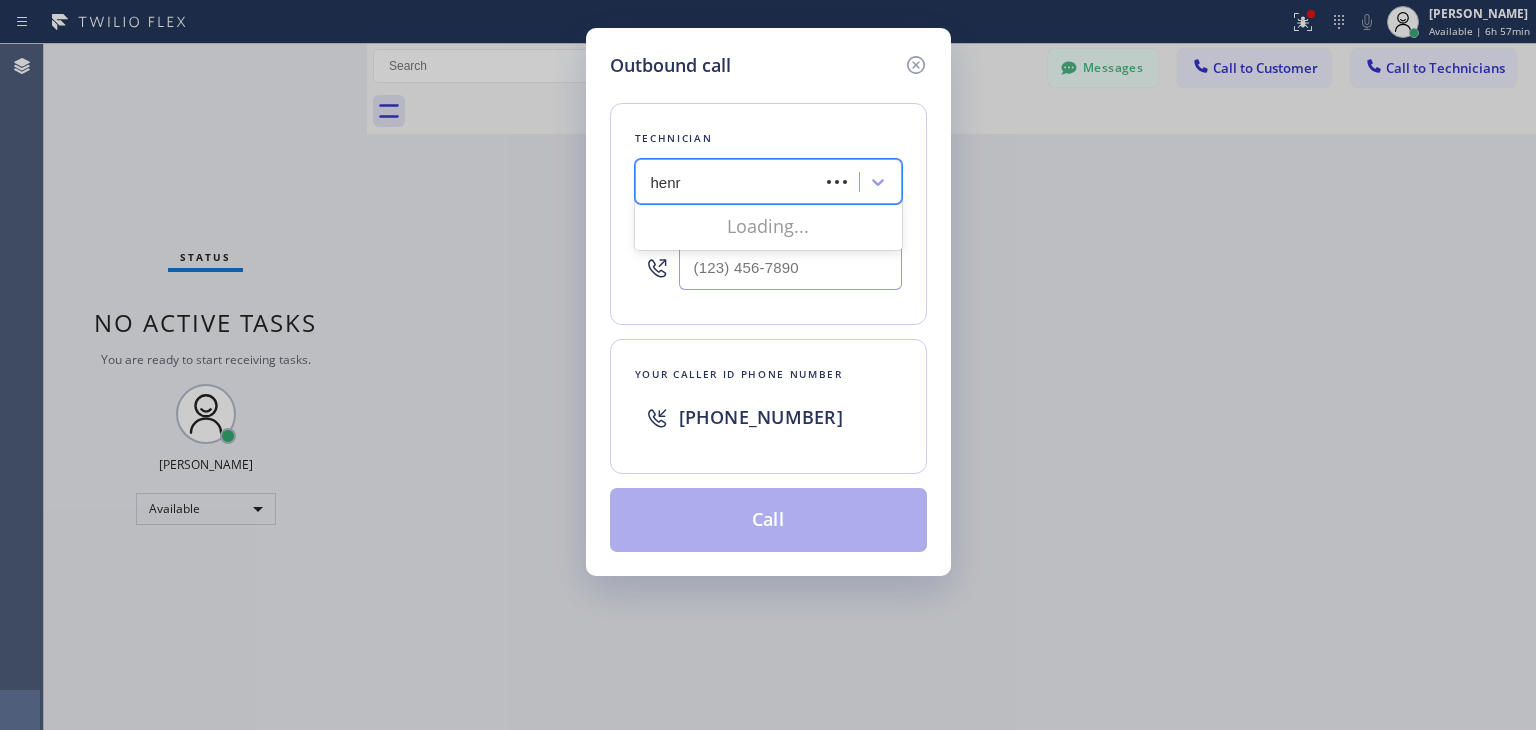 type on "[PERSON_NAME]" 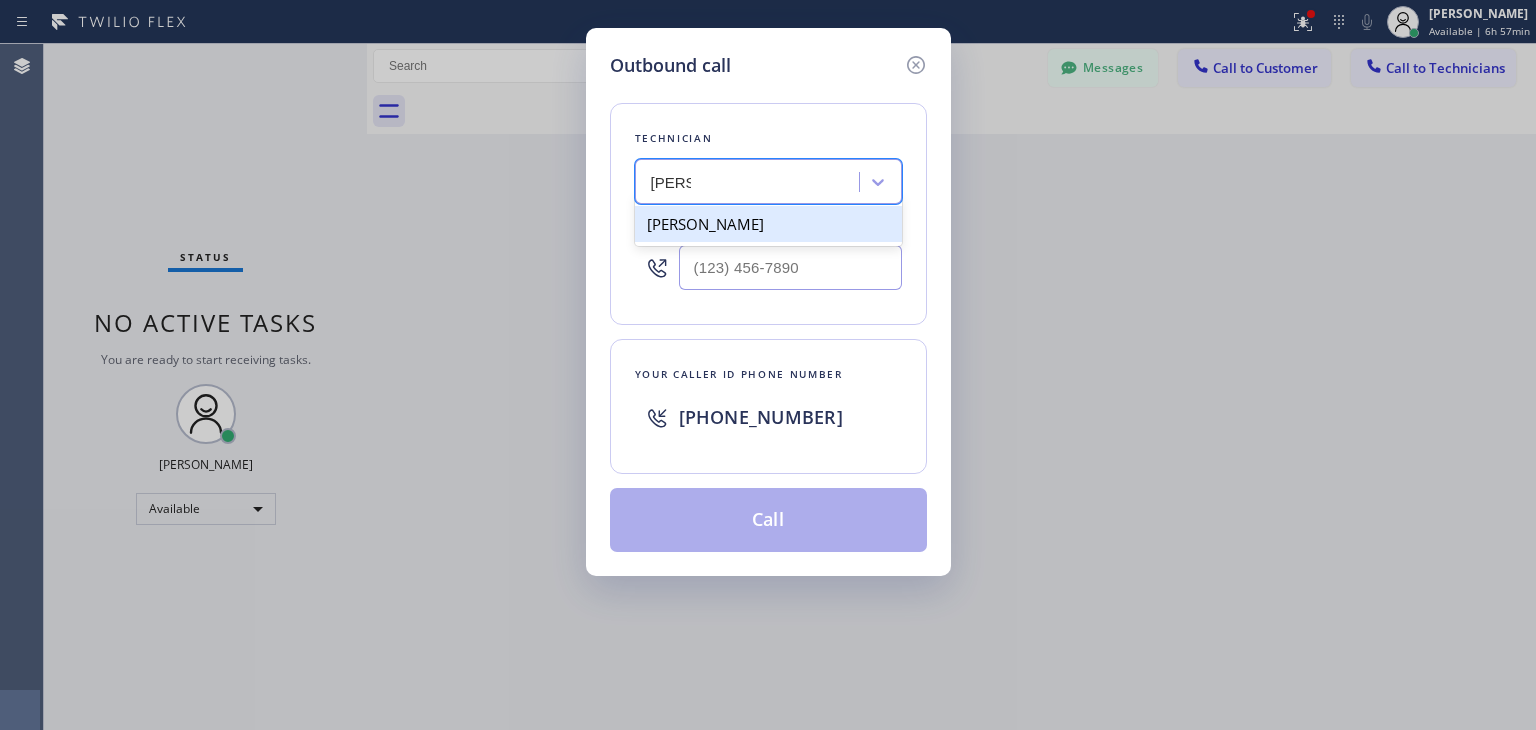 click on "[PERSON_NAME]" at bounding box center (768, 224) 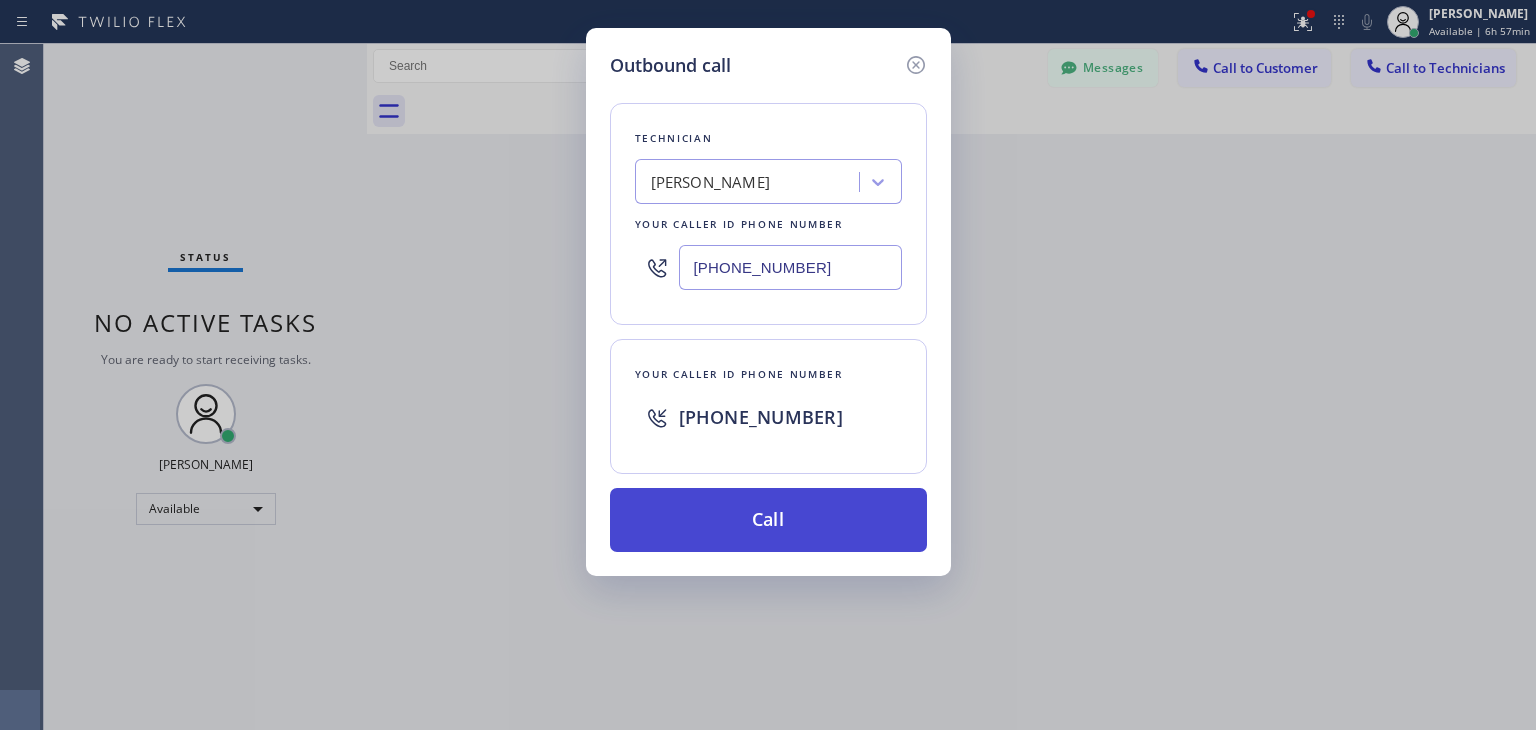 click on "Call" at bounding box center (768, 520) 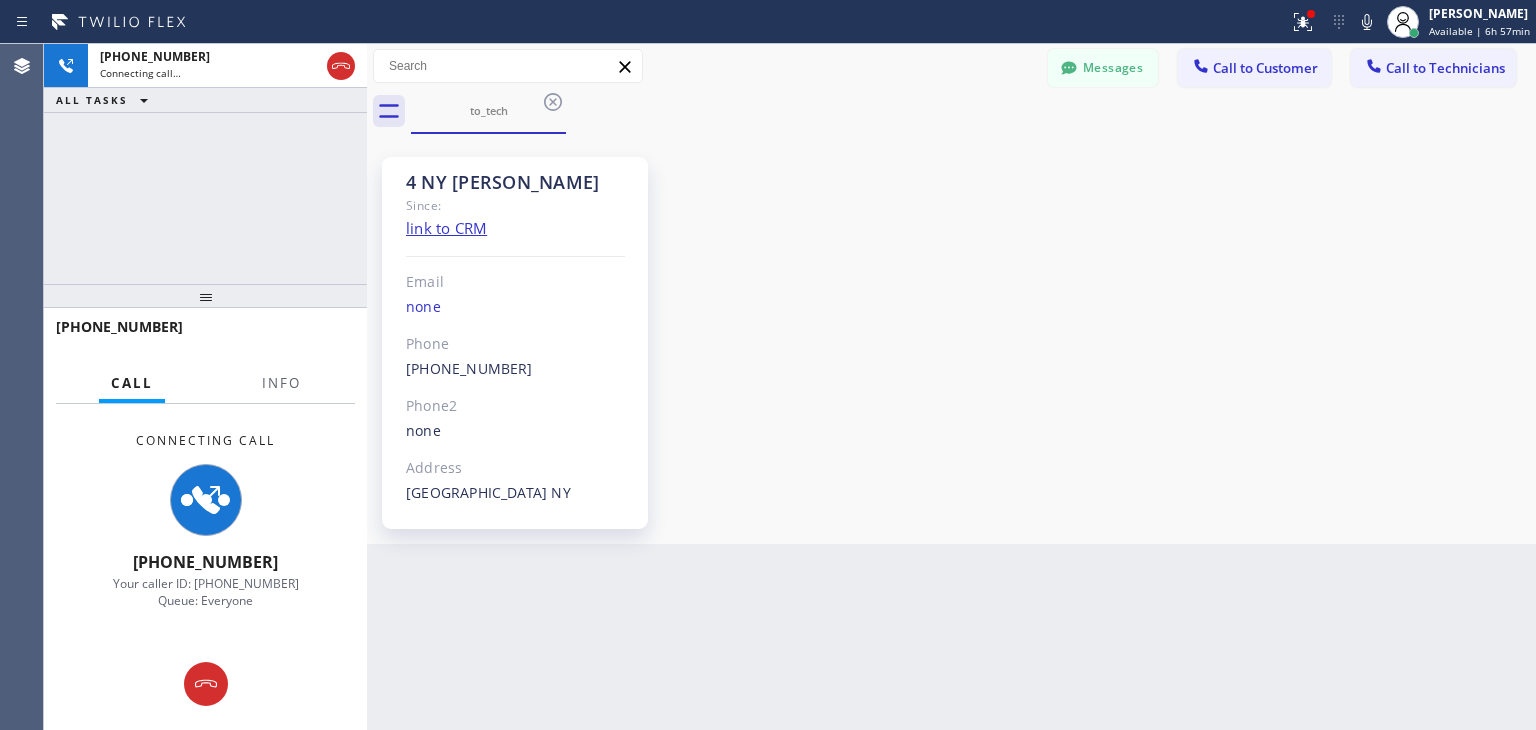 click on "Back to Dashboard Change Sender ID Customers Technicians [PERSON_NAME] [DATE] 01:43 AM Hello [PERSON_NAME], I'm texting you from Samsung Repairs about your dryer. As I know you agreed on a repair for $380.00 and already paid $180.00. Please check your email and sign the invoice request we sent. Thank you, please sign it as soon as possible, it's very important. Thank you! Best regards, Samsung Repairs. 5 Star Appliance Repair [PHONE_NUMBER]. Email with invoice has been sent to [EMAIL_ADDRESS][DOMAIN_NAME] SG [PERSON_NAME] [DATE] 01:17 AM Thank you! SB [PERSON_NAME] [DATE] 03:52 AM Sorry for a delay. Thank you! Best regards [PERSON_NAME] [DATE] 02:44 AM Hello [PERSON_NAME], I'm texting you from Viking Appliance Repair Pros. We are sorry, our technician is dealing with some emergency. We don't know when he will come back so we have to cancel your appointment. Thank you, best regards! TW [PERSON_NAME] [DATE] 02:39 AM [PERSON_NAME] [DATE] 02:37 AM And as I see you cancelled it yourself as well. [GEOGRAPHIC_DATA], thank you OO [PERSON_NAME]    AT" at bounding box center [951, 387] 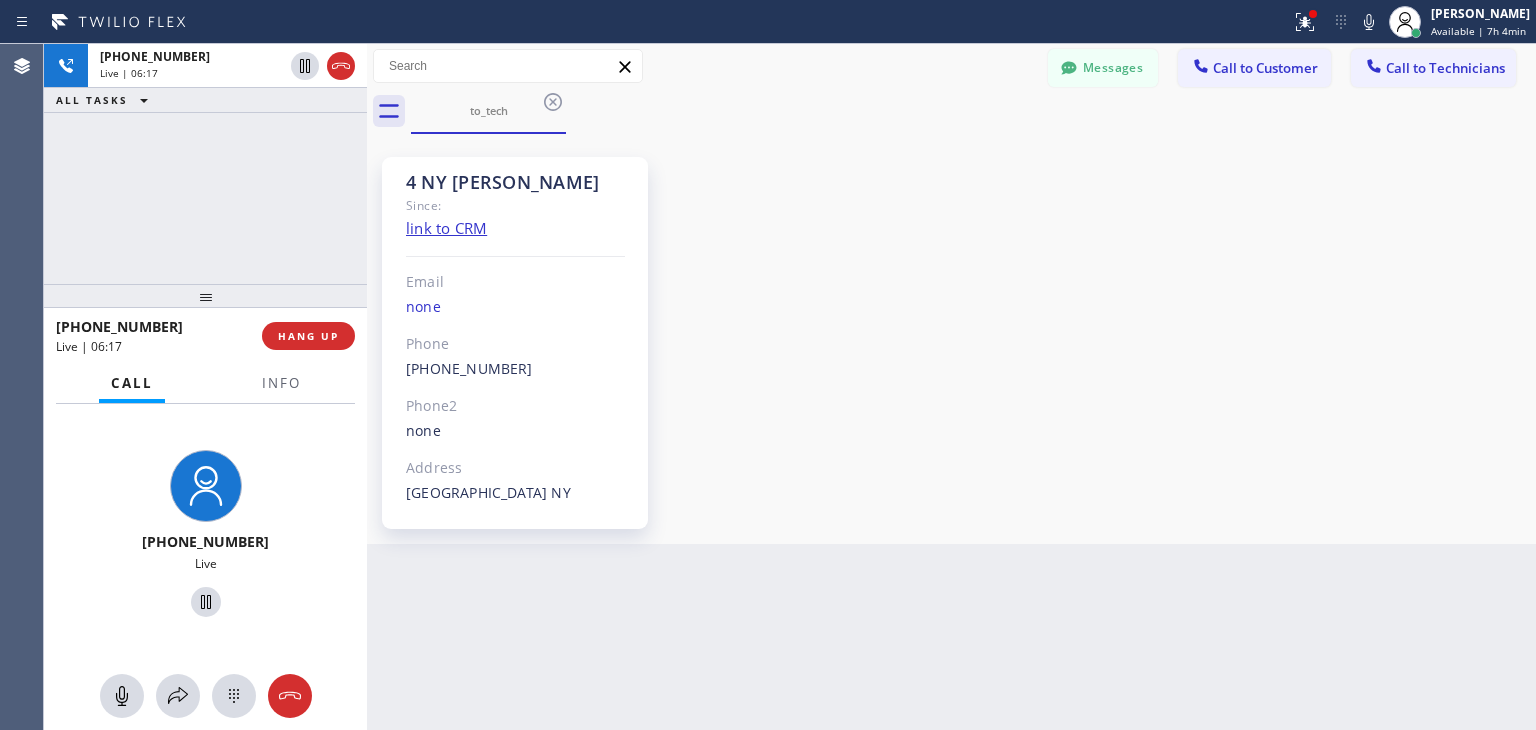 drag, startPoint x: 368, startPoint y: 245, endPoint x: 386, endPoint y: 243, distance: 18.110771 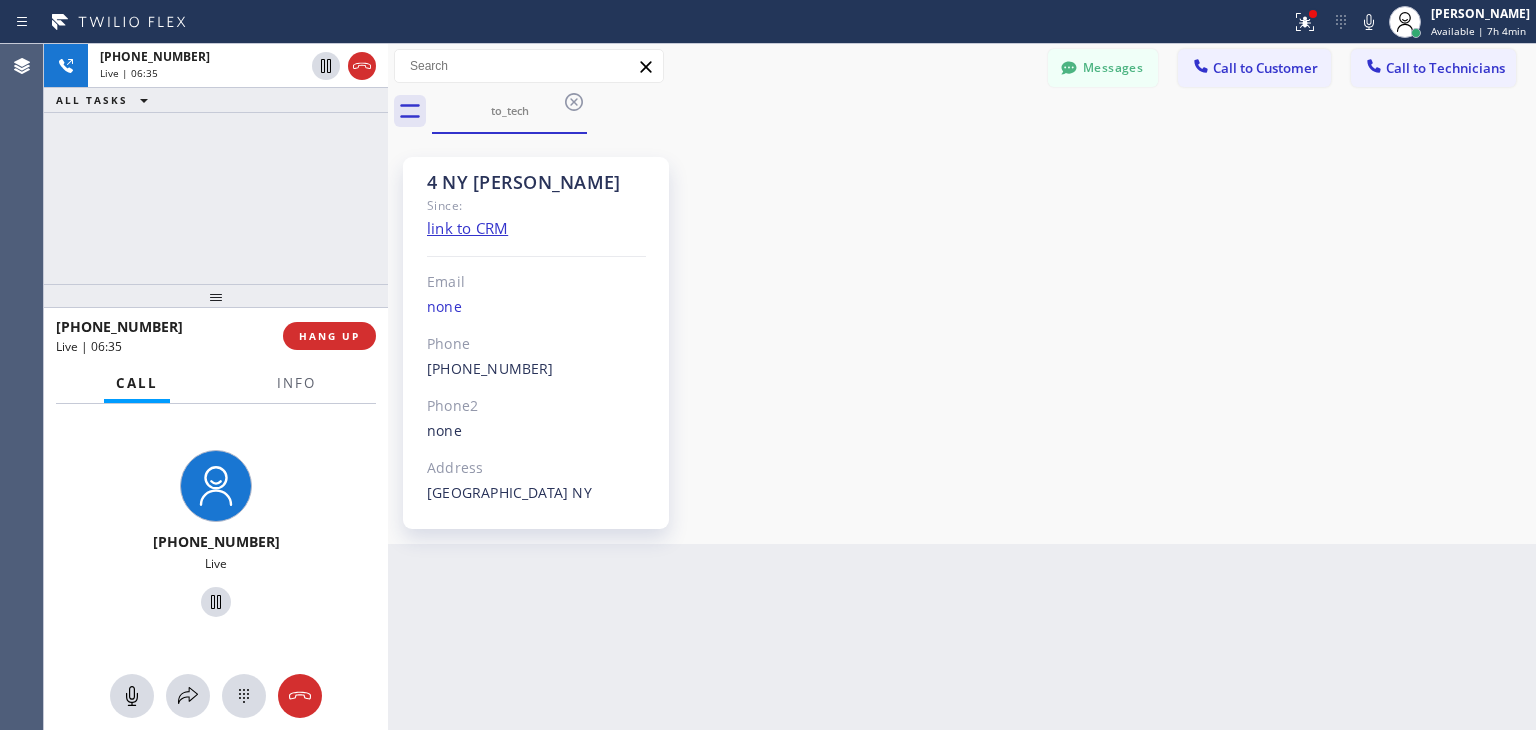 click at bounding box center [388, 387] 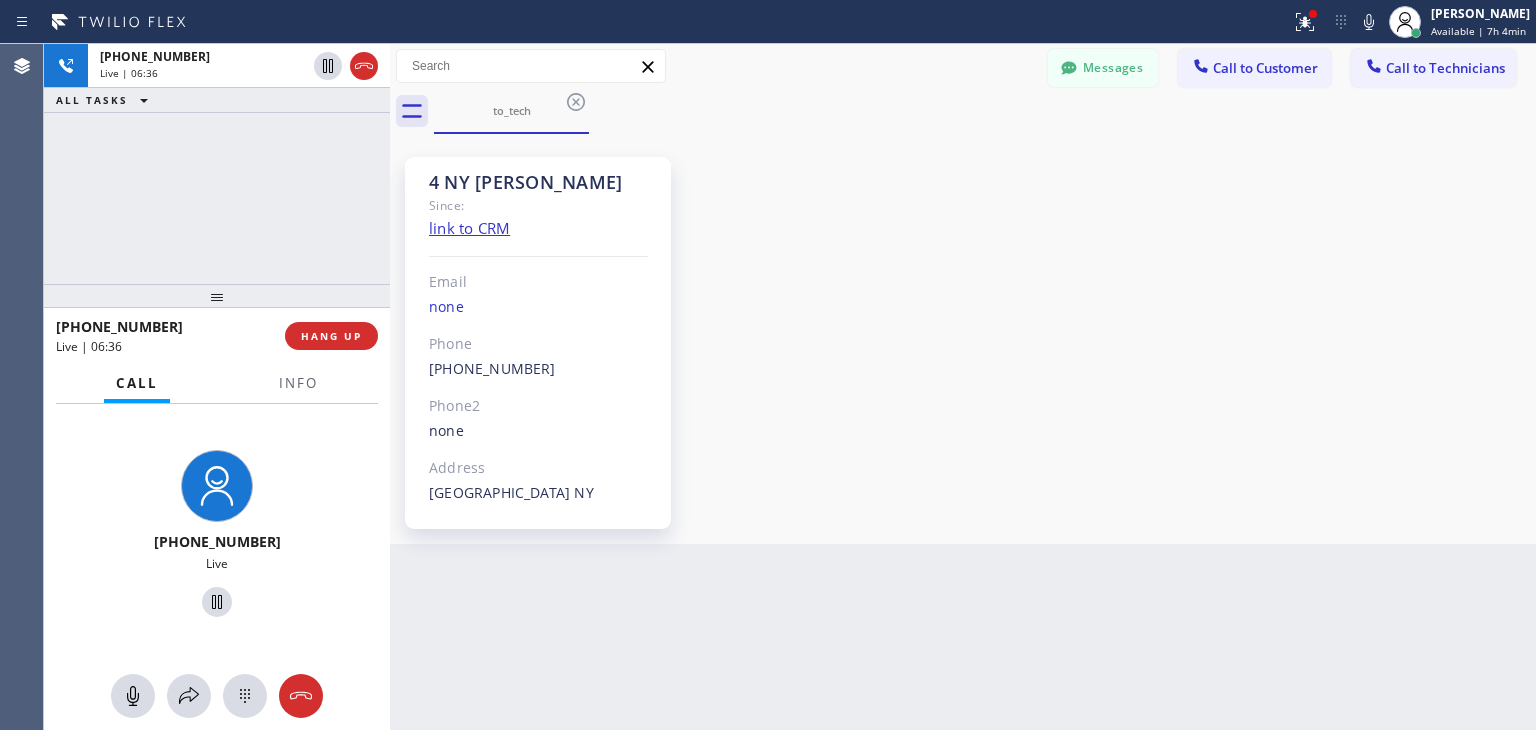 click at bounding box center [390, 387] 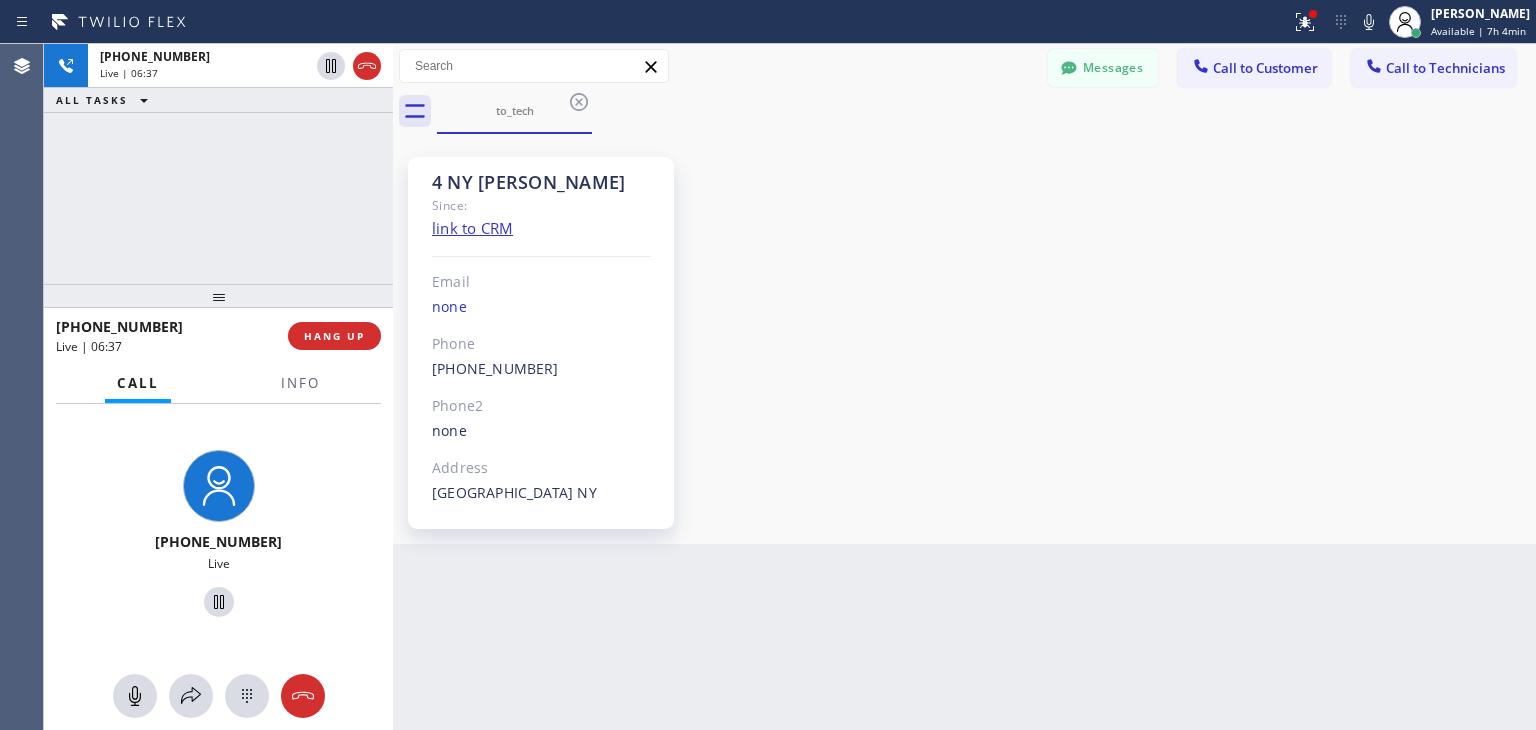click at bounding box center [393, 387] 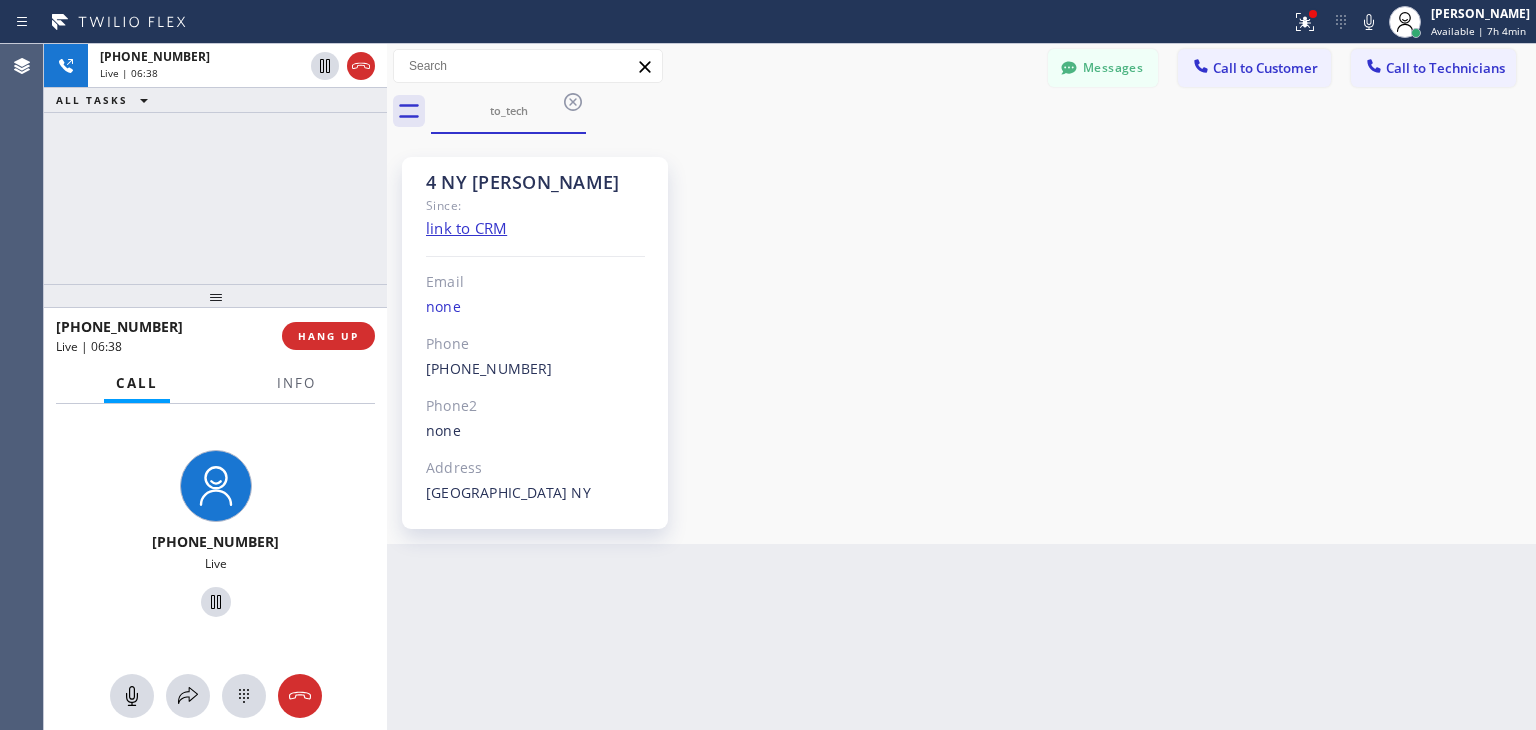 click at bounding box center (387, 387) 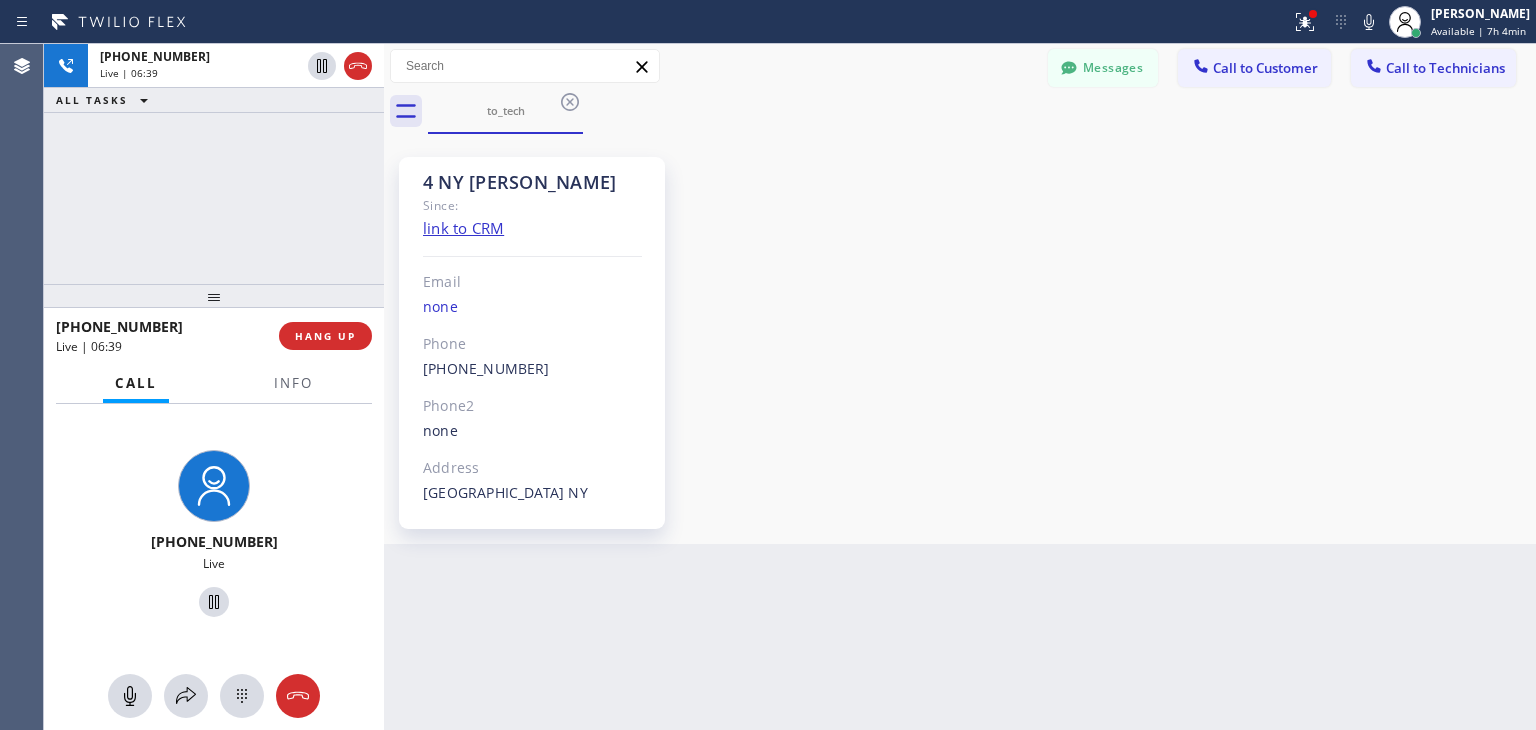 click at bounding box center (384, 387) 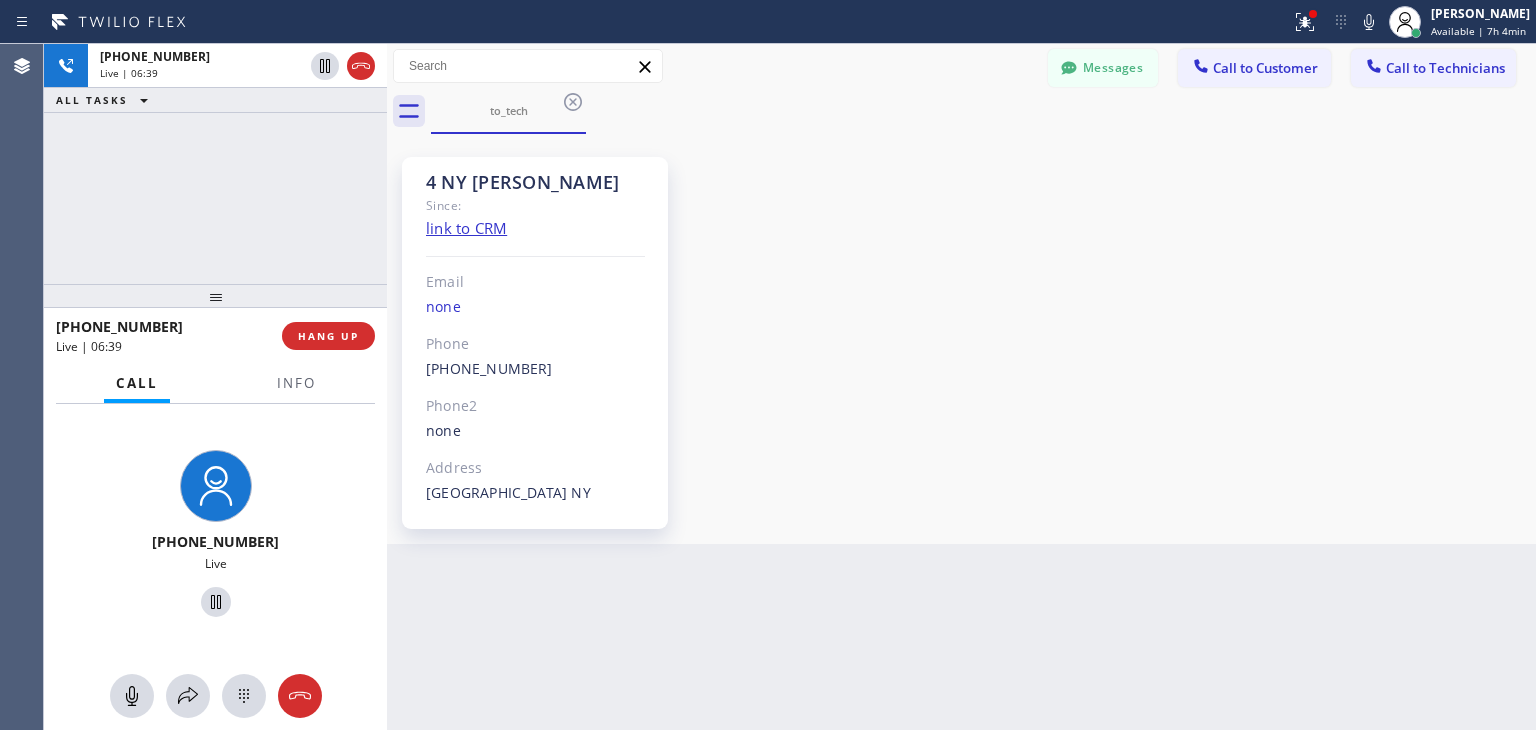 click at bounding box center [387, 387] 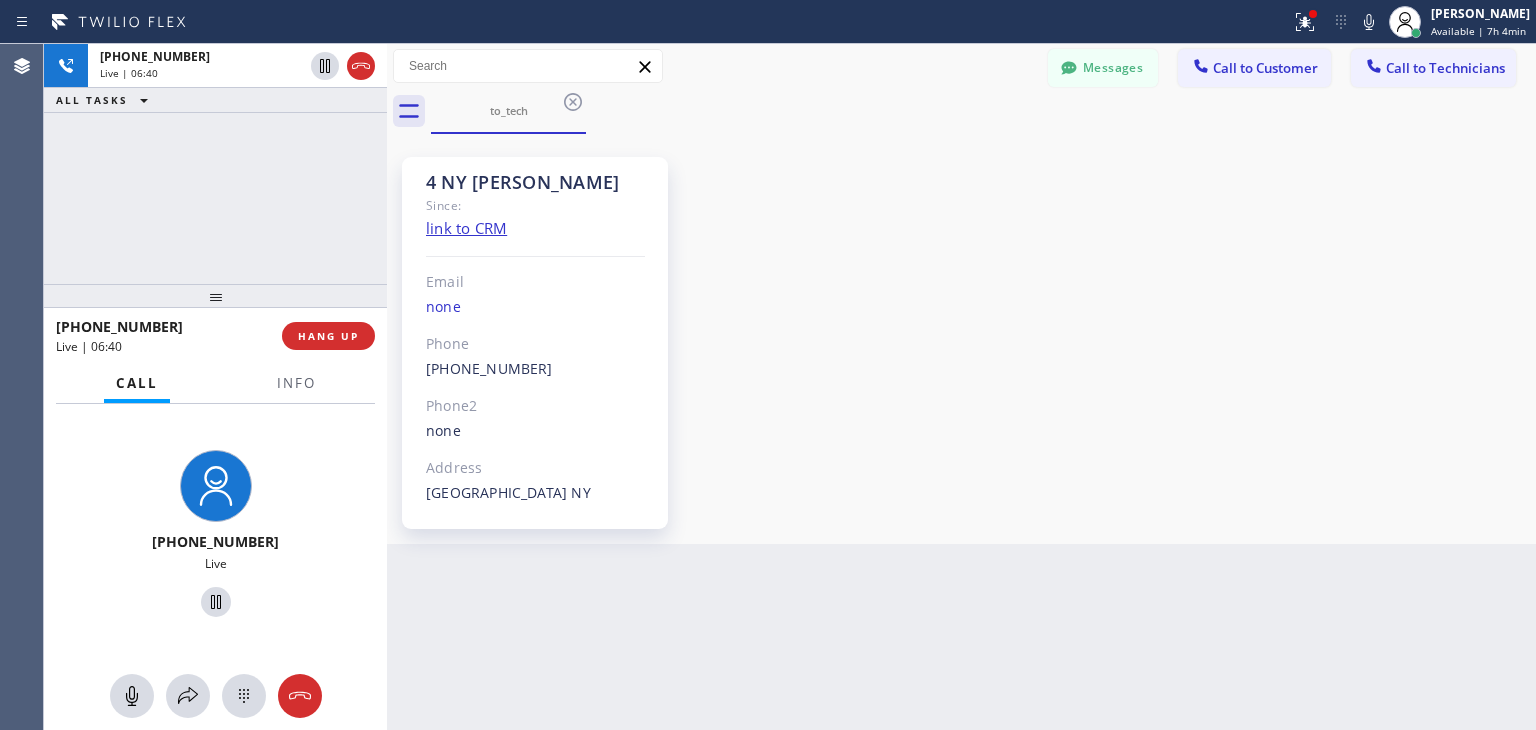 drag, startPoint x: 387, startPoint y: 260, endPoint x: 384, endPoint y: 270, distance: 10.440307 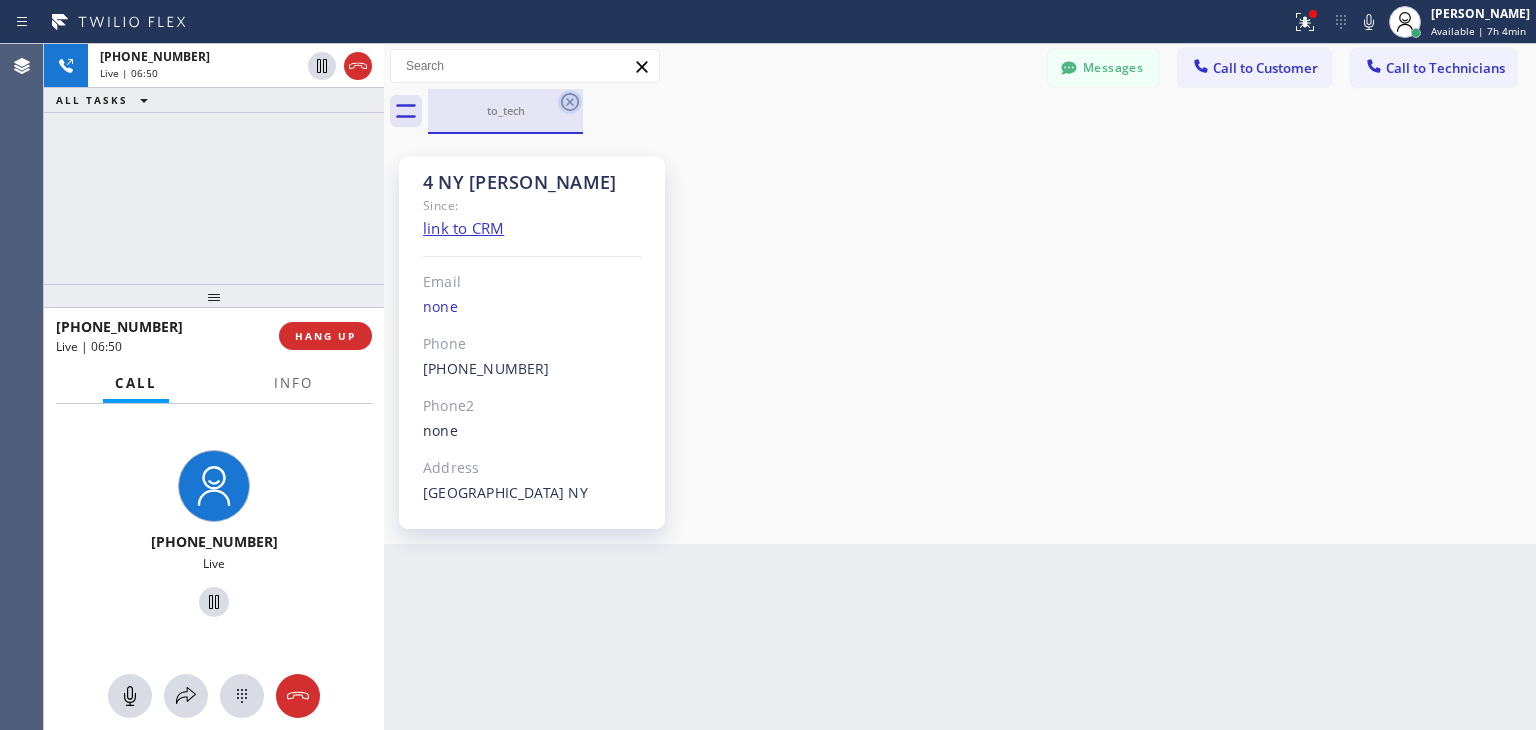 click 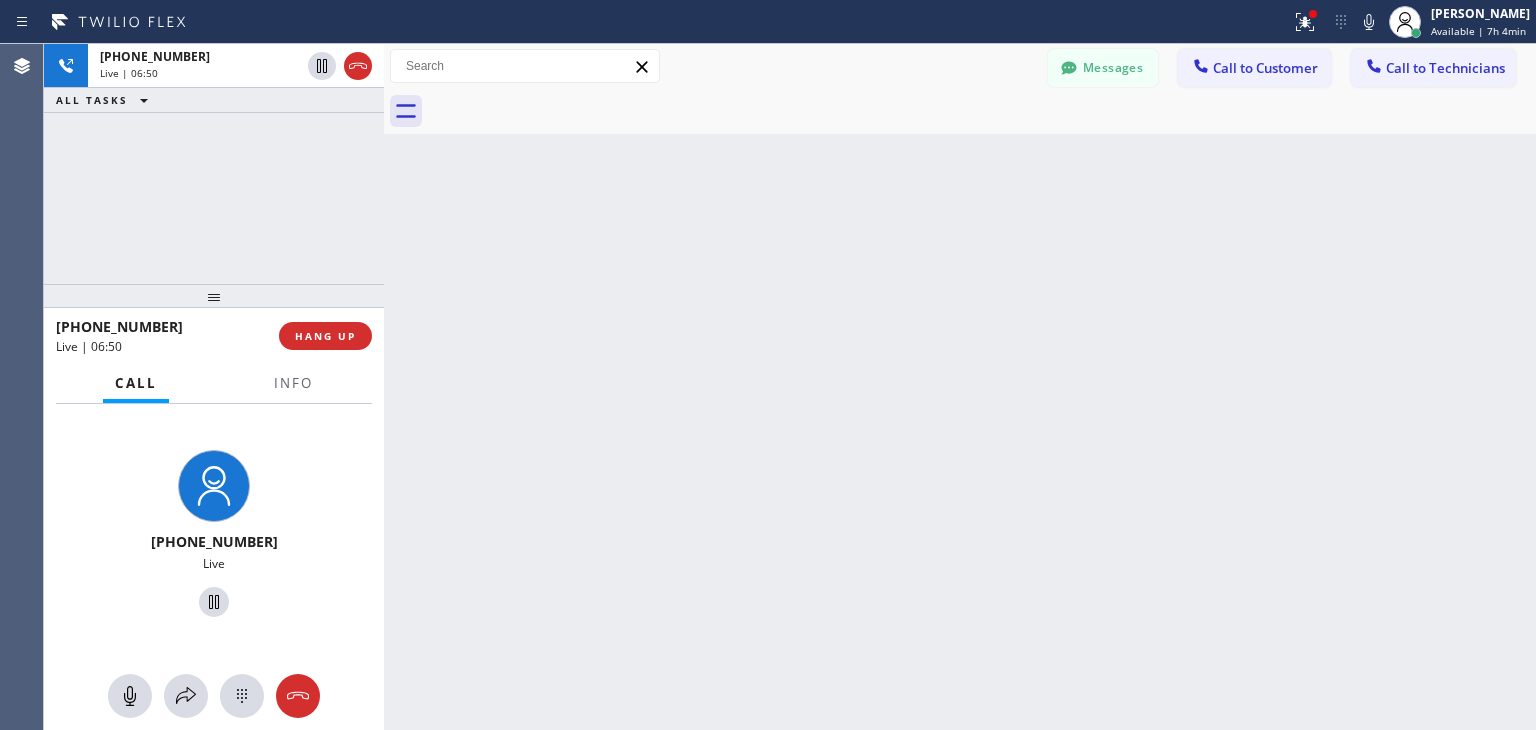 click at bounding box center (982, 111) 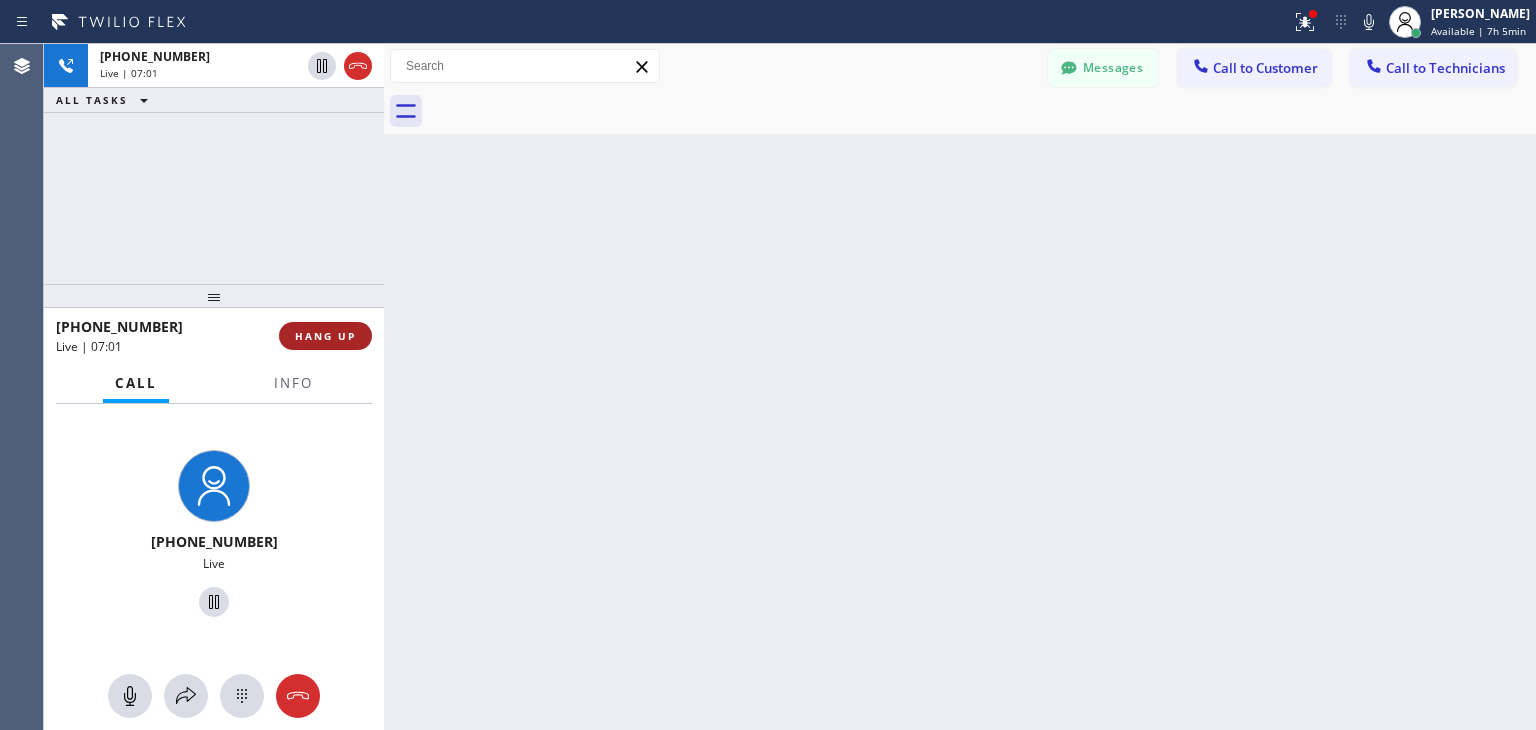 click on "HANG UP" at bounding box center [325, 336] 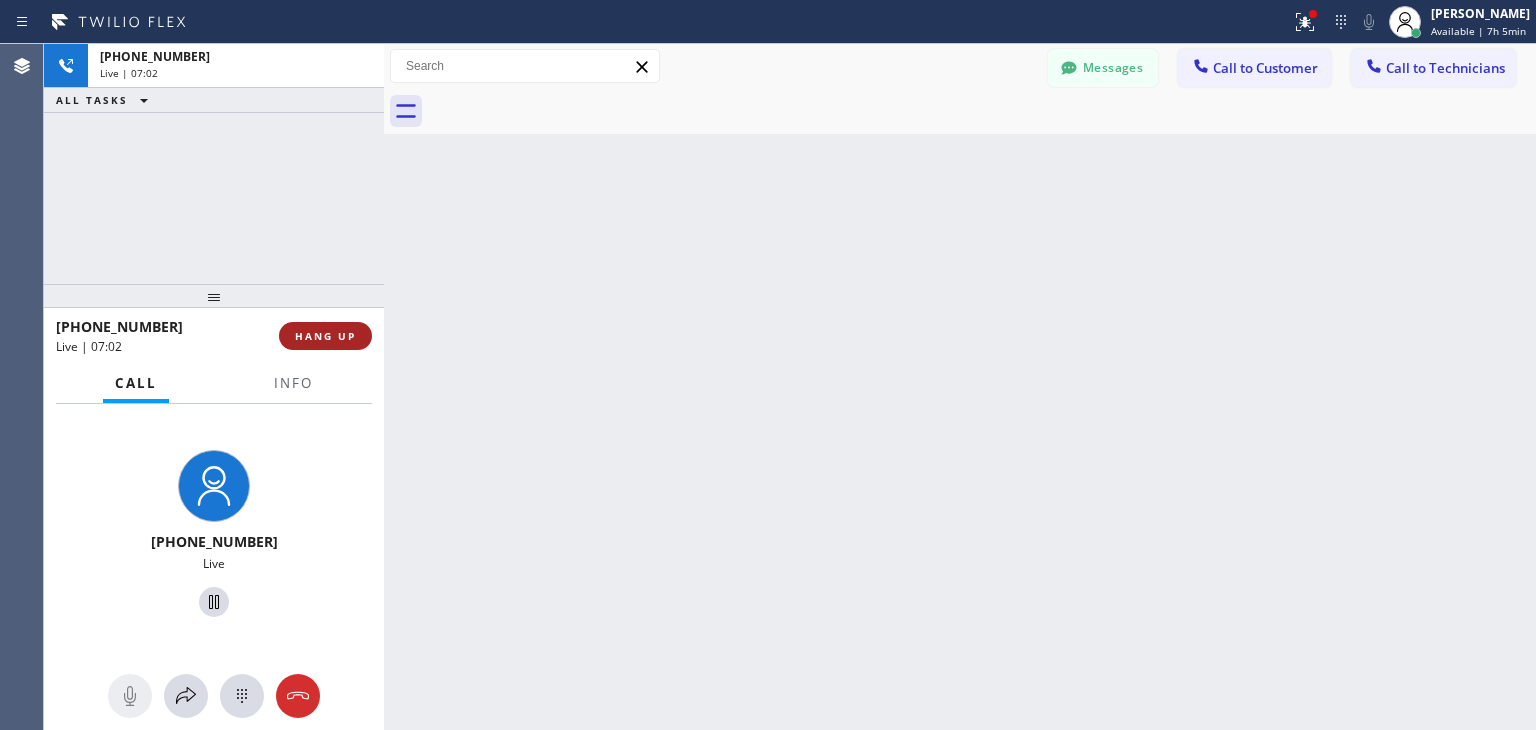 click on "HANG UP" at bounding box center [325, 336] 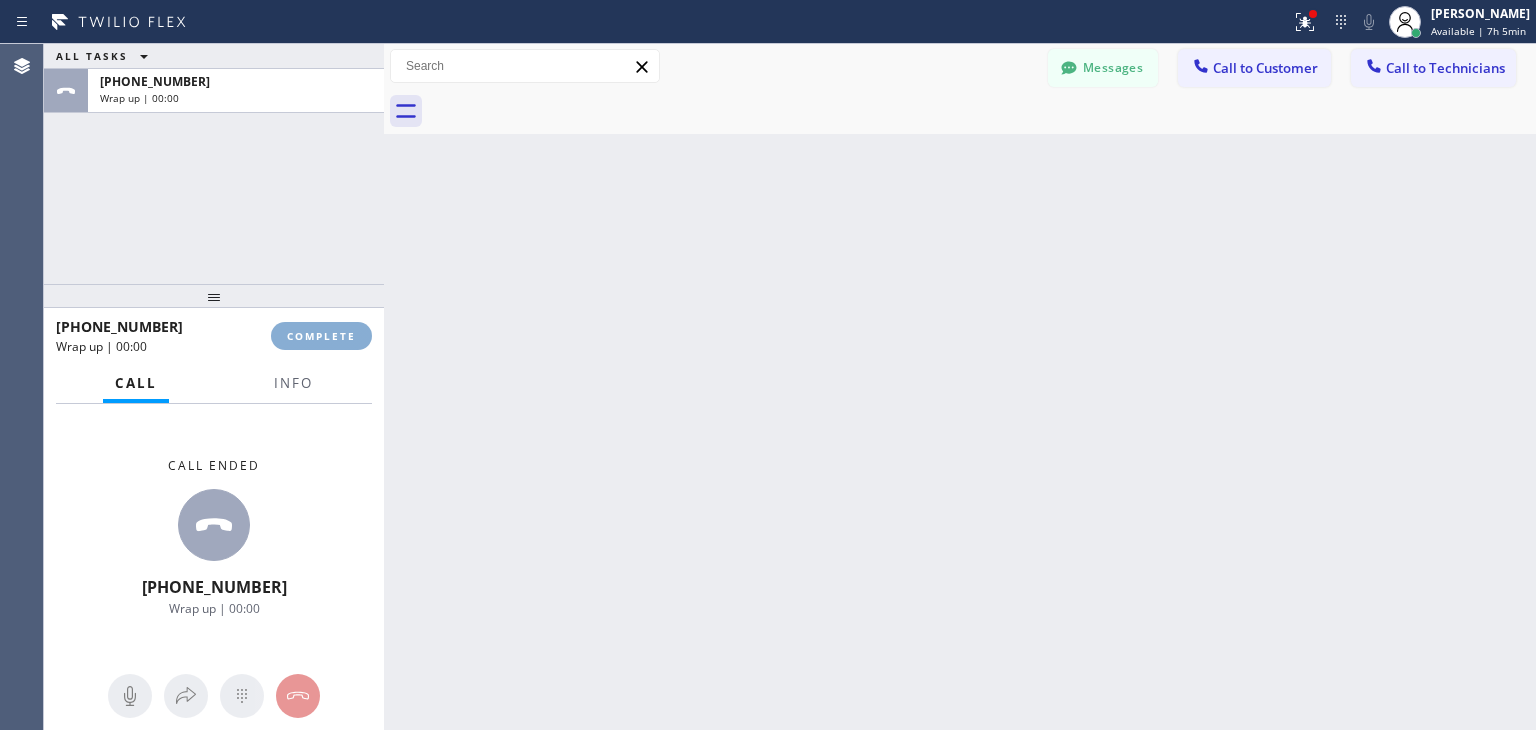 click on "COMPLETE" at bounding box center (321, 336) 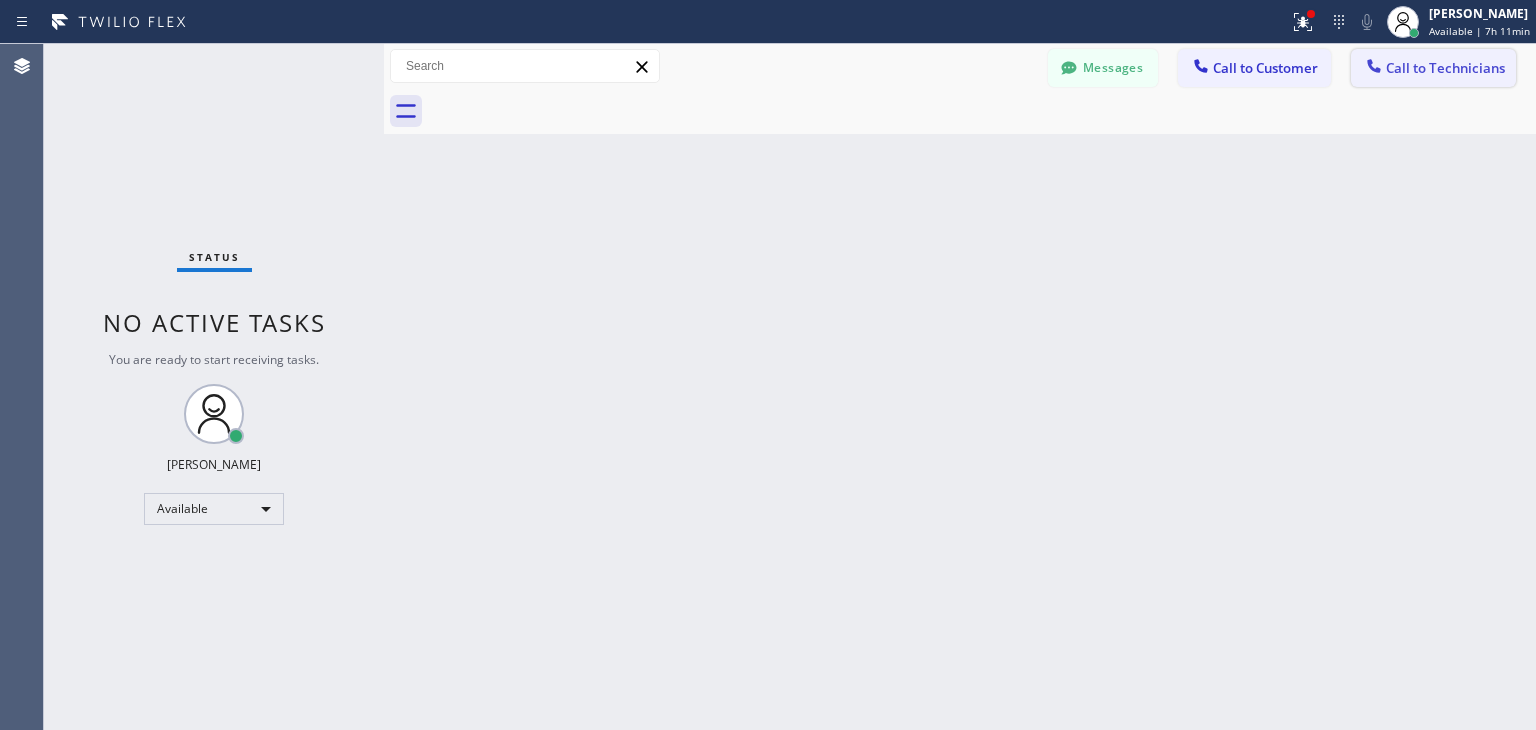 click on "Call to Technicians" at bounding box center [1445, 68] 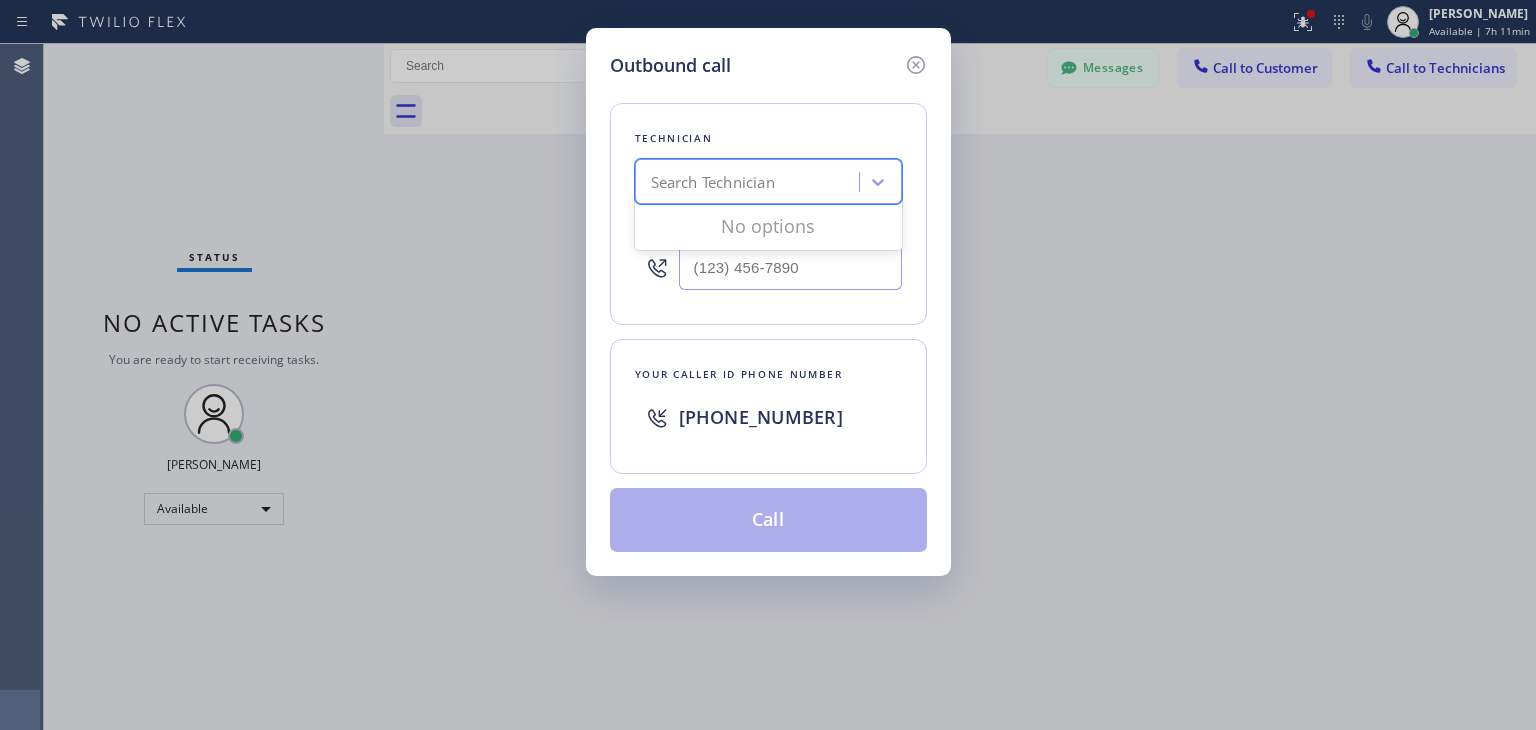 click on "Search Technician" at bounding box center (750, 182) 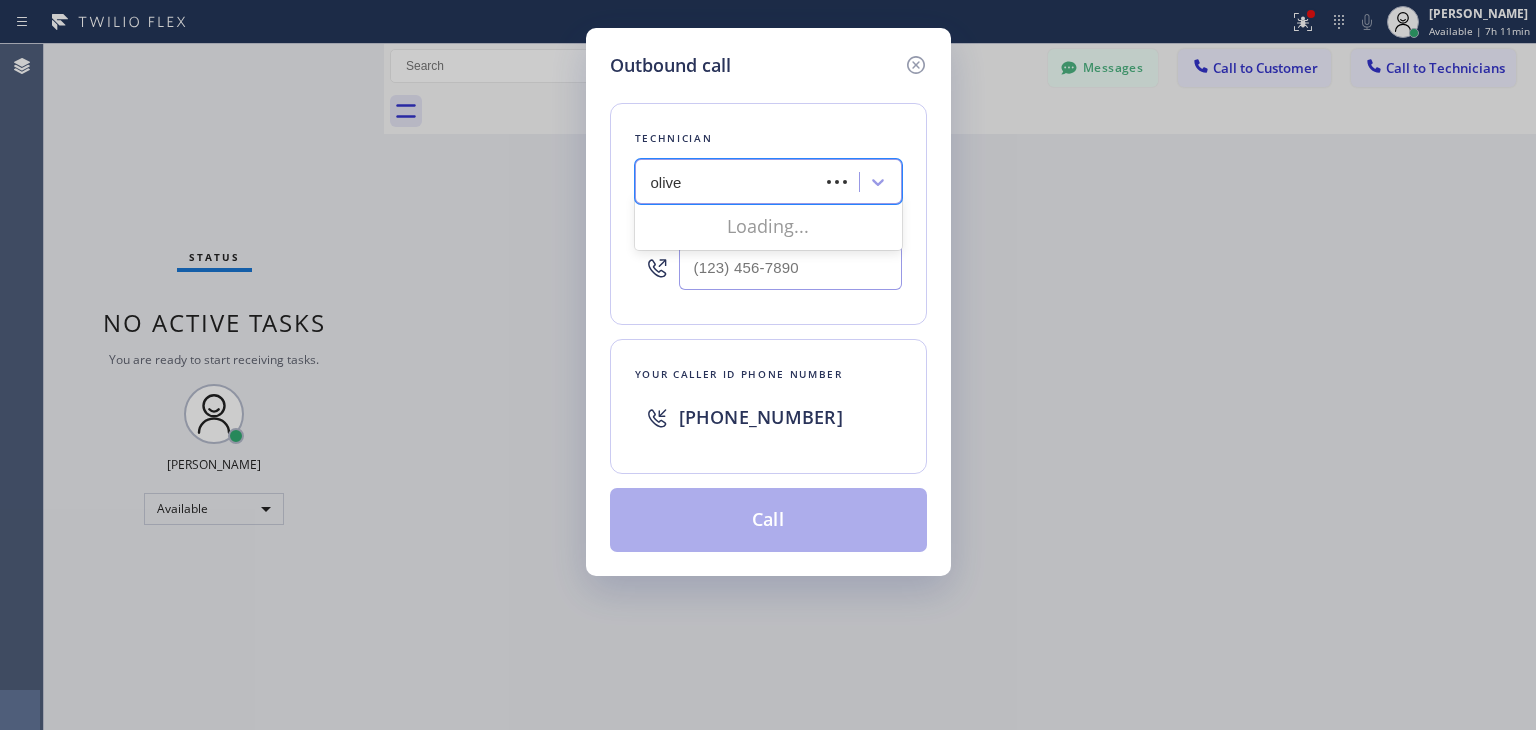 type on "[PERSON_NAME]" 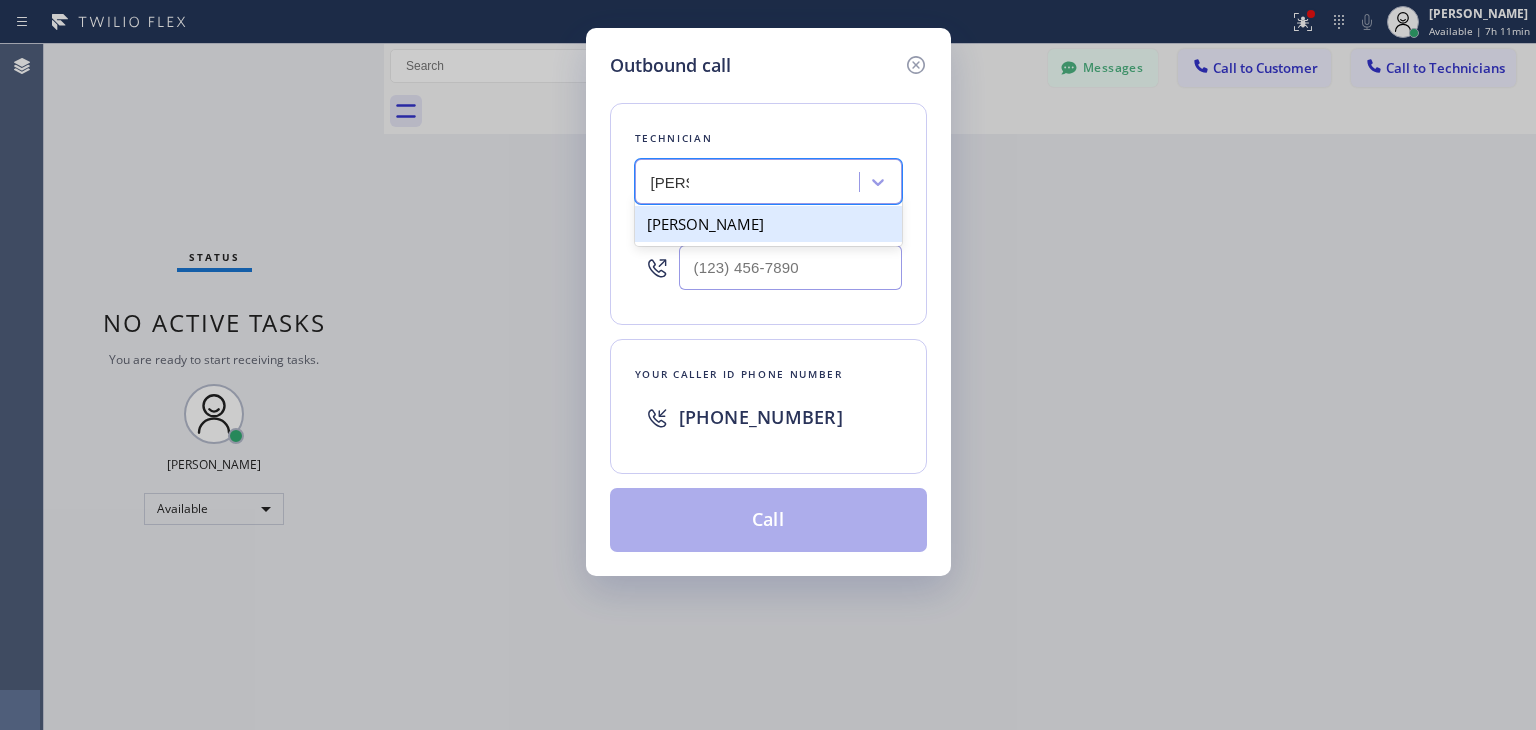 click on "[PERSON_NAME]" at bounding box center [768, 224] 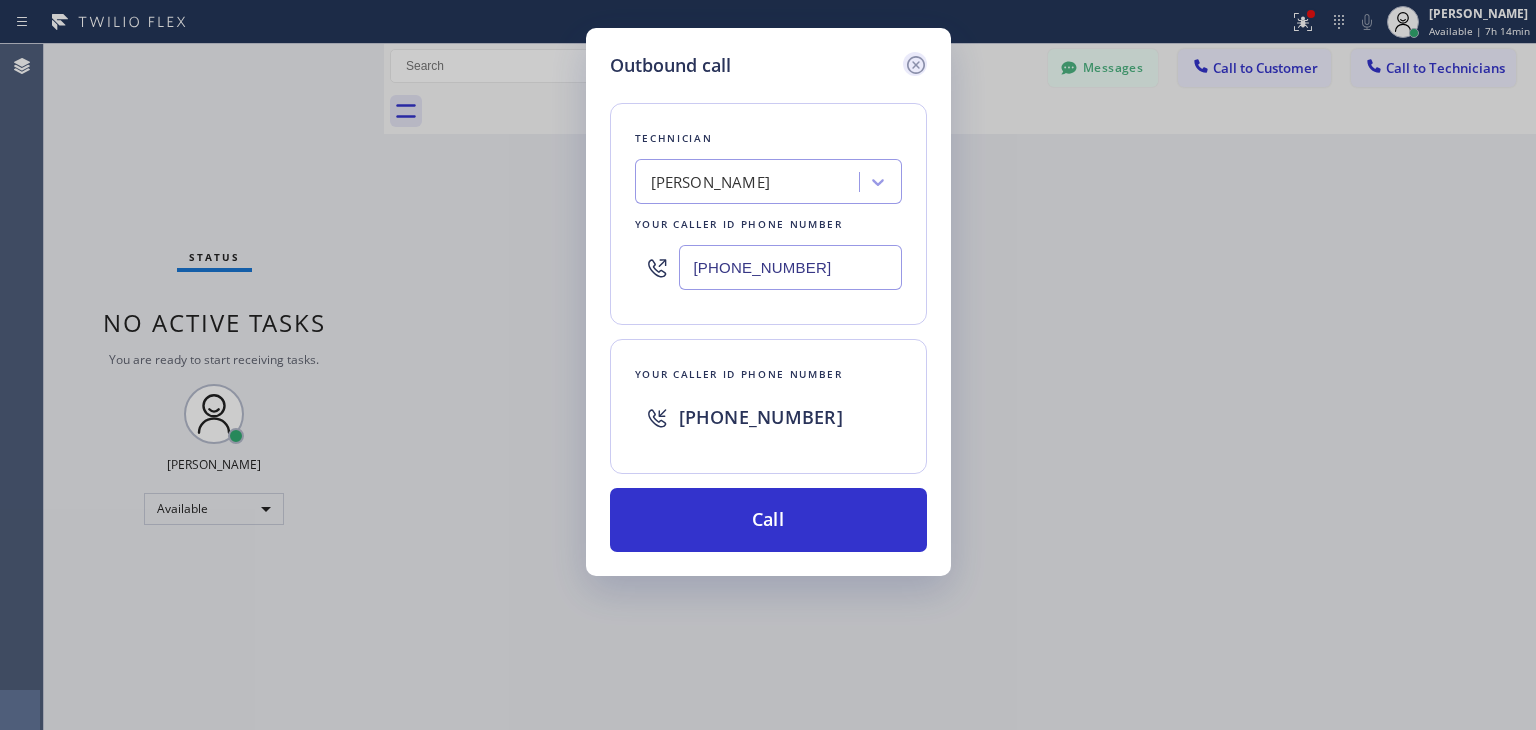 click 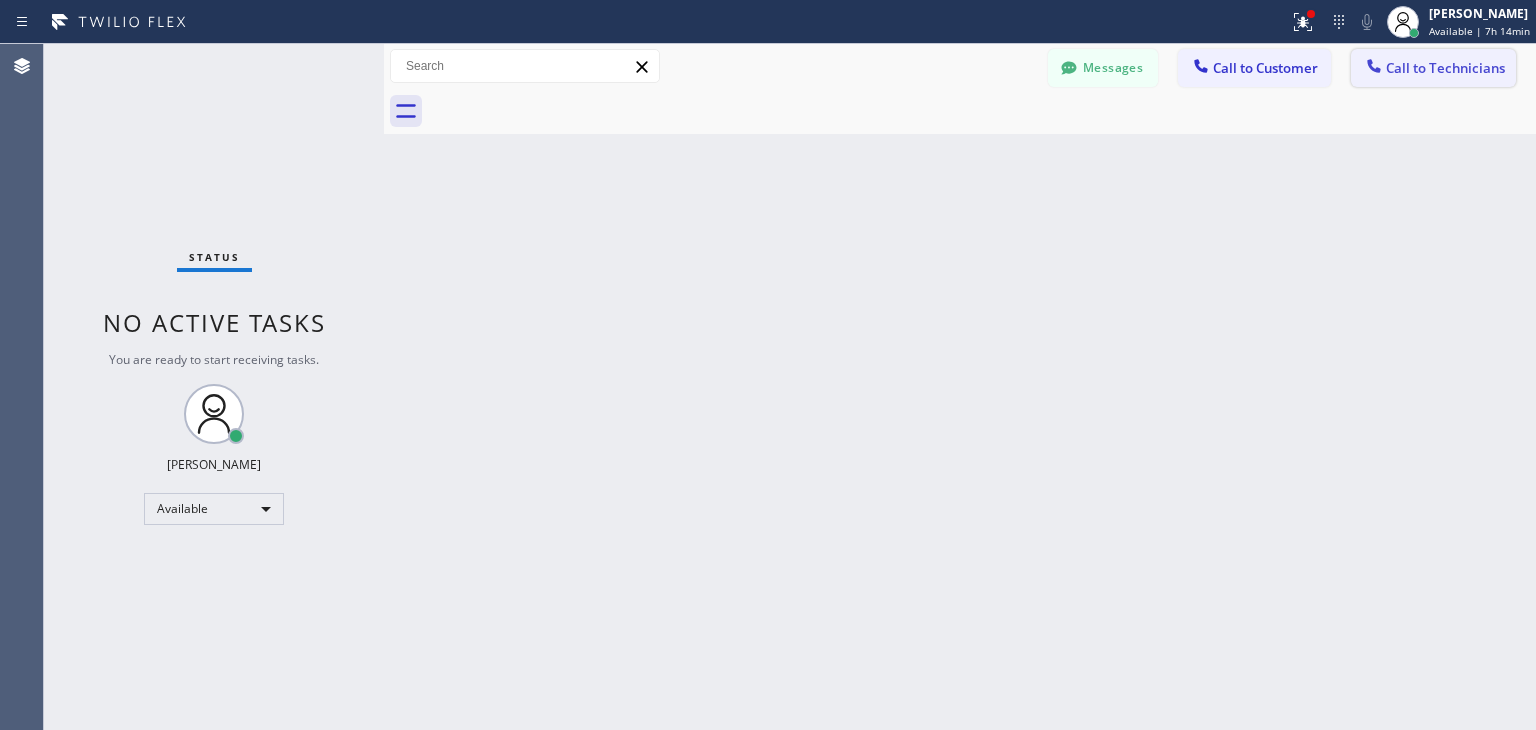 click on "Call to Technicians" at bounding box center (1433, 68) 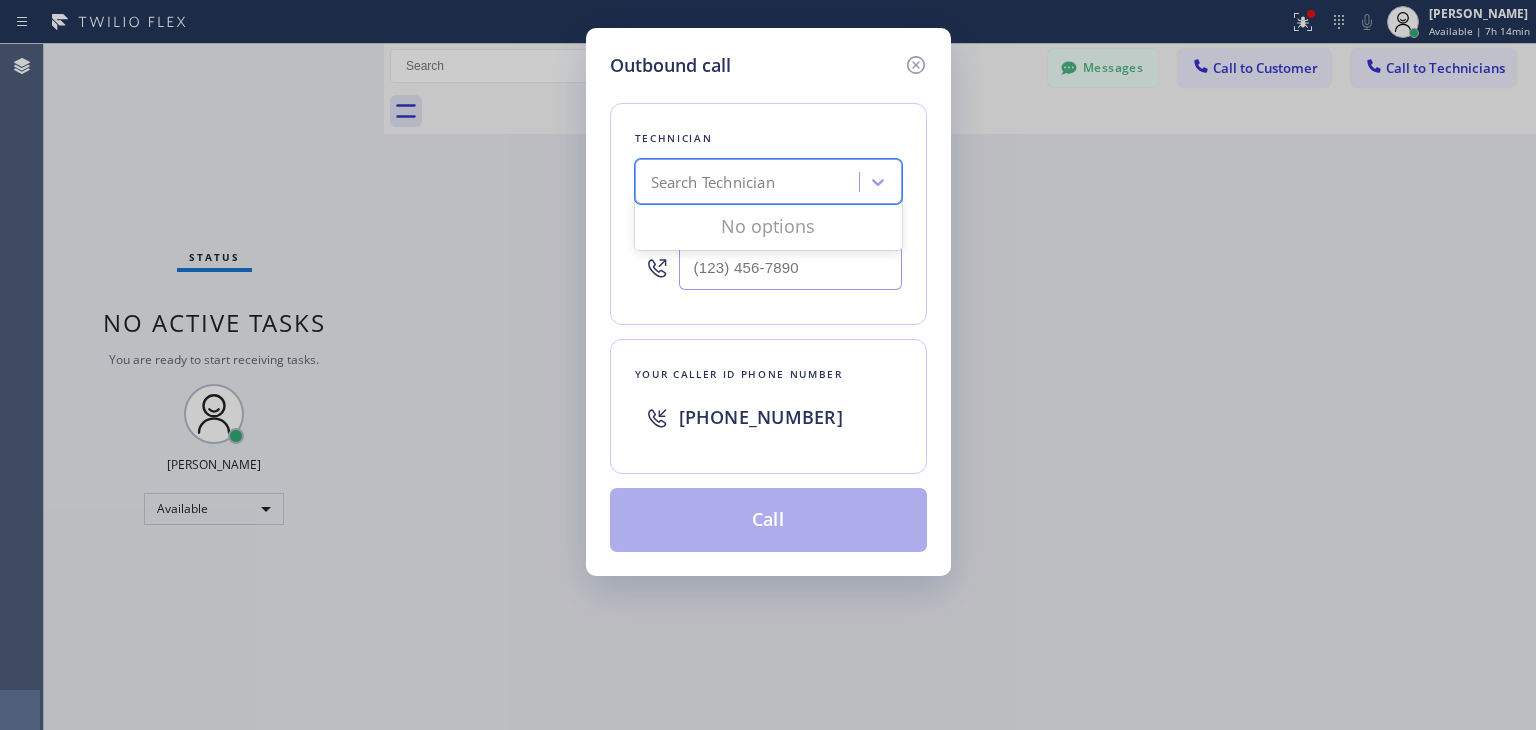 click on "Search Technician" at bounding box center [713, 182] 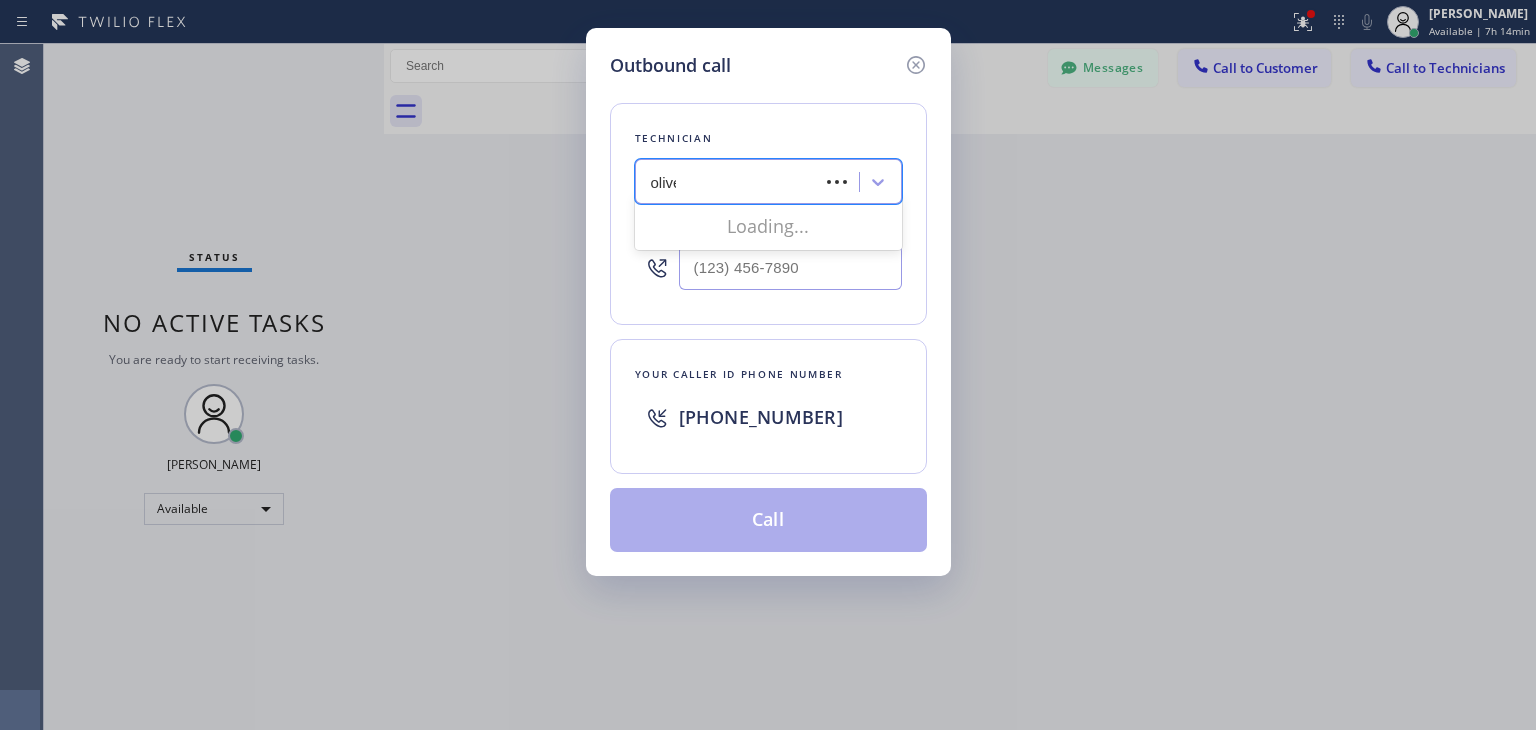 type on "[PERSON_NAME]" 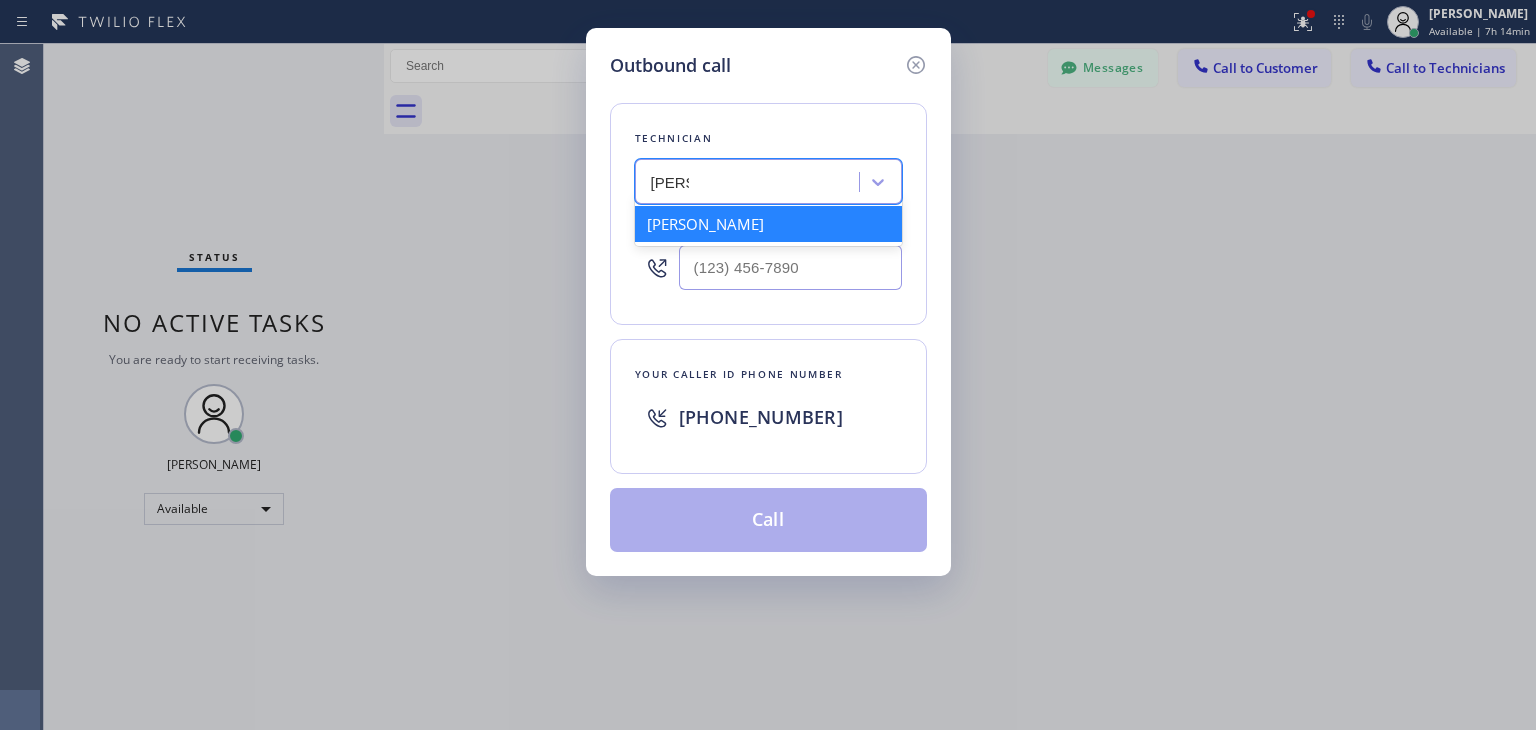 click on "[PERSON_NAME]" at bounding box center (768, 224) 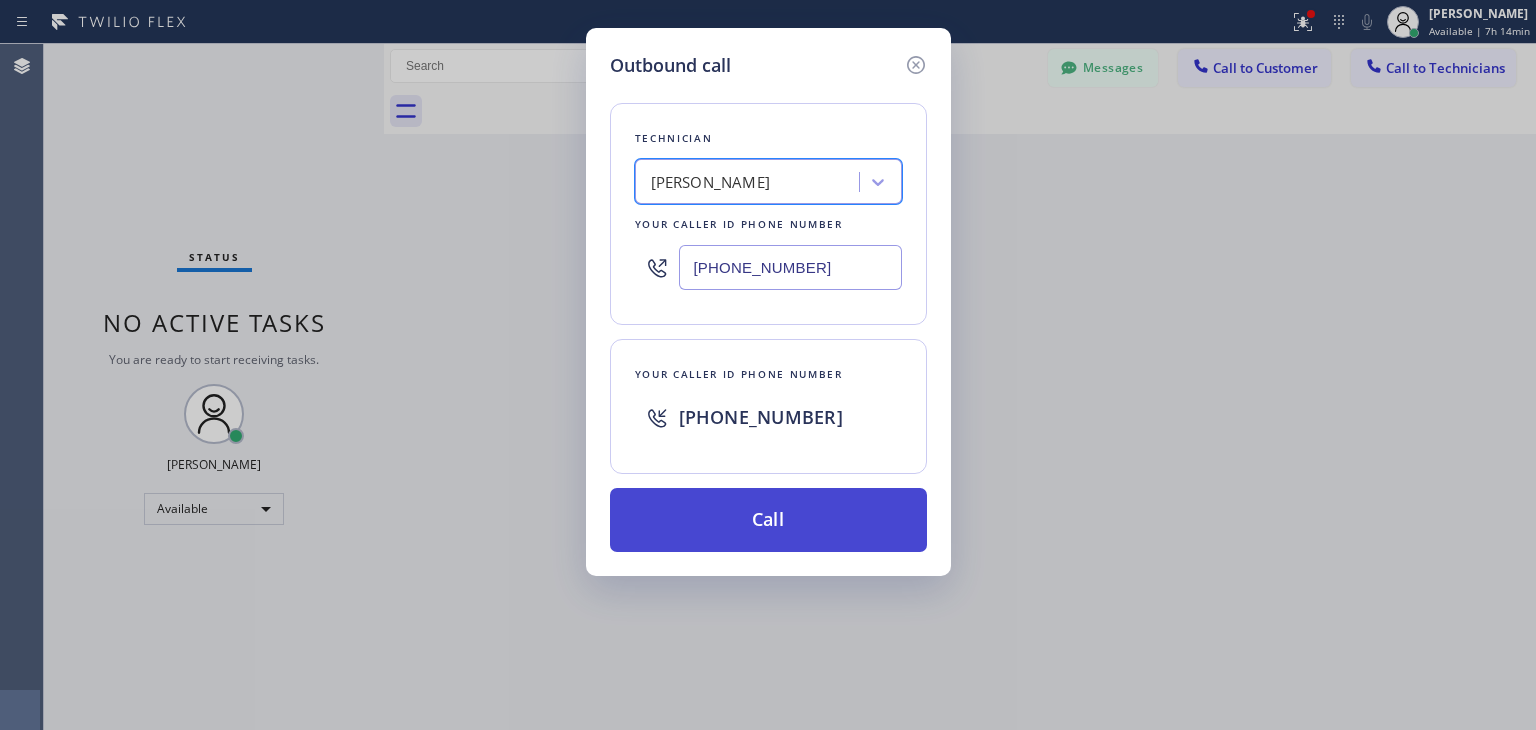 click on "Call" at bounding box center [768, 520] 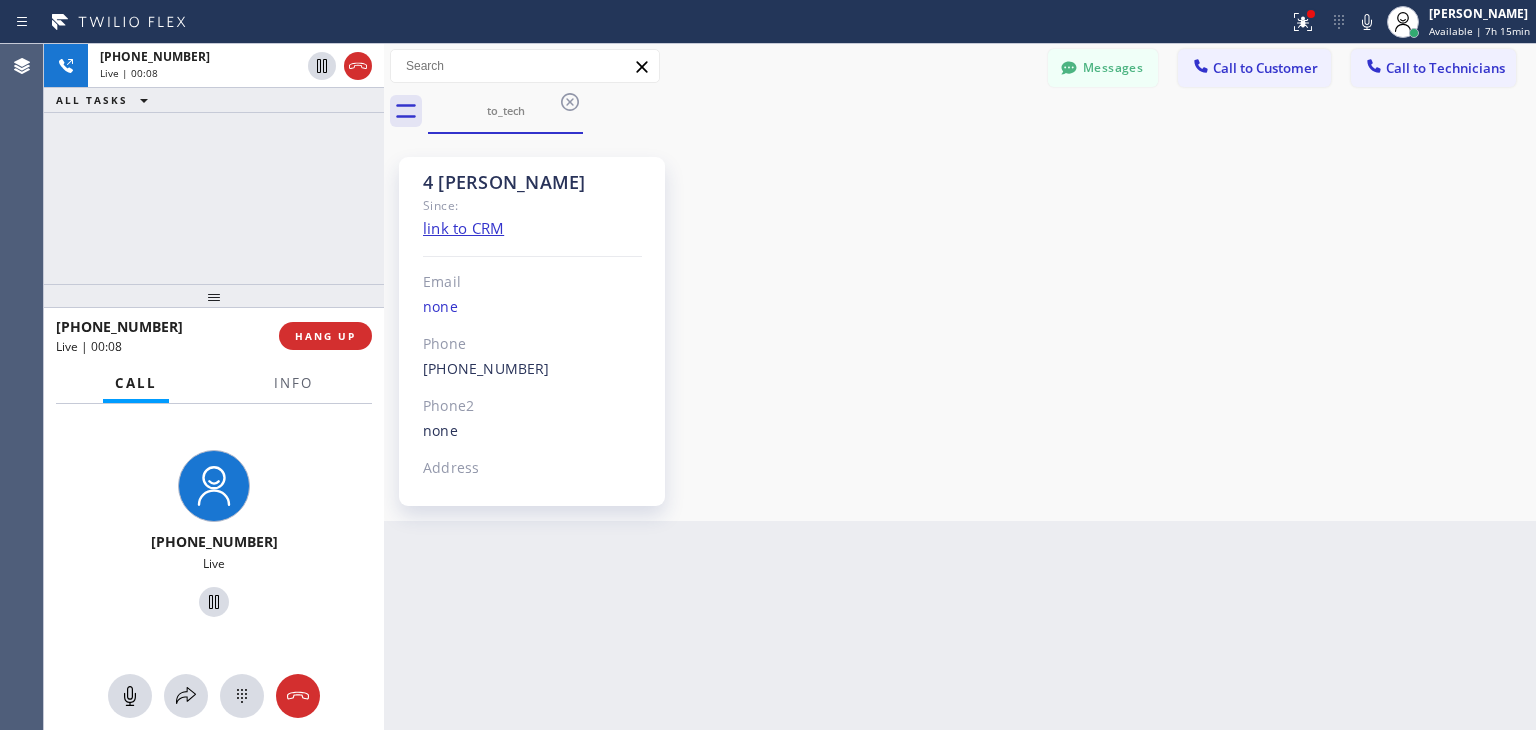drag, startPoint x: 995, startPoint y: 198, endPoint x: 1013, endPoint y: 155, distance: 46.615448 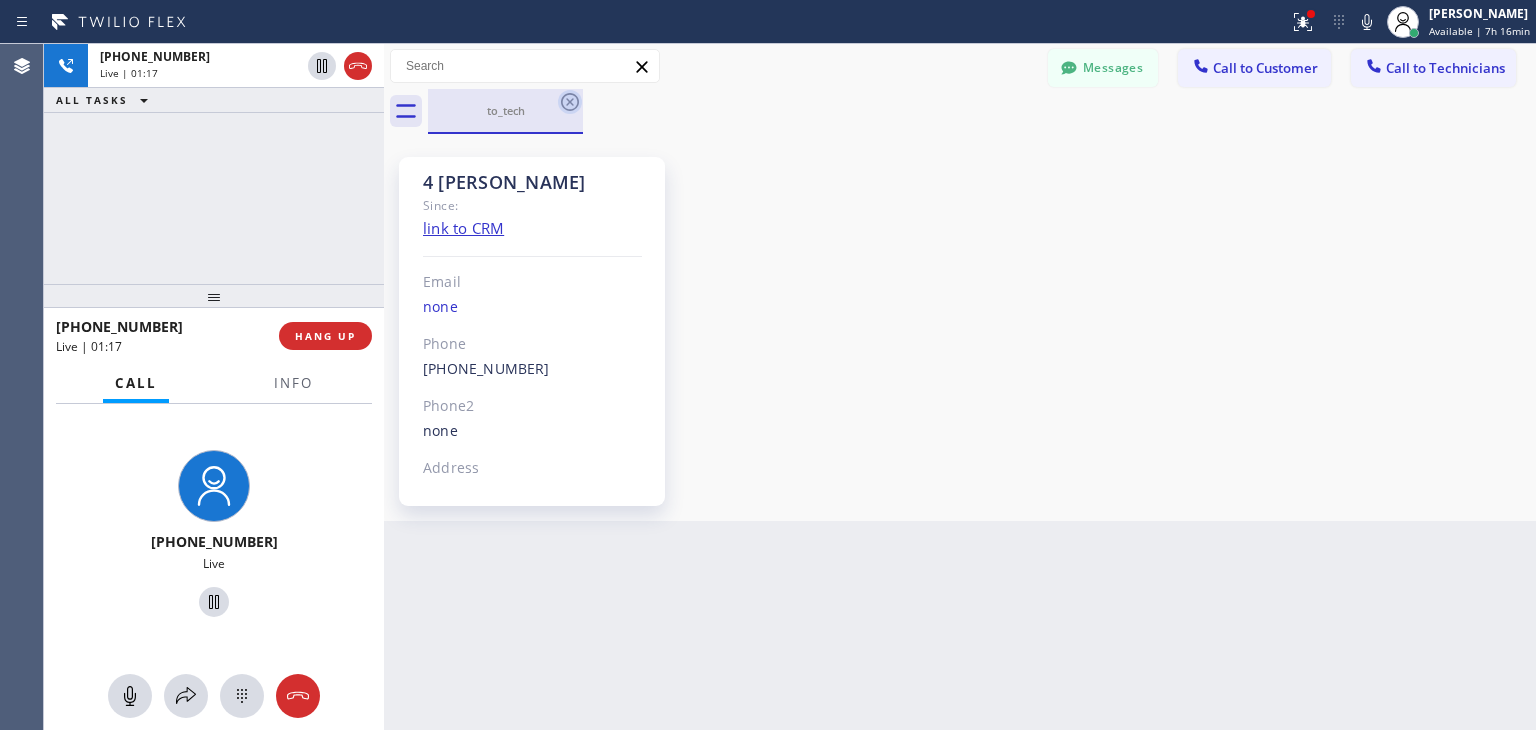 click 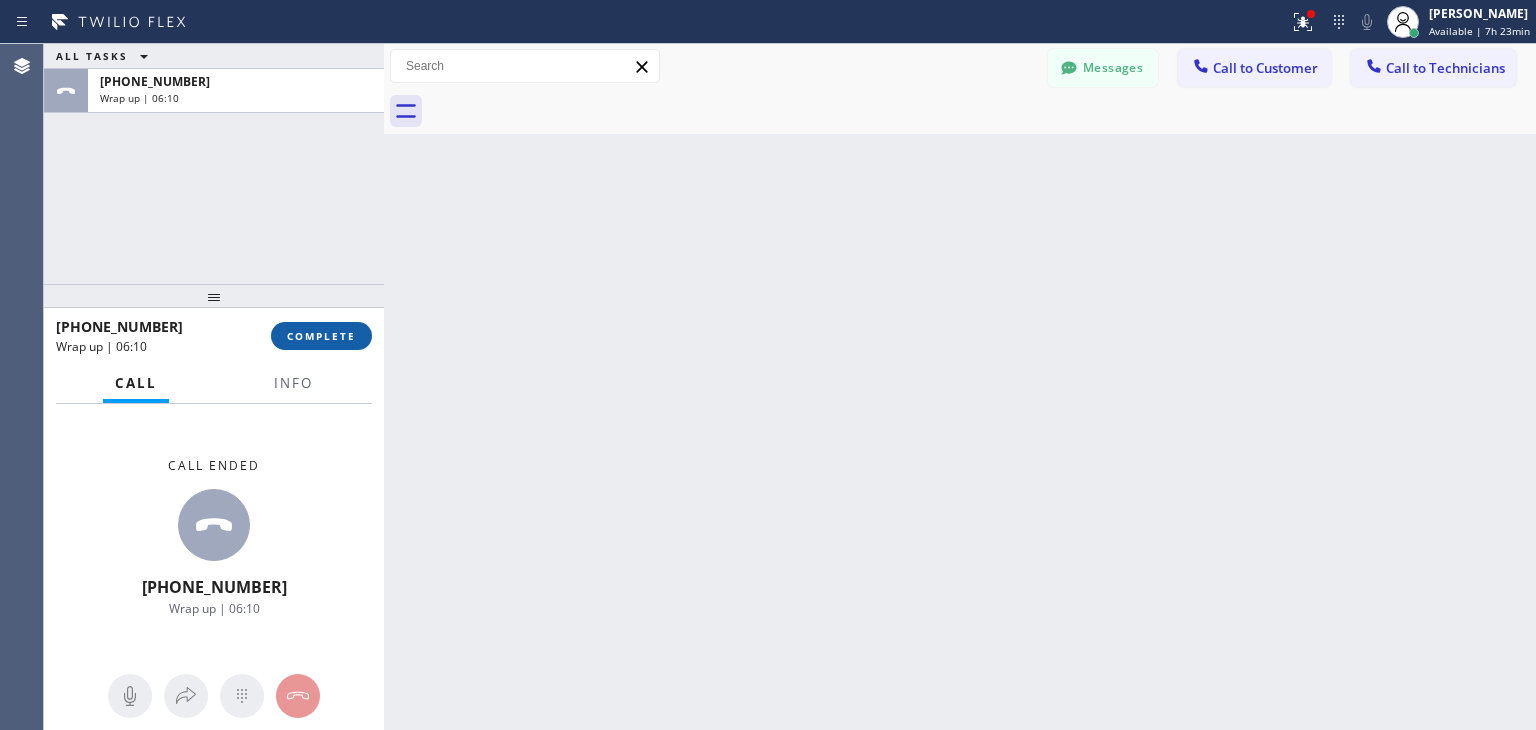 click on "COMPLETE" at bounding box center (321, 336) 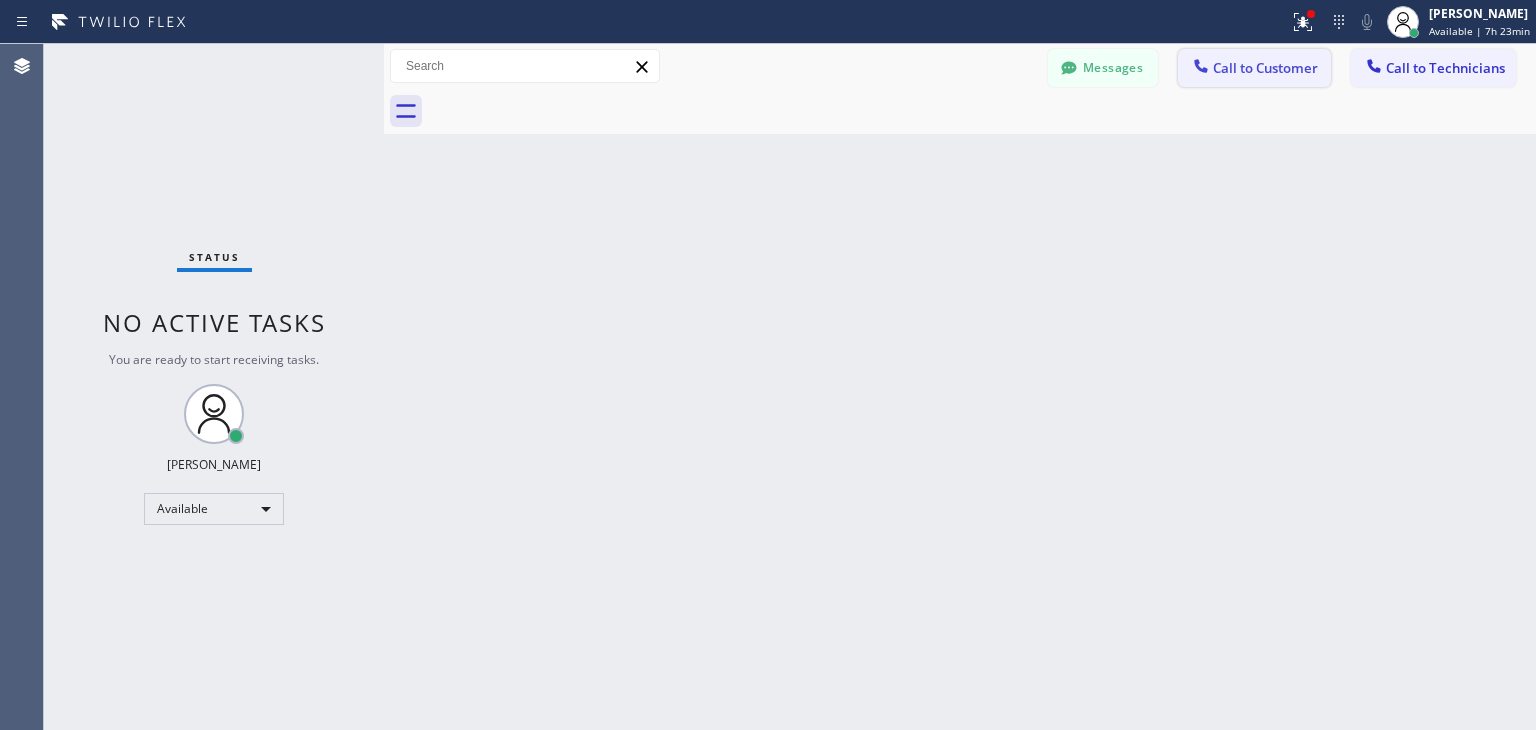 click on "Call to Customer" at bounding box center (1254, 68) 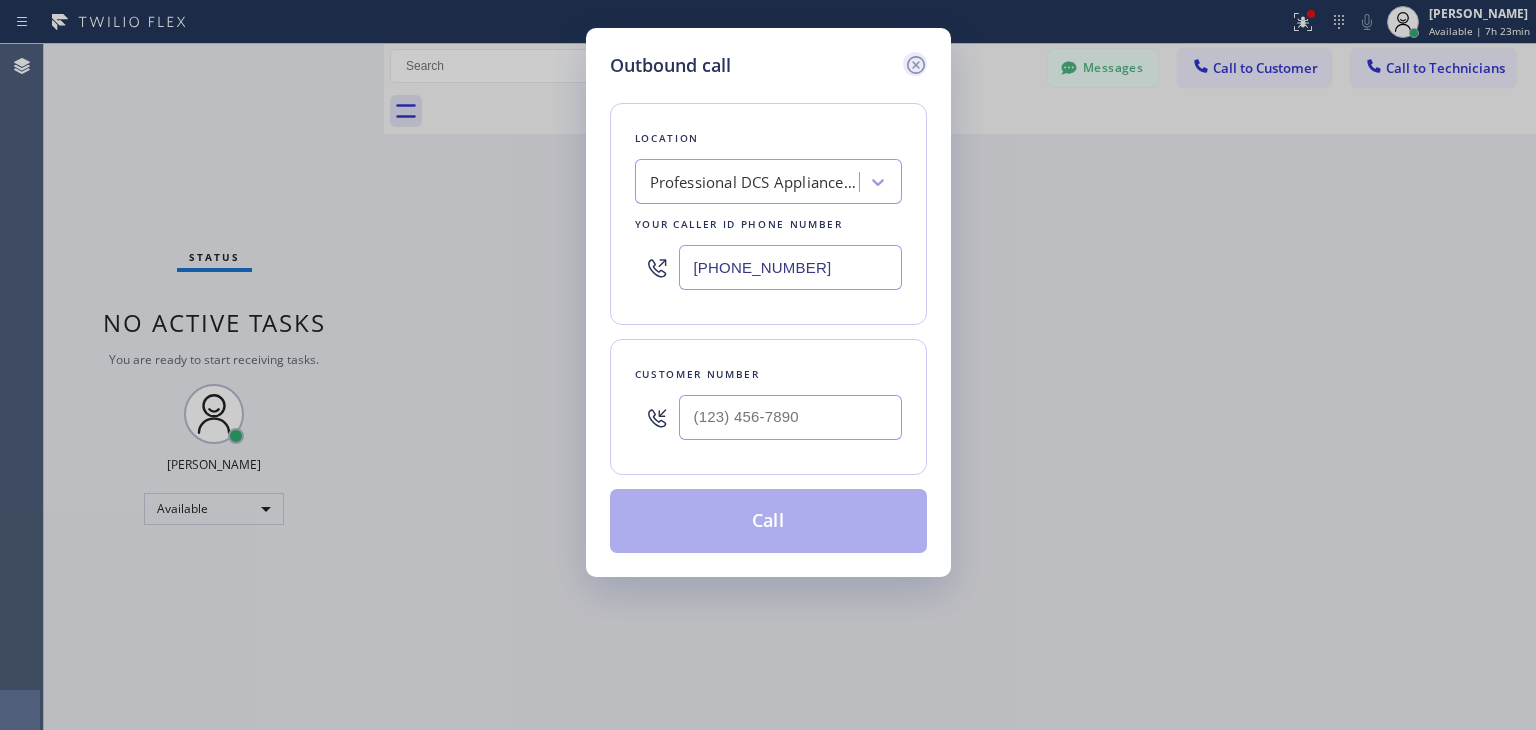 click 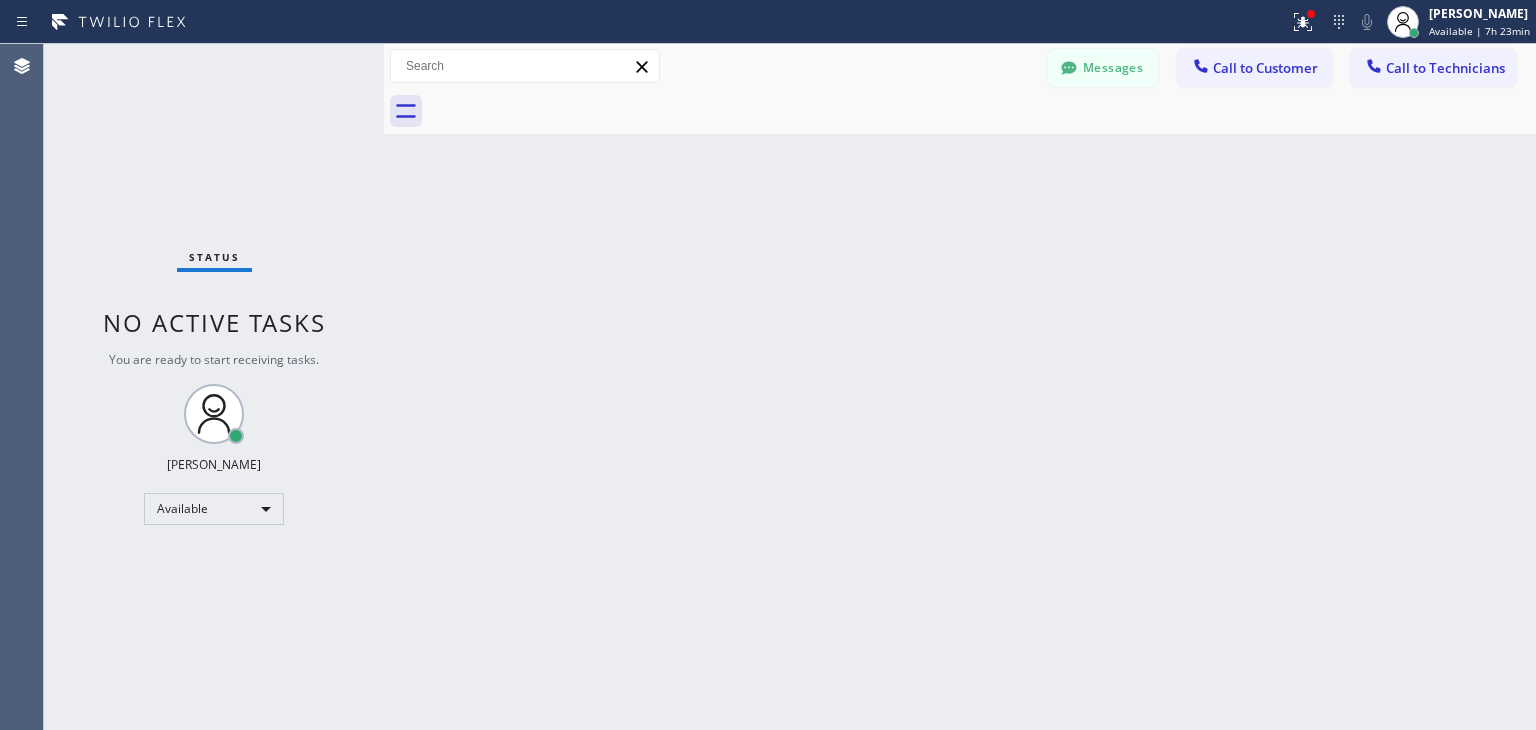 click on "Messages Call to Customer Call to Technicians Outbound call Location Search location Your caller id phone number Customer number Call Outbound call Technician Search Technician Your caller id phone number Your caller id phone number [PHONE_NUMBER] Call" at bounding box center (960, 66) 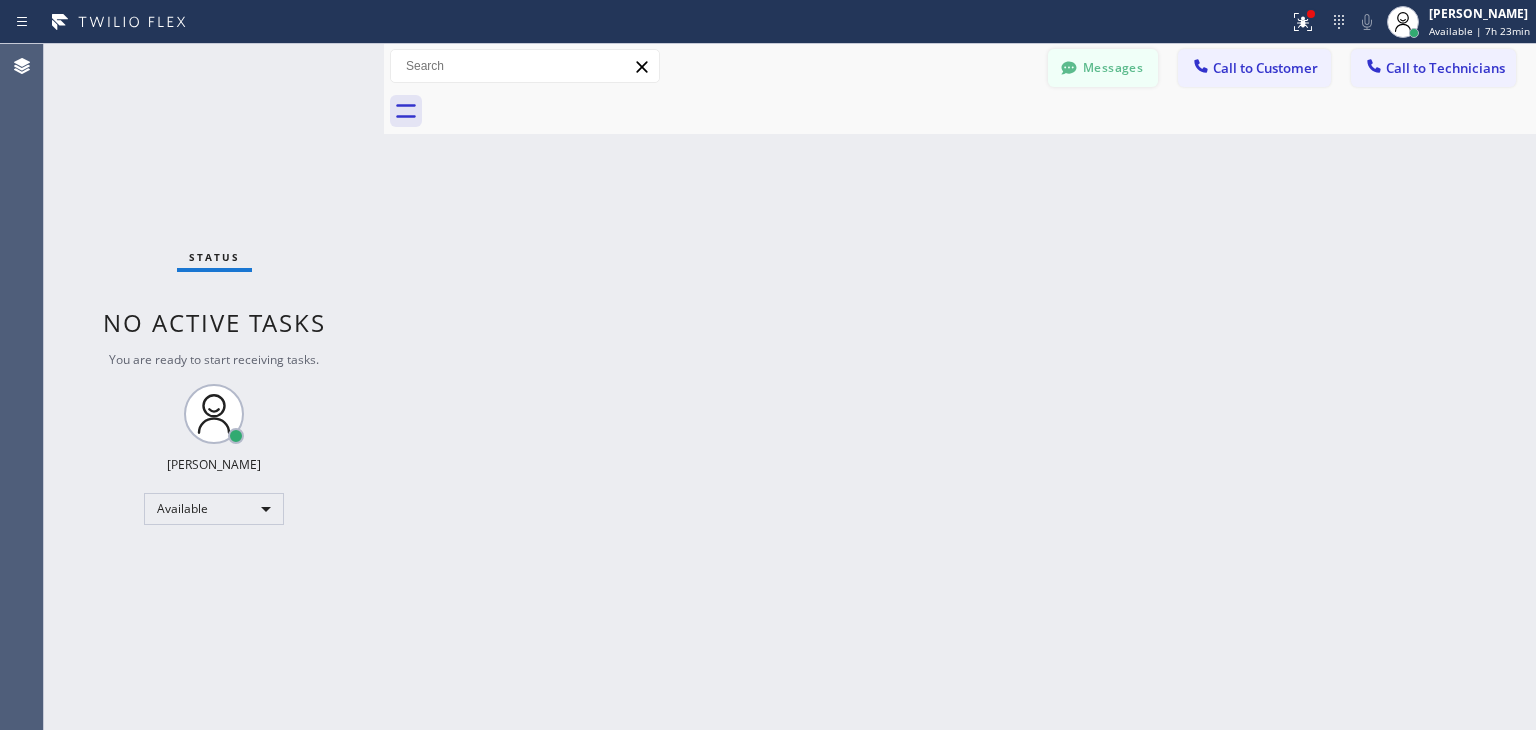 click 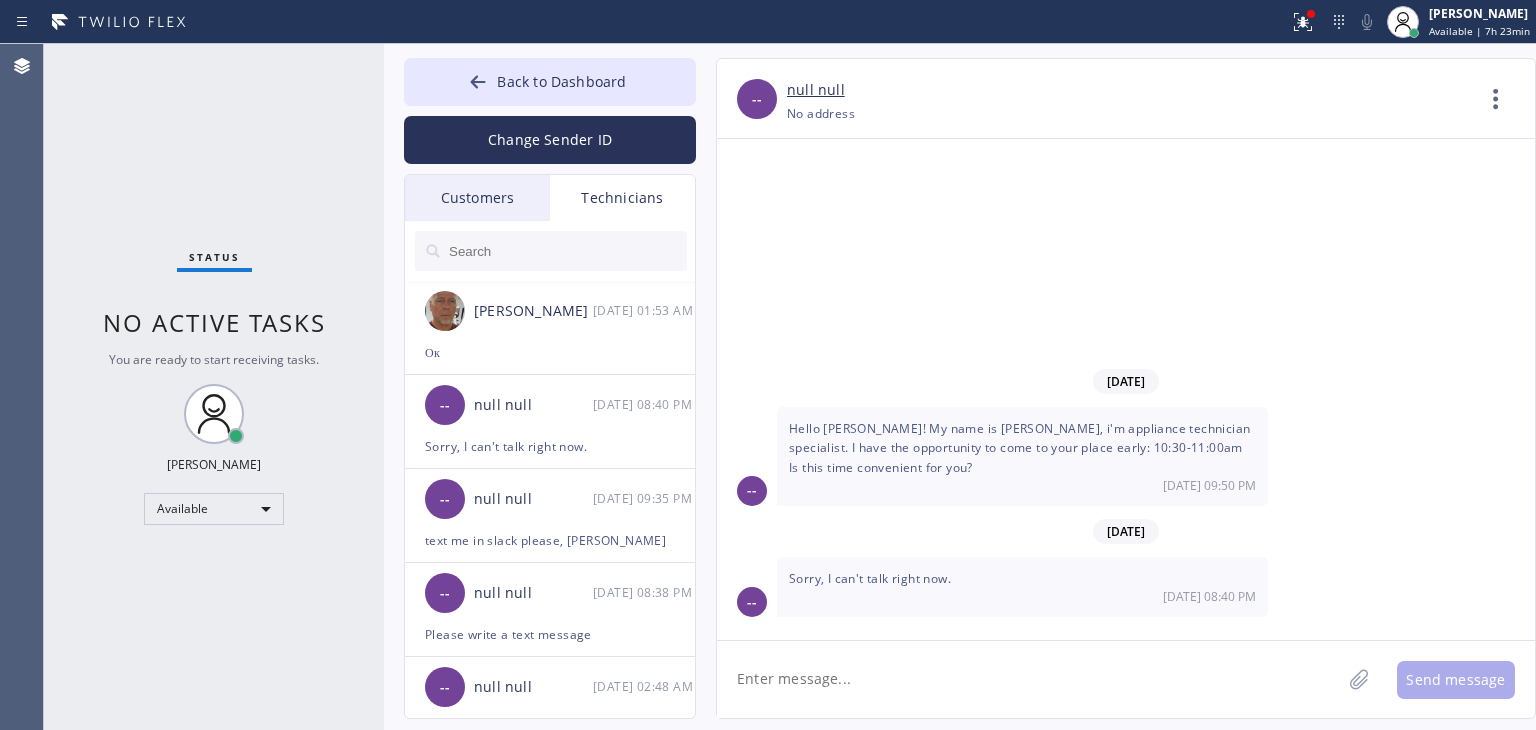 click on "Customers Technicians [PERSON_NAME] [DATE] 01:43 AM Hello [PERSON_NAME], I'm texting you from Samsung Repairs about your dryer. As I know you agreed on a repair for $380.00 and already paid $180.00. Please check your email and sign the invoice request we sent. Thank you, please sign it as soon as possible, it's very important. Thank you! Best regards, Samsung Repairs. 5 Star Appliance Repair [PHONE_NUMBER]. Email with invoice has been sent to [EMAIL_ADDRESS][DOMAIN_NAME] SG [PERSON_NAME] [DATE] 01:17 AM Thank you! SB [PERSON_NAME] [DATE] 03:52 AM Sorry for a delay. Thank you! Best regards [PERSON_NAME] [DATE] 02:44 AM Hello [PERSON_NAME], I'm texting you from Viking Appliance Repair Pros. We are sorry, our technician is dealing with some emergency. We don't know when he will come back so we have to cancel your appointment. Thank you, best regards! TW [PERSON_NAME] [DATE] 02:39 AM [PERSON_NAME] [DATE] 02:37 AM And as I see you cancelled it yourself as well. [GEOGRAPHIC_DATA], thank you OO [PERSON_NAME]    [DATE] 03:41 AM AT Amit [PERSON_NAME] MR" 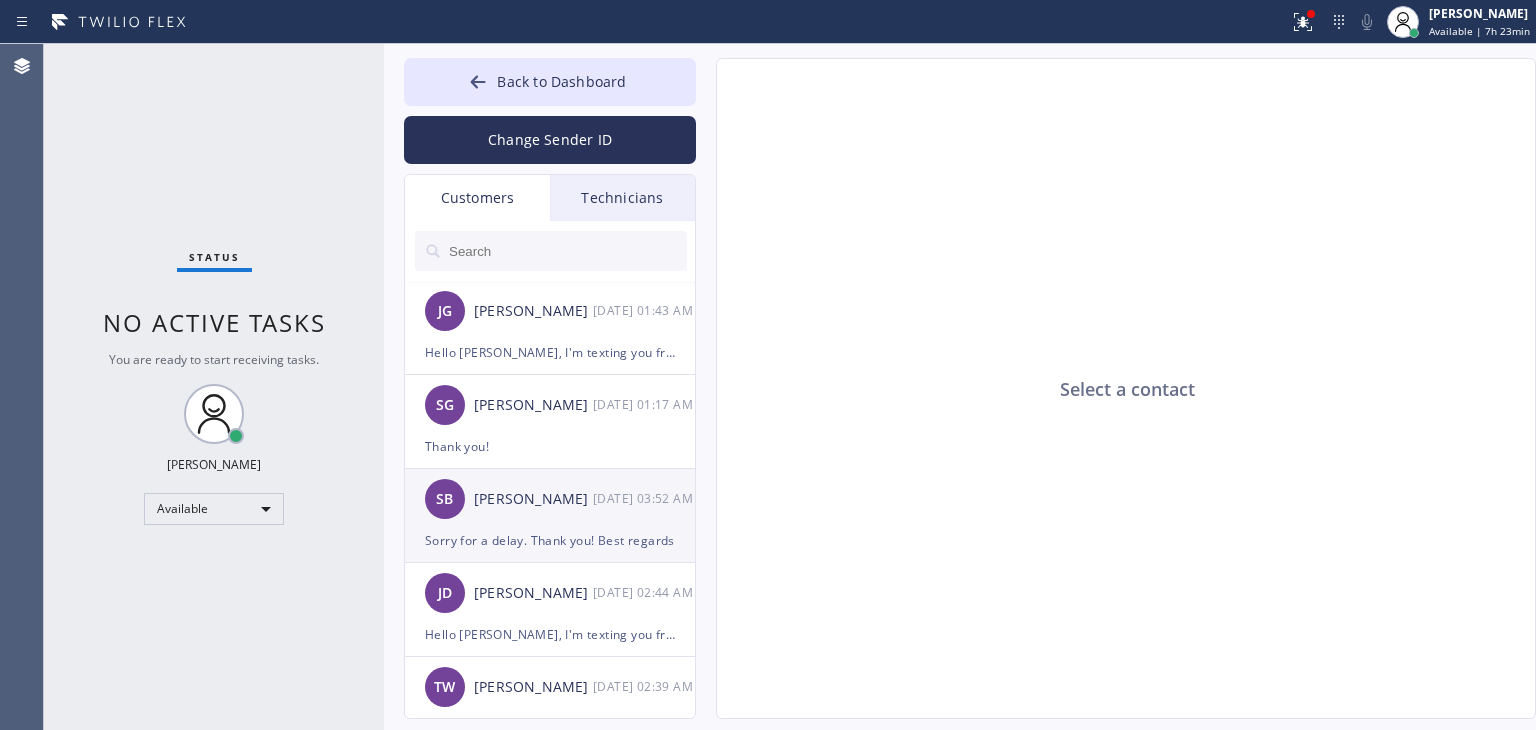 click on "Sorry for a delay. Thank you! Best regards" at bounding box center [550, 540] 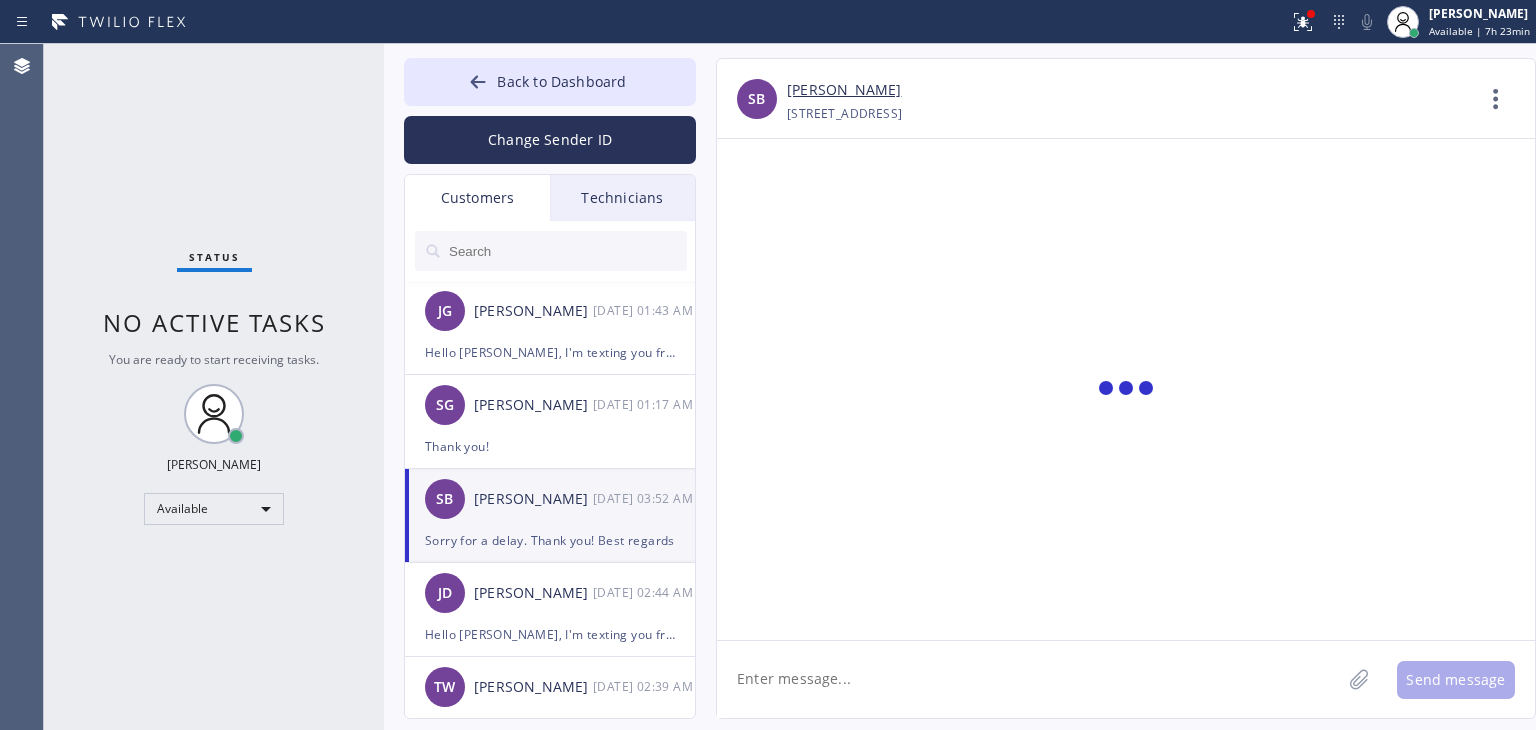 scroll, scrollTop: 341, scrollLeft: 0, axis: vertical 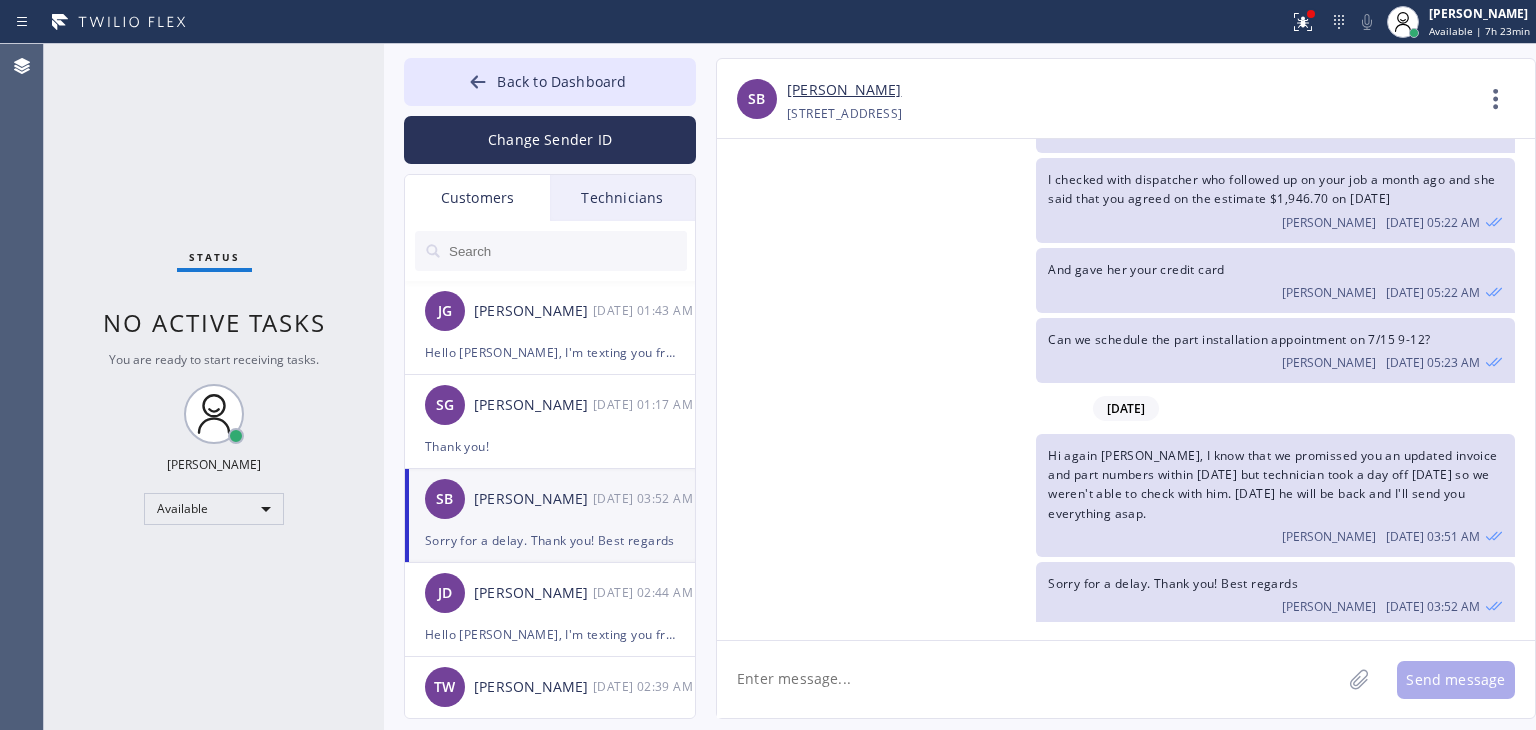 click 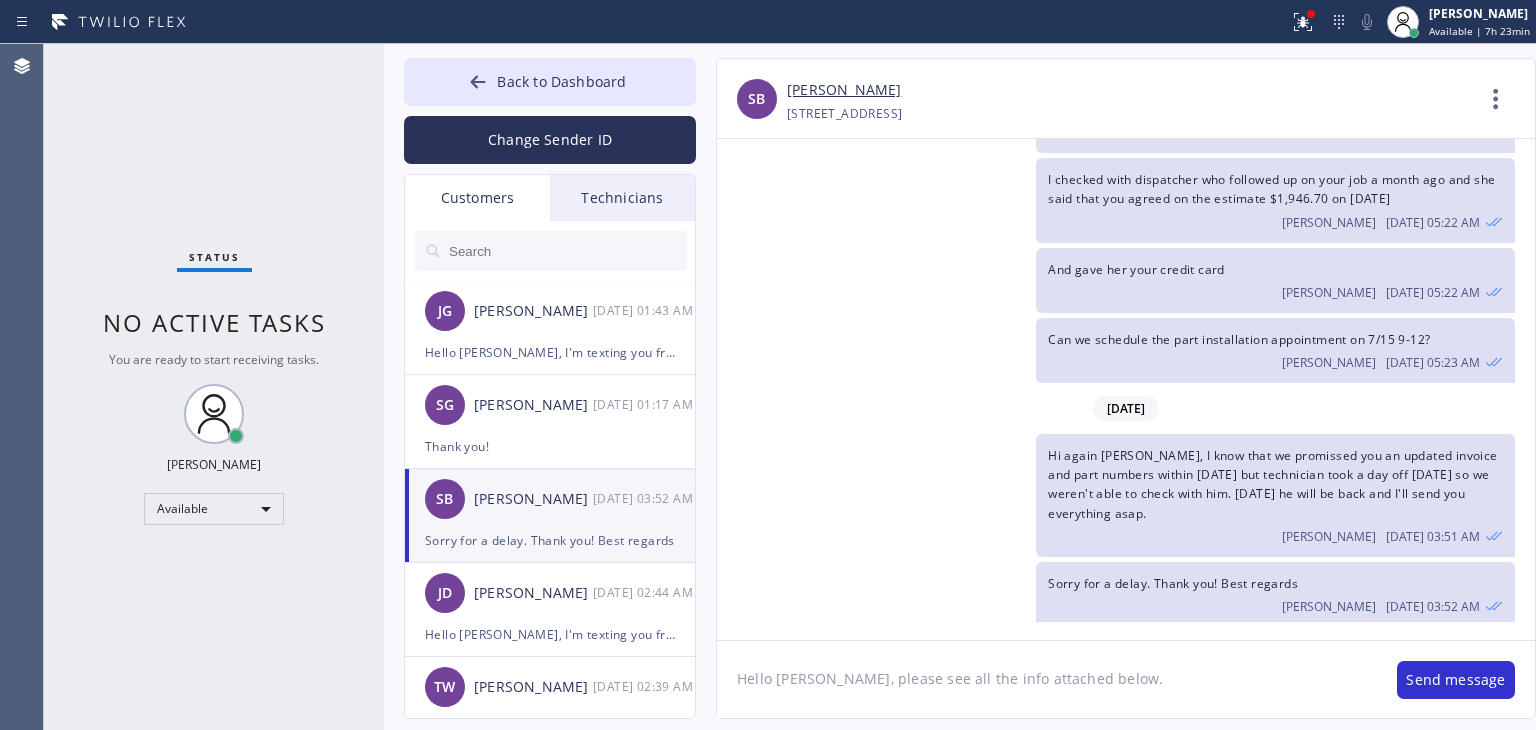 scroll, scrollTop: 16, scrollLeft: 0, axis: vertical 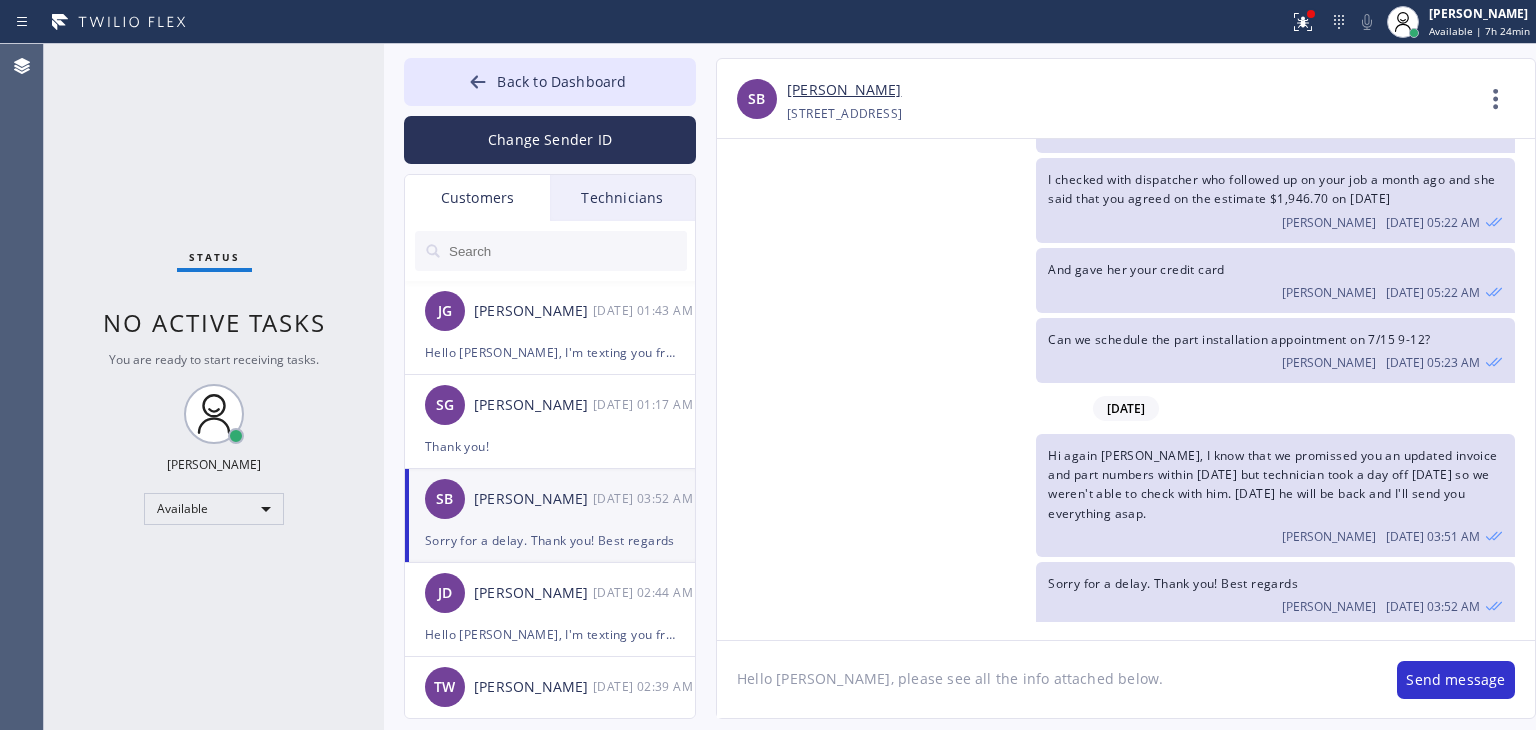 paste on "Ignition deviceIgnition Assembly 12007259
Electrode Electrode, top, Burner 10006471 (2pcs)
110 DC Coil00423093 (2pcs)
12024418 BOSCH OVEN RELAY MODULE 2pcs
gnition module
Part #604749 2pcs
Main oven contrl pcb
Part #499803" 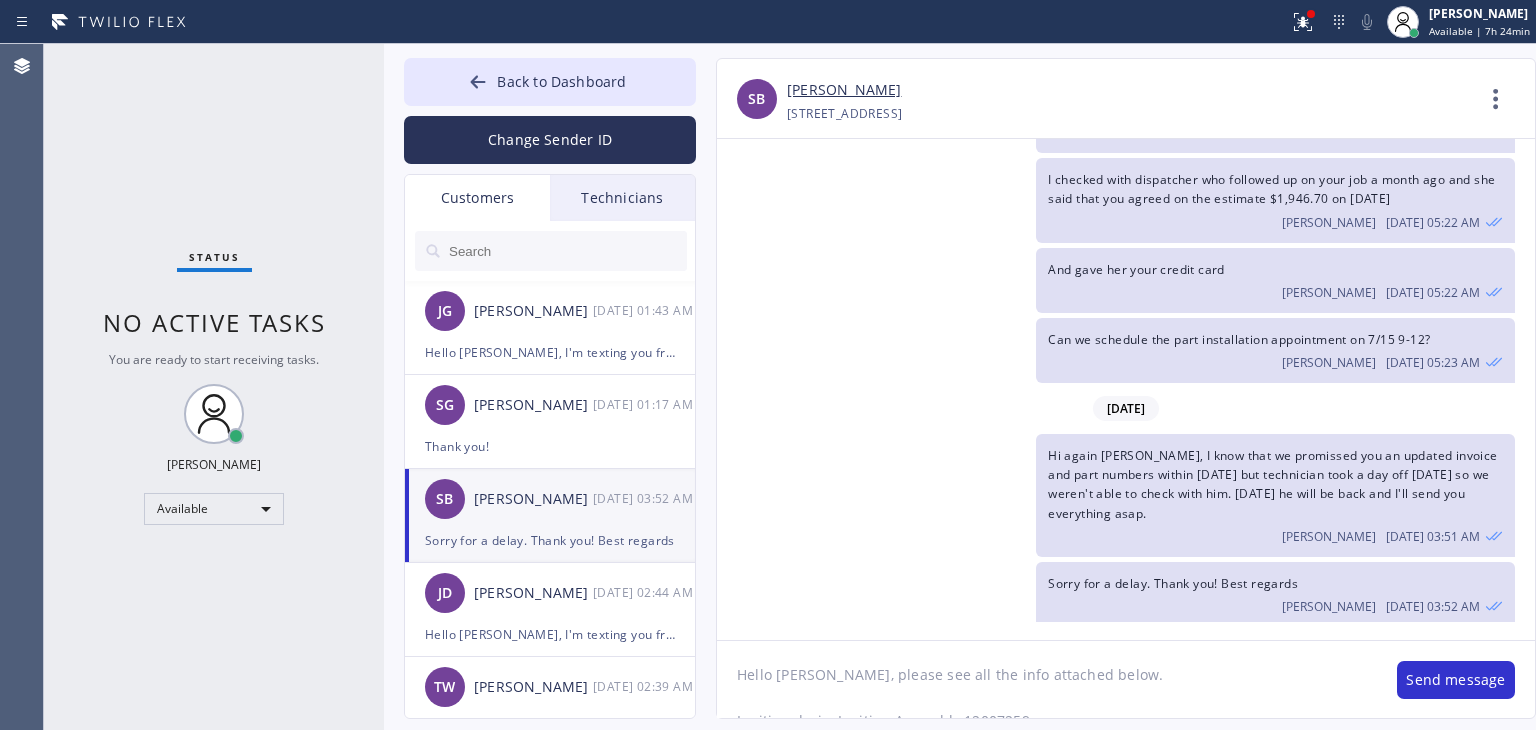 scroll, scrollTop: 0, scrollLeft: 0, axis: both 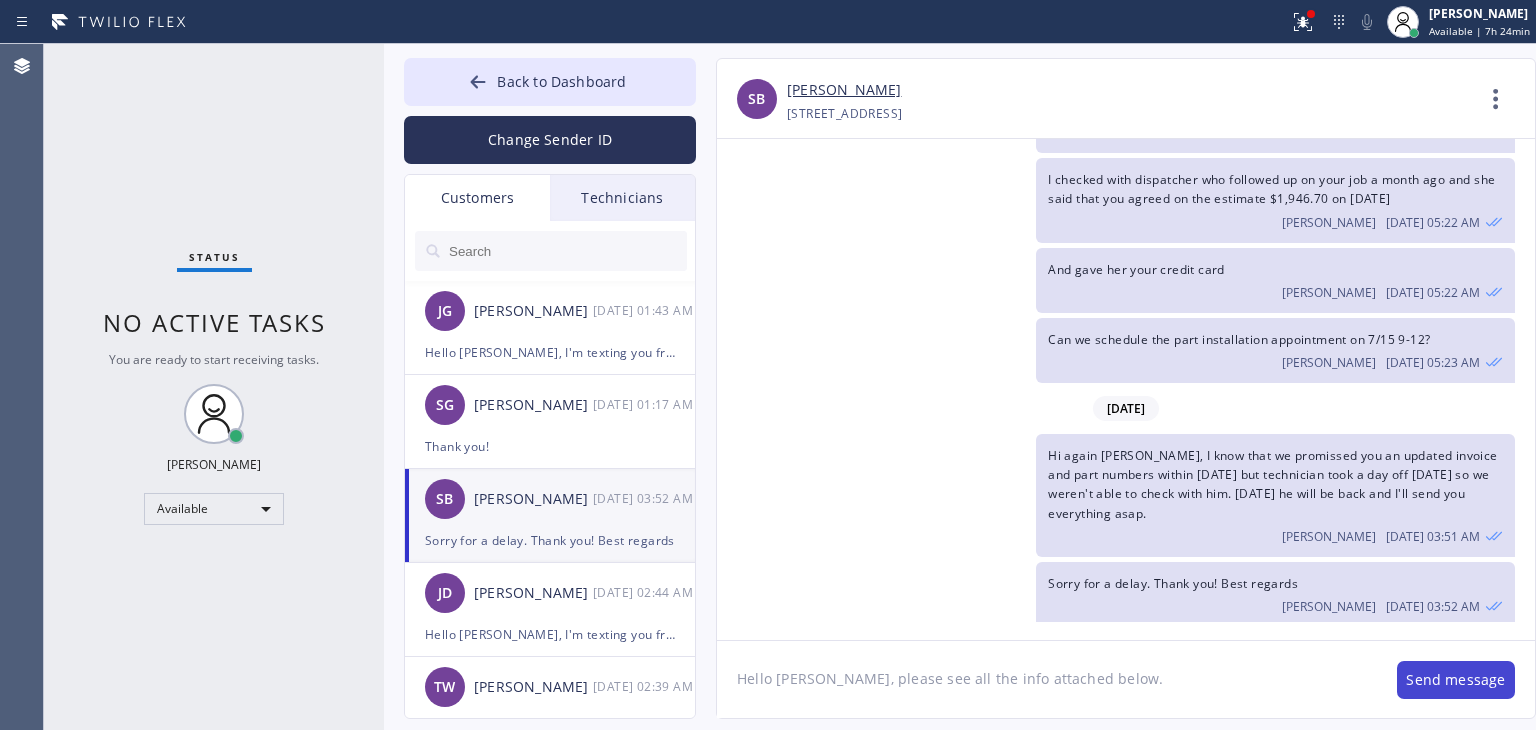 type on "Hello [PERSON_NAME], please see all the info attached below.
Ignition deviceIgnition Assembly 12007259
Electrode Electrode, top, Burner 10006471 (2pcs)
110 DC Coil00423093 (2pcs)
12024418 BOSCH OVEN RELAY MODULE 2pcs
gnition module
Part #604749 2pcs
Main oven contrl pcb
Part #499803" 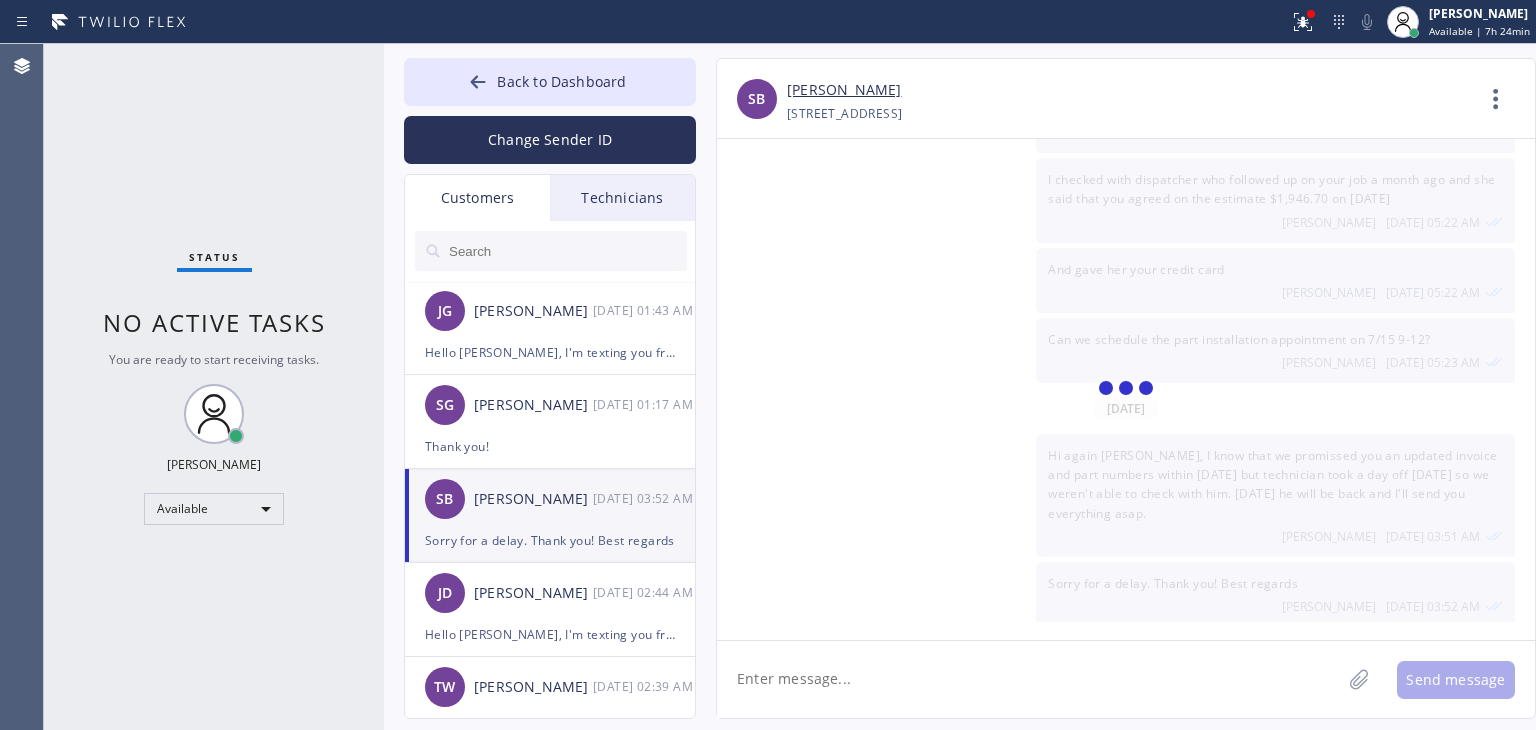 scroll, scrollTop: 513, scrollLeft: 0, axis: vertical 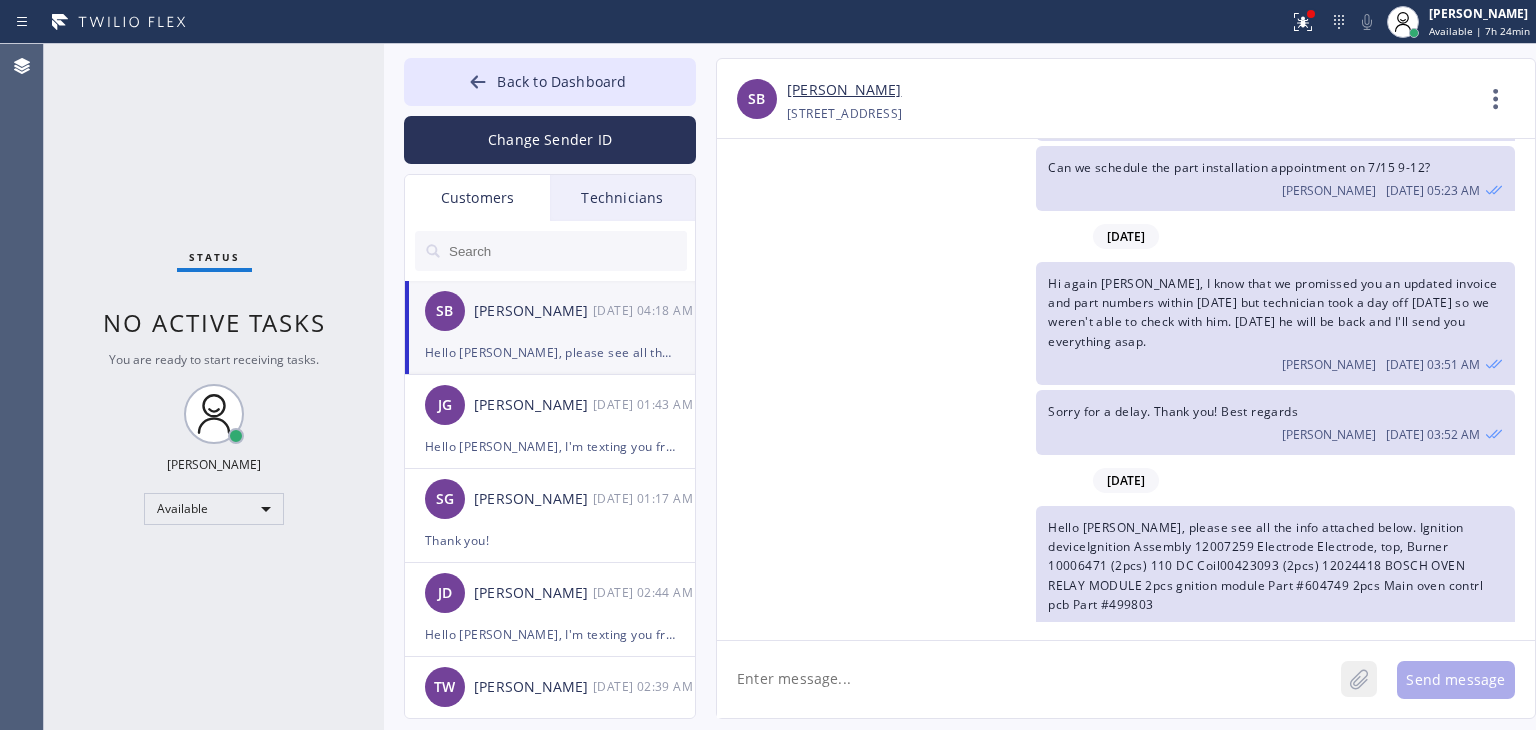 click 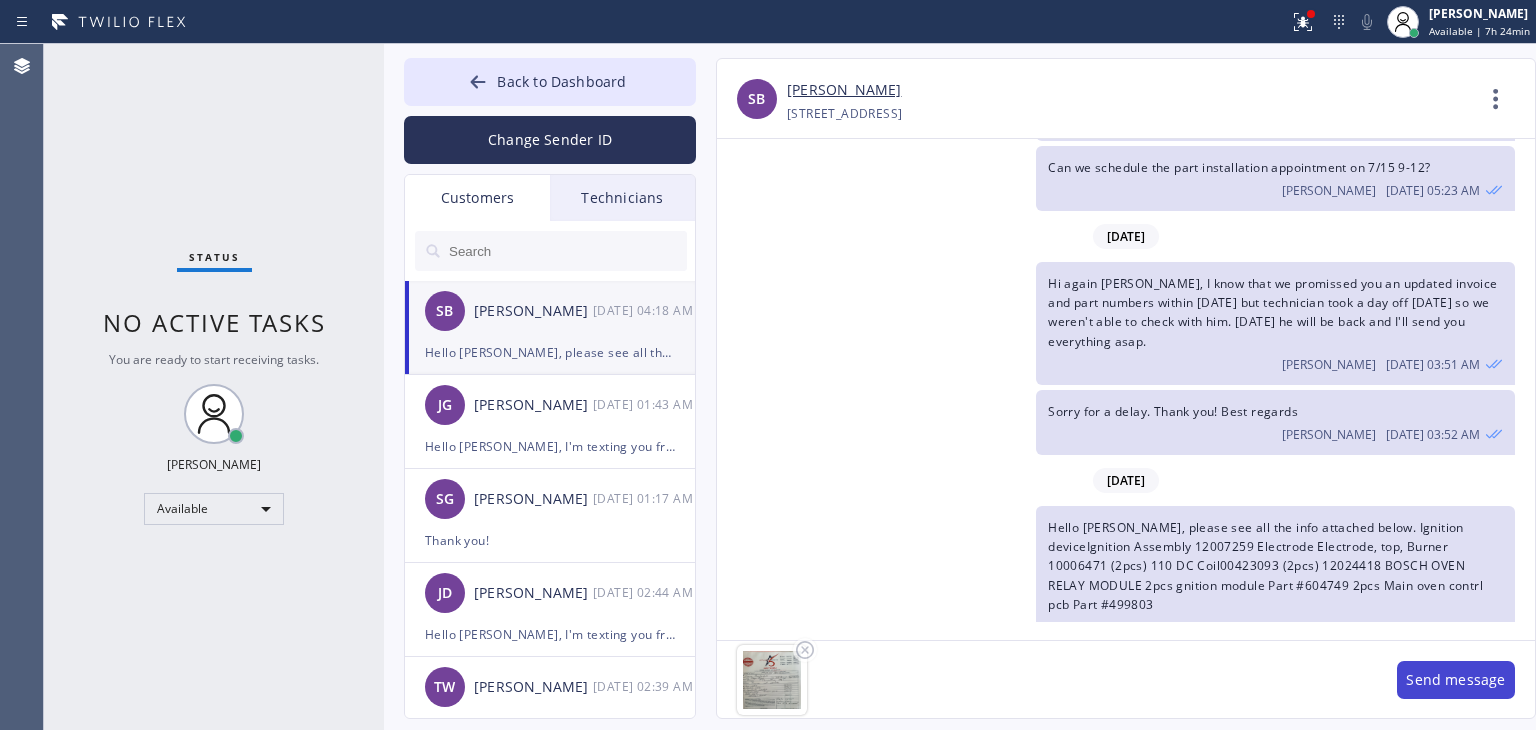 click on "Send message" at bounding box center [1456, 680] 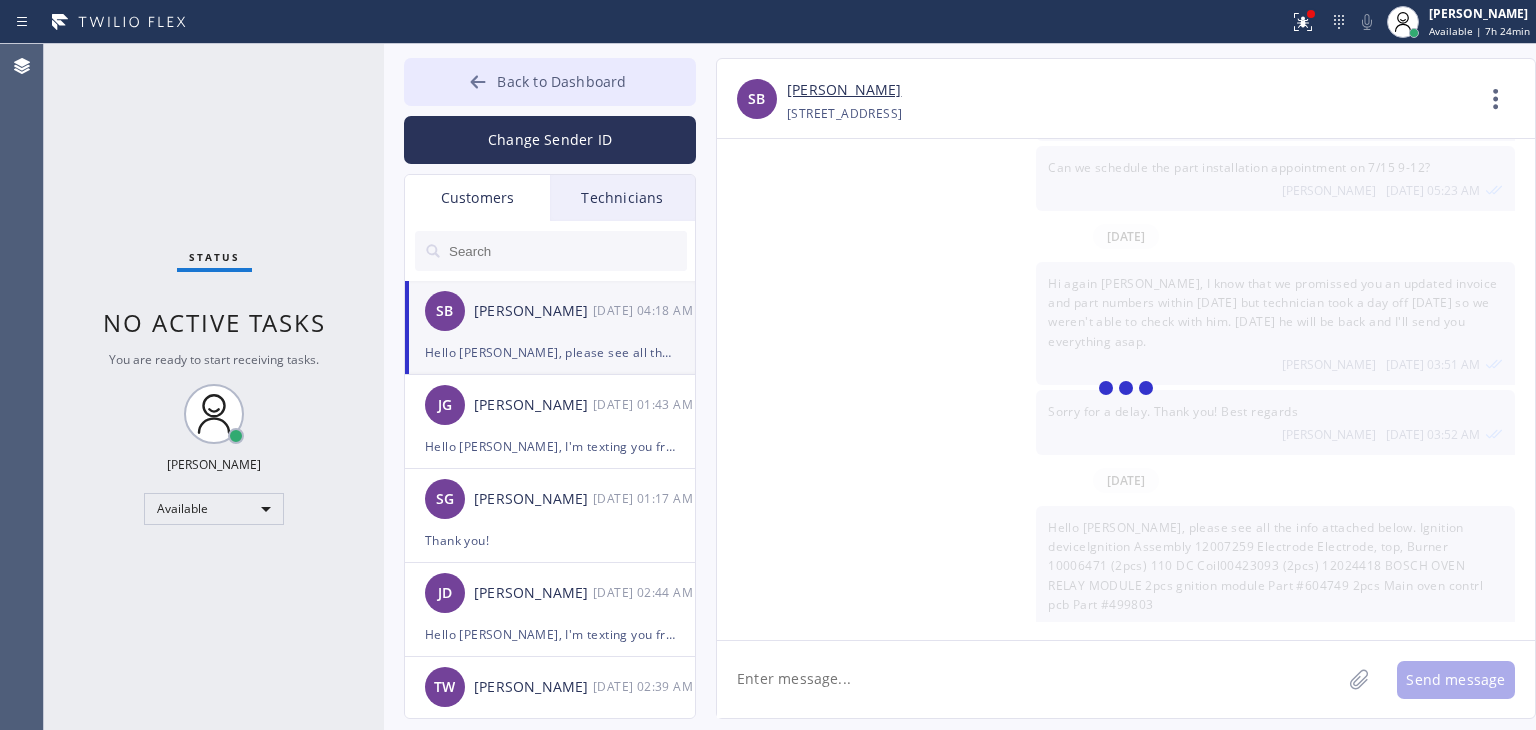 scroll, scrollTop: 684, scrollLeft: 0, axis: vertical 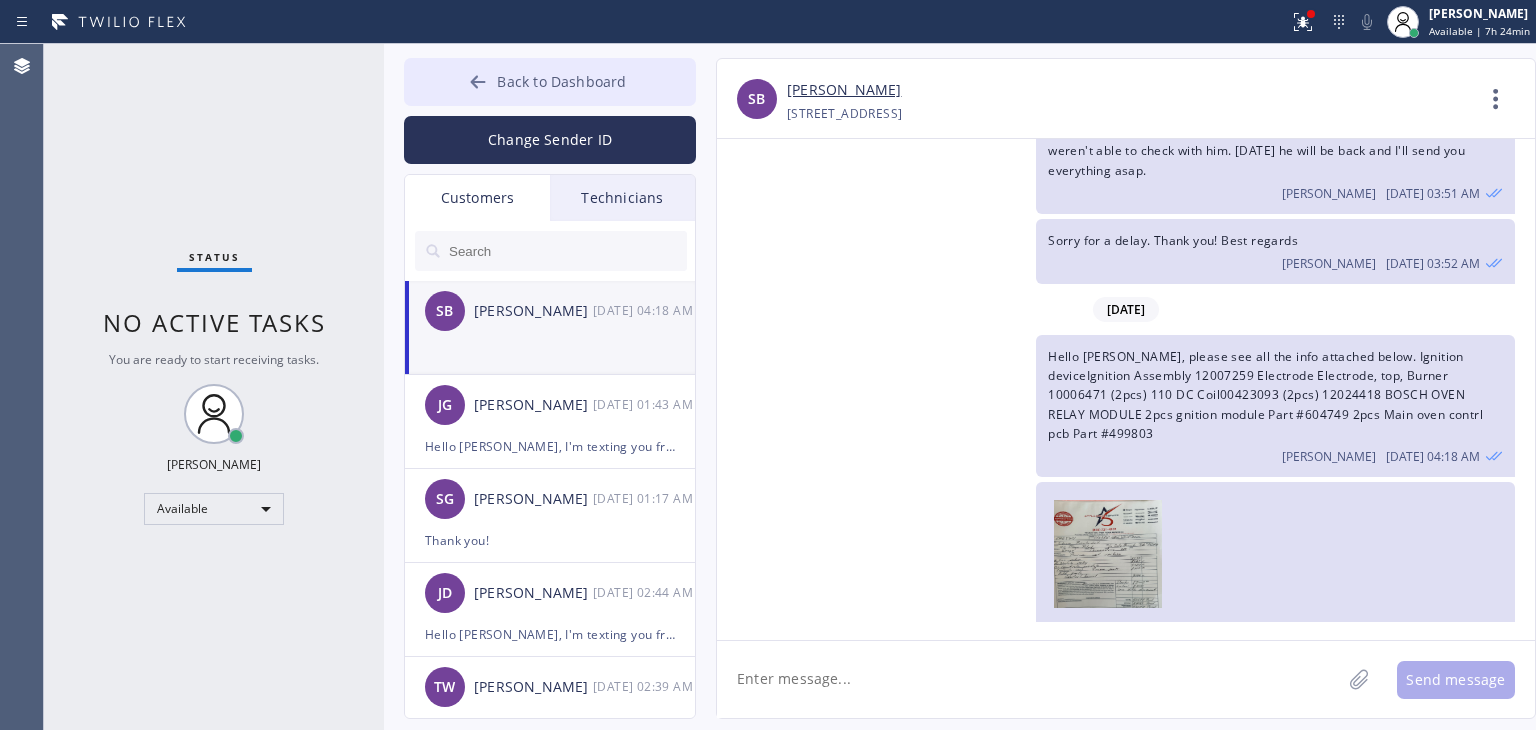 click on "Back to Dashboard" at bounding box center (561, 81) 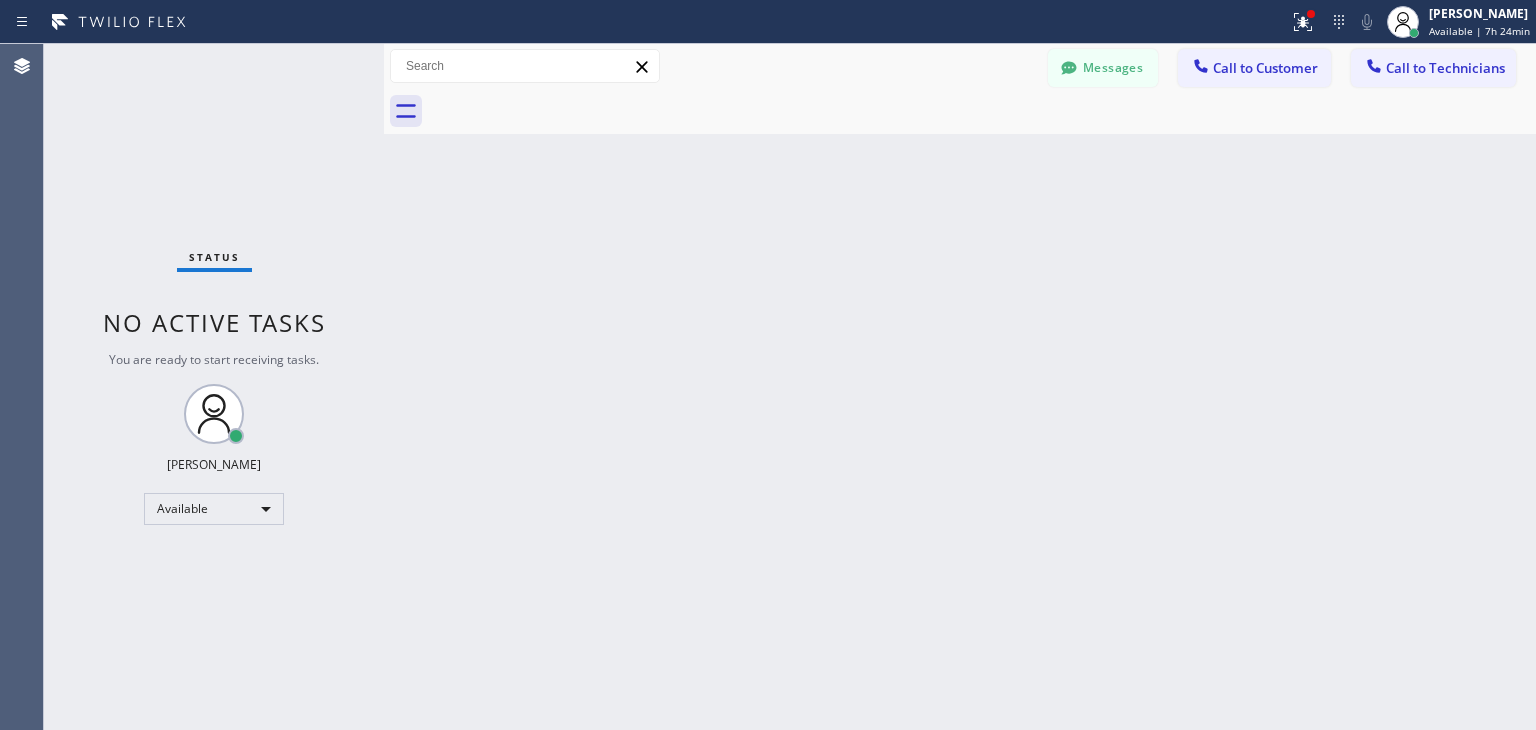 click on "Back to Dashboard Change Sender ID Customers Technicians SB [PERSON_NAME] [DATE] 04:18 AM [PERSON_NAME] [DATE] 01:43 AM Hello [PERSON_NAME], I'm texting you from Samsung Repairs about your dryer. As I know you agreed on a repair for $380.00 and already paid $180.00. Please check your email and sign the invoice request we sent. Thank you, please sign it as soon as possible, it's very important. Thank you! Best regards, Samsung Repairs. 5 Star Appliance Repair [PHONE_NUMBER]. Email with invoice has been sent to [EMAIL_ADDRESS][DOMAIN_NAME] SG [PERSON_NAME] [DATE] 01:17 AM Thank you! [PERSON_NAME] [DATE] 02:44 AM Hello [PERSON_NAME], I'm texting you from Viking Appliance Repair Pros. We are sorry, our technician is dealing with some emergency. We don't know when he will come back so we have to cancel your appointment. Thank you, best regards! TW [PERSON_NAME] [DATE] 02:39 AM [PERSON_NAME] [DATE] 02:37 AM And as I see you cancelled it yourself as well. [GEOGRAPHIC_DATA], thank you OO [PERSON_NAME]    [DATE] 03:41 AM AT [PERSON_NAME] [DATE] 03:03 AM" at bounding box center [960, 387] 